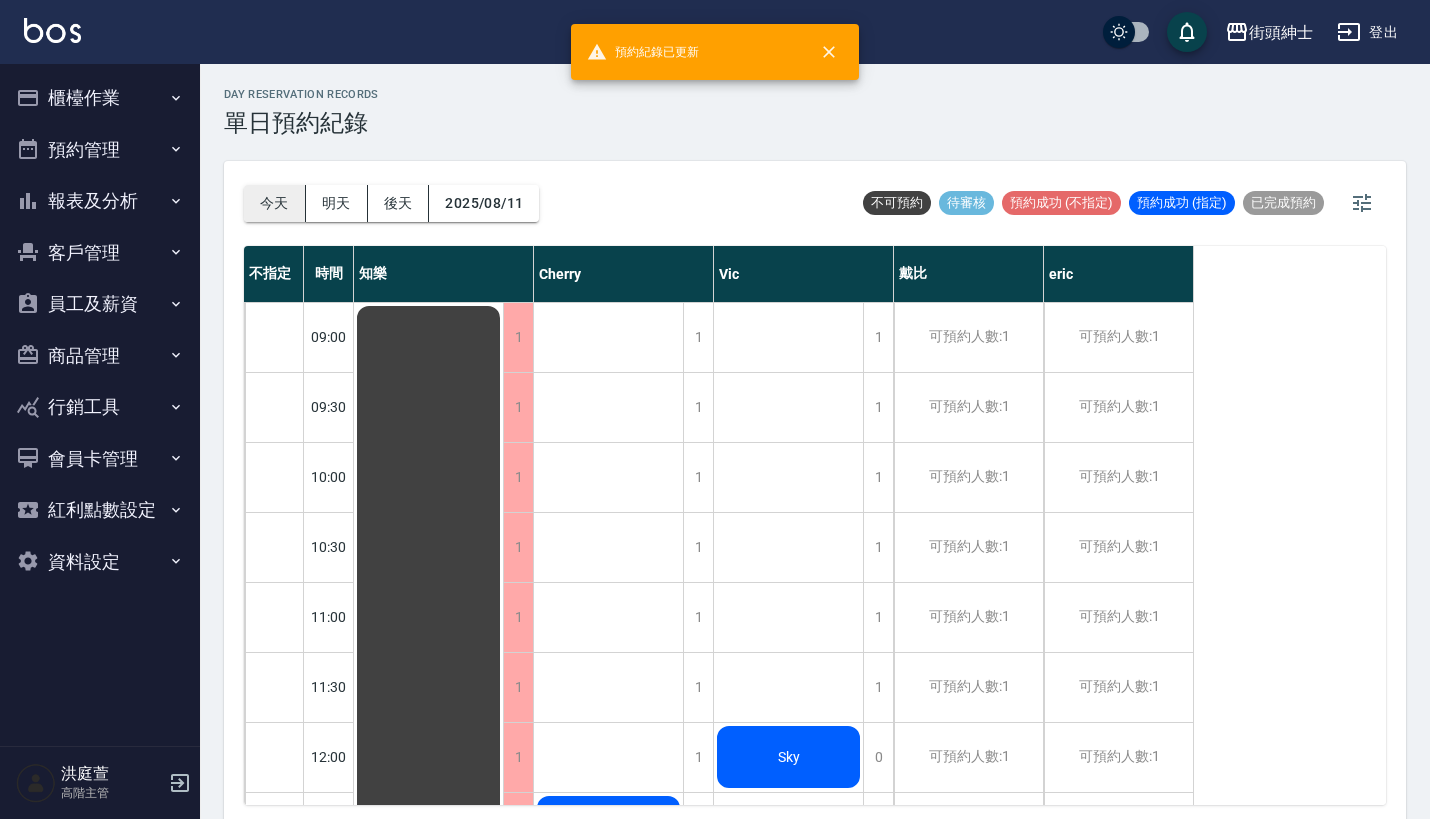 scroll, scrollTop: 0, scrollLeft: 0, axis: both 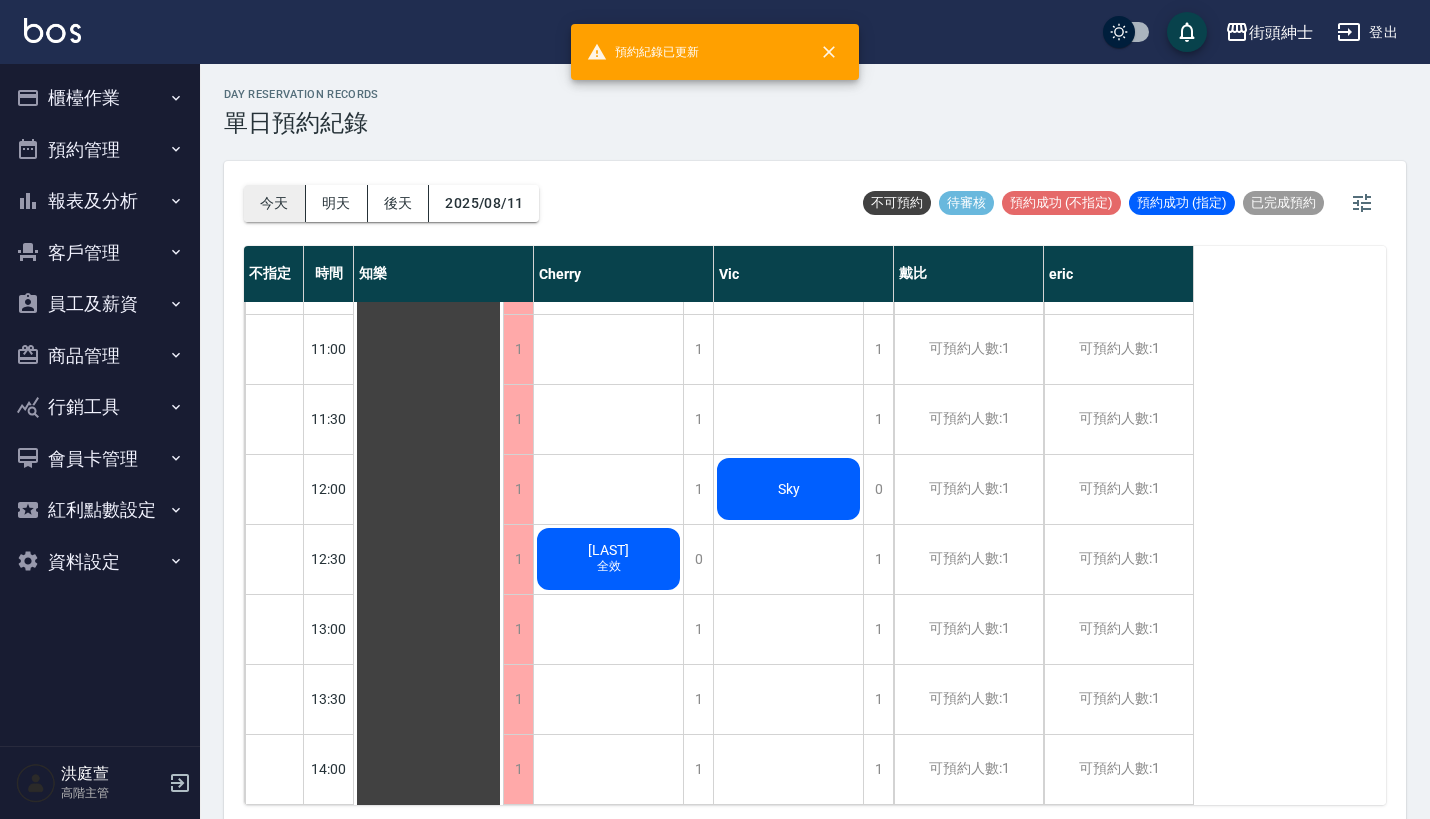 click on "今天" at bounding box center (275, 203) 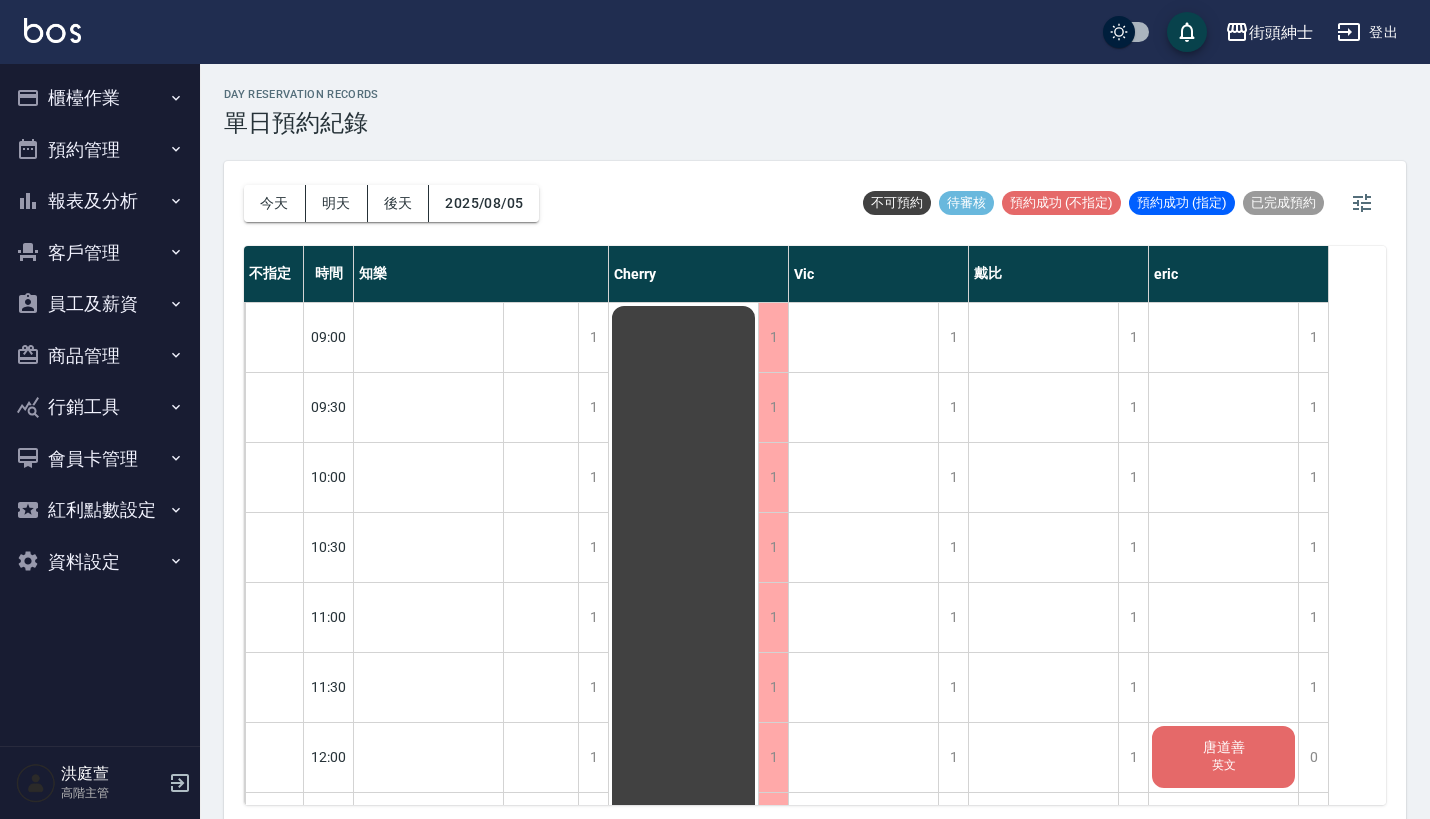 scroll, scrollTop: 0, scrollLeft: 0, axis: both 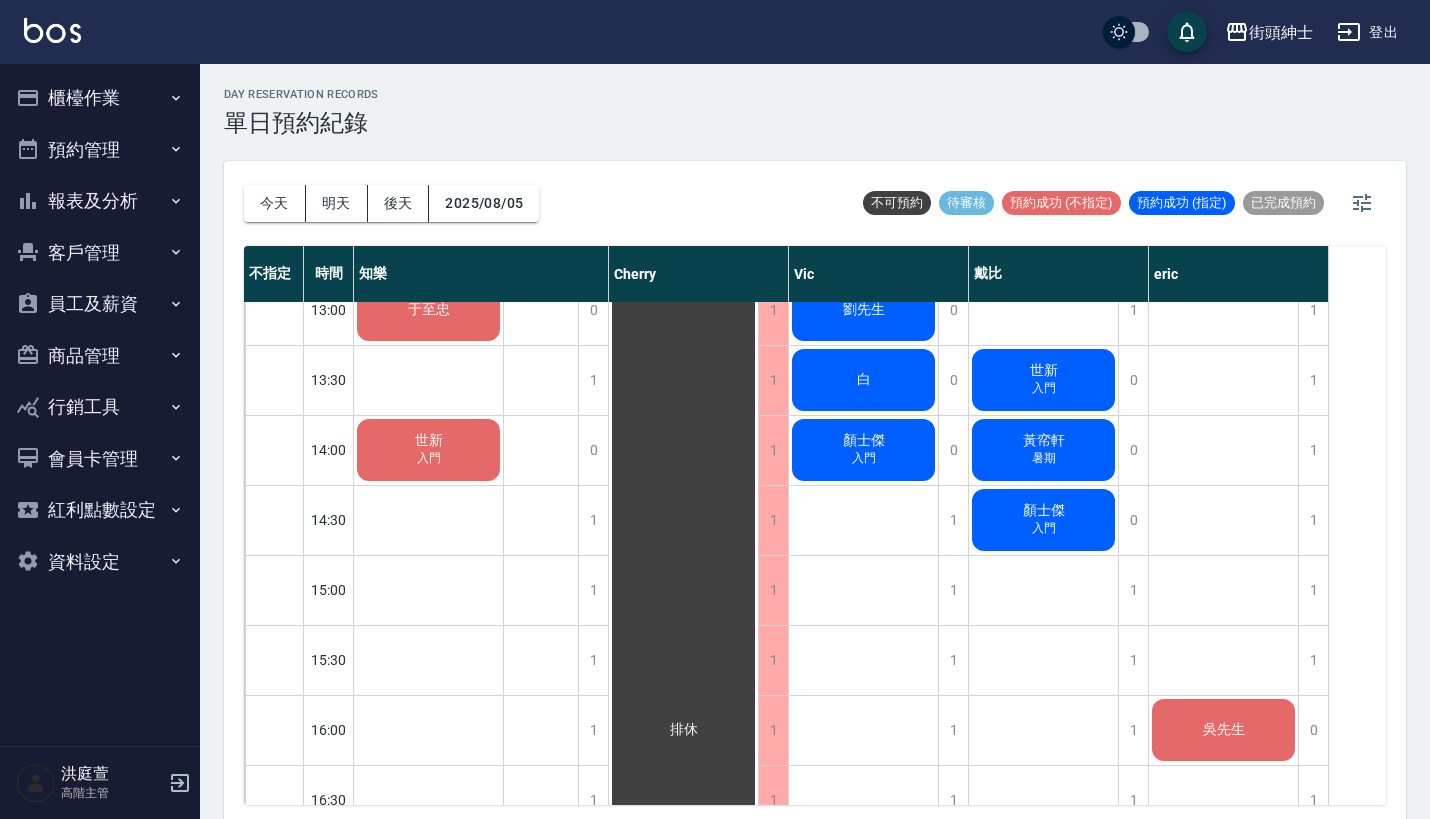 click on "員工及薪資" at bounding box center (100, 304) 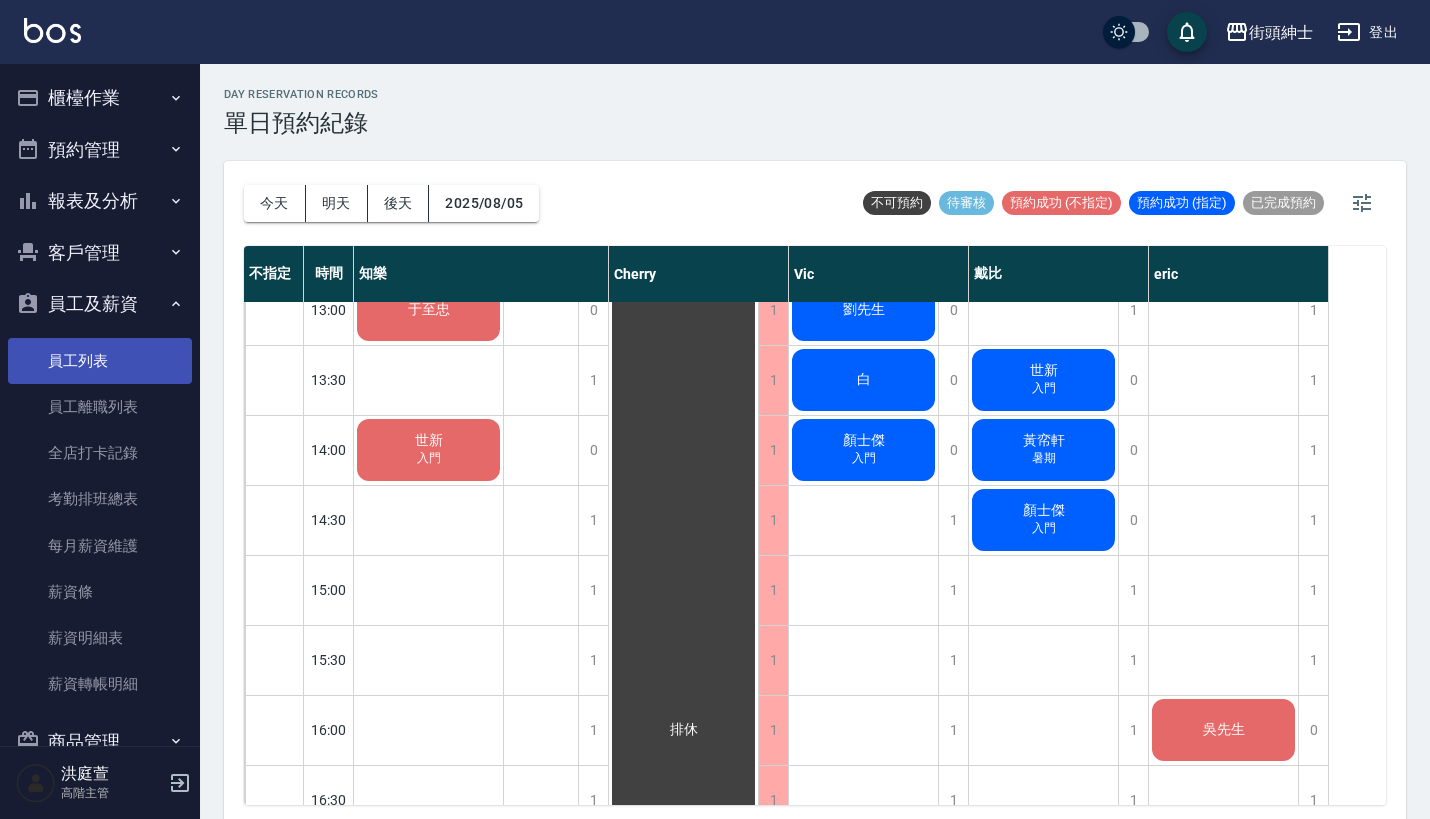 click on "員工列表" at bounding box center [100, 361] 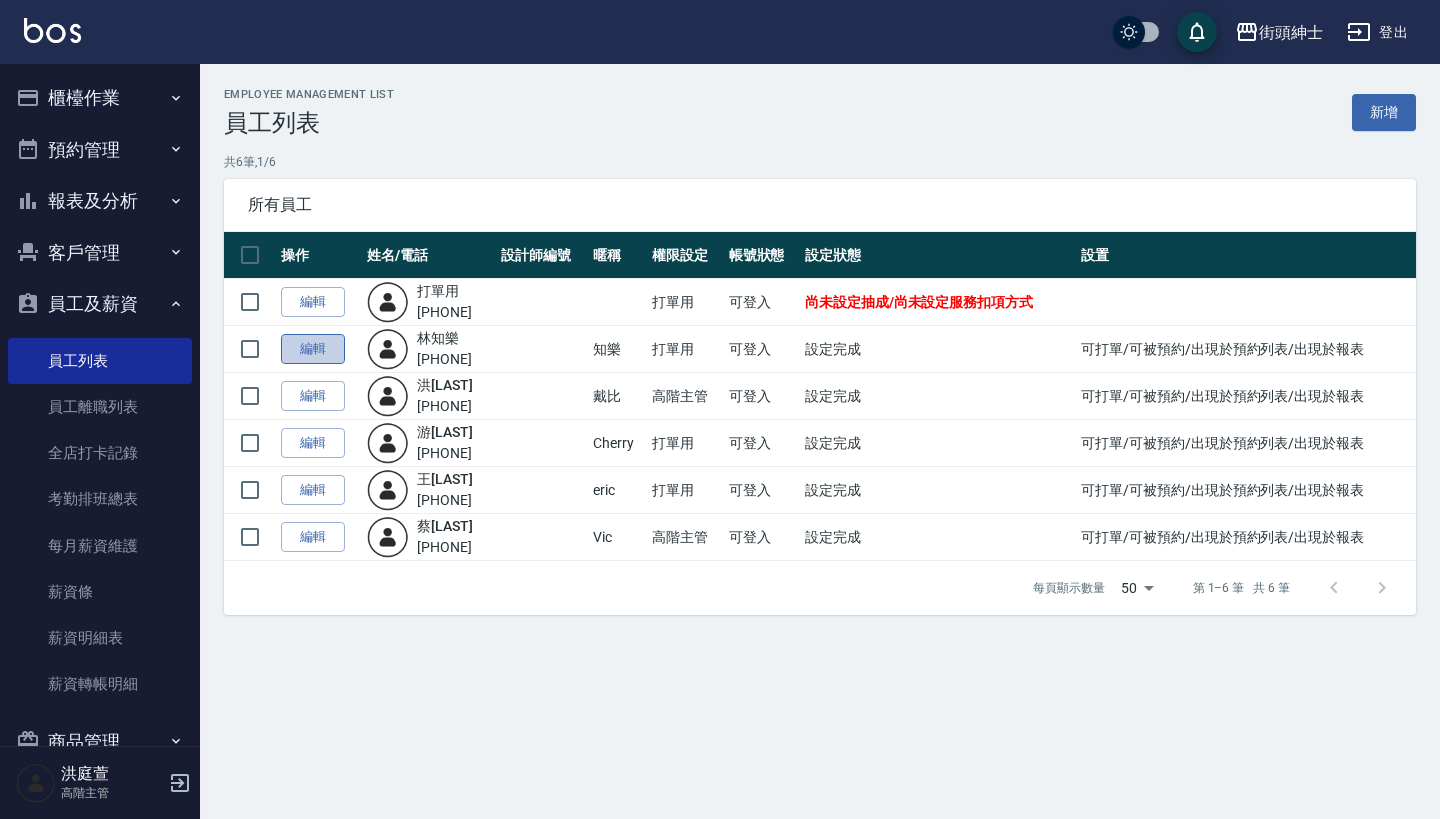 click on "編輯" at bounding box center (313, 349) 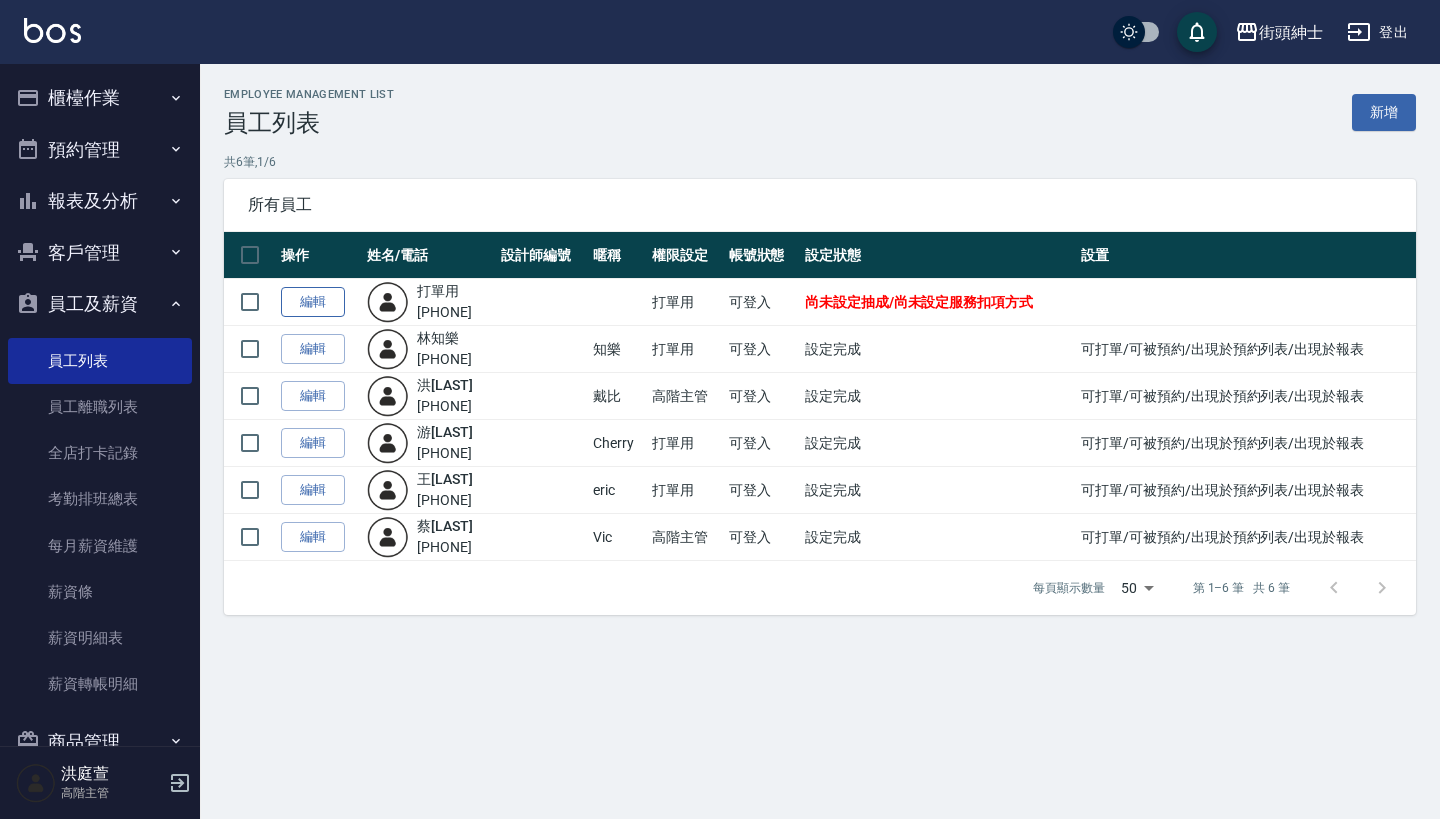 click on "編輯" at bounding box center (313, 302) 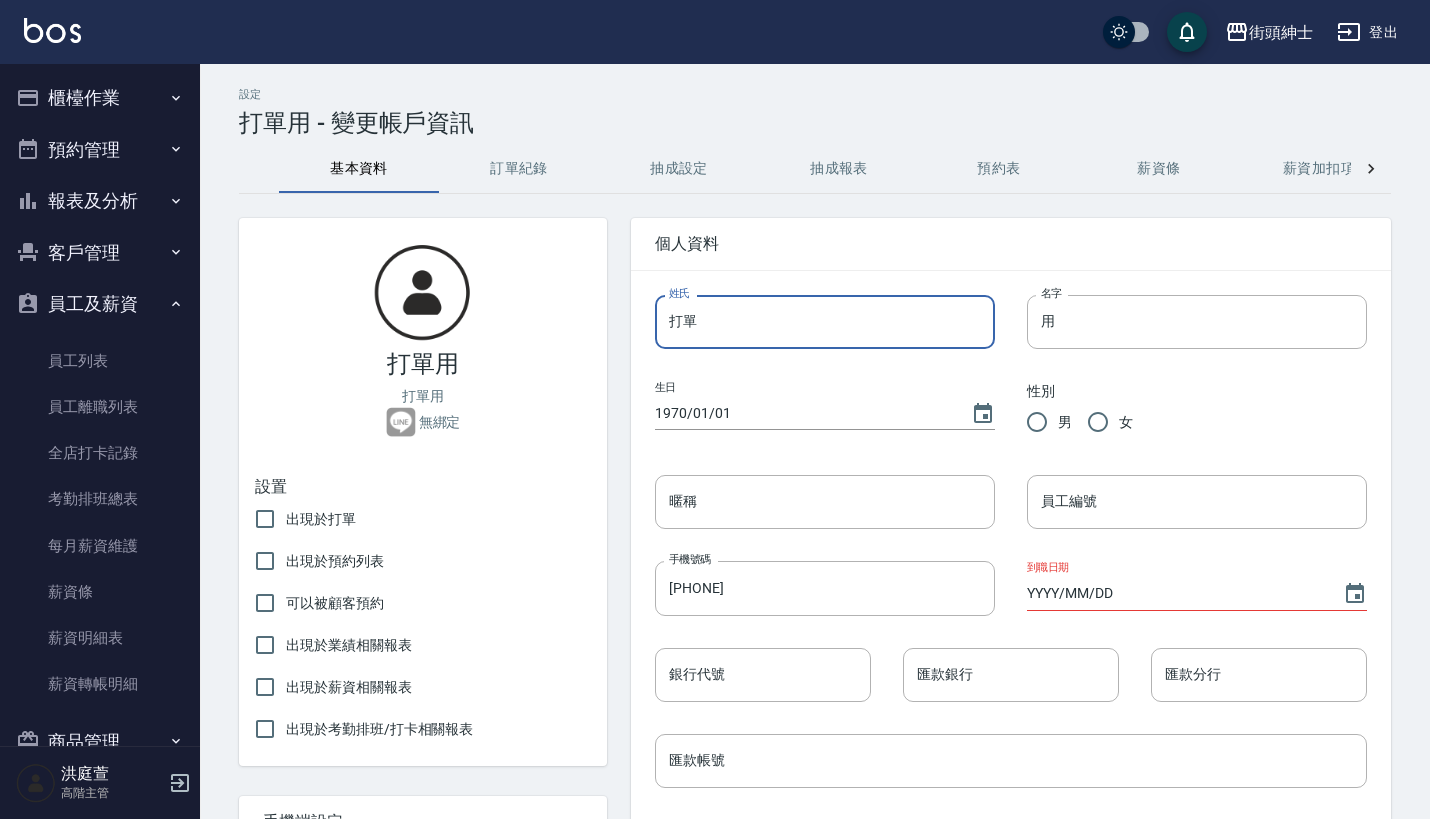 type on "打" 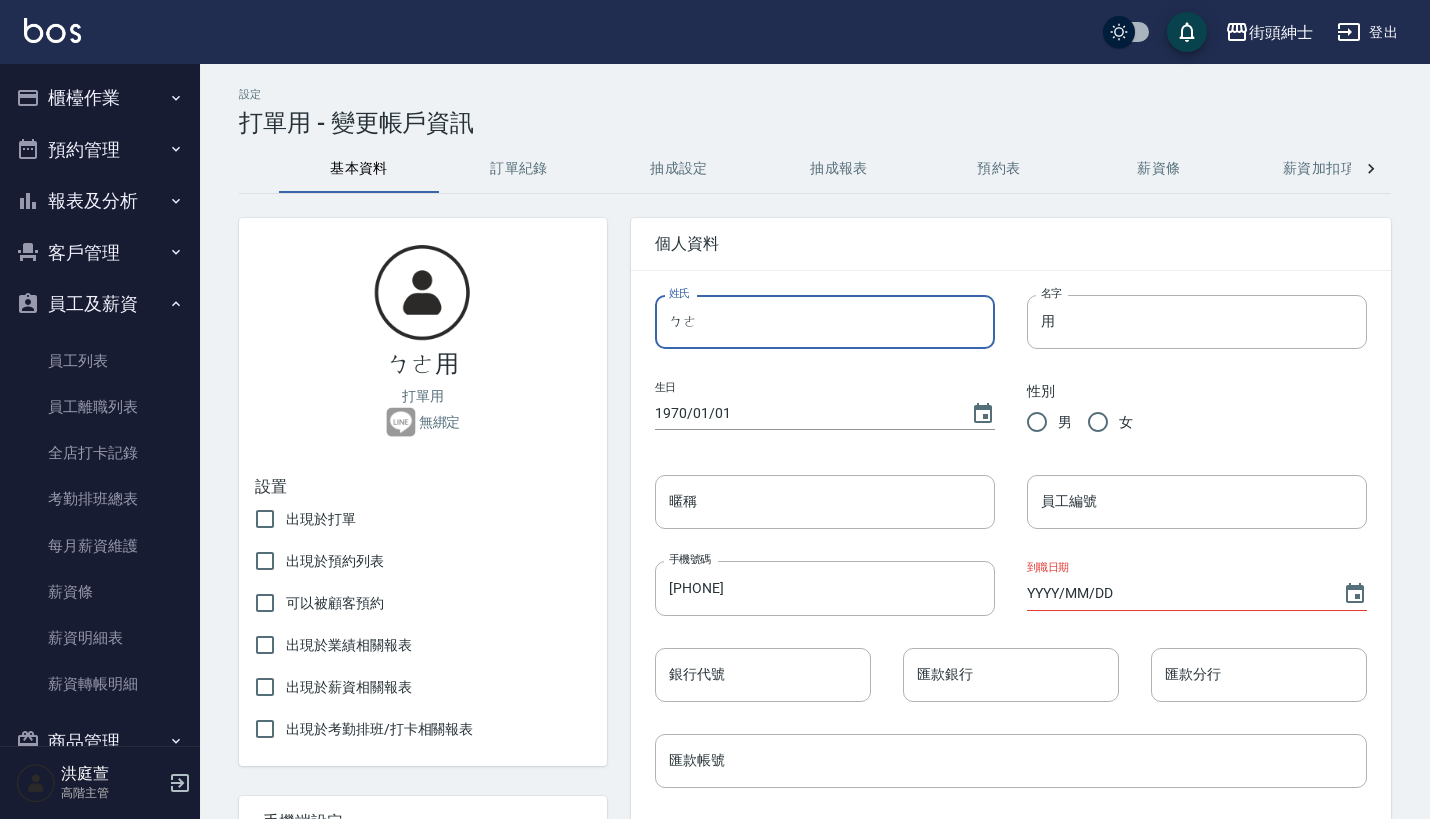 type on "ㄅ" 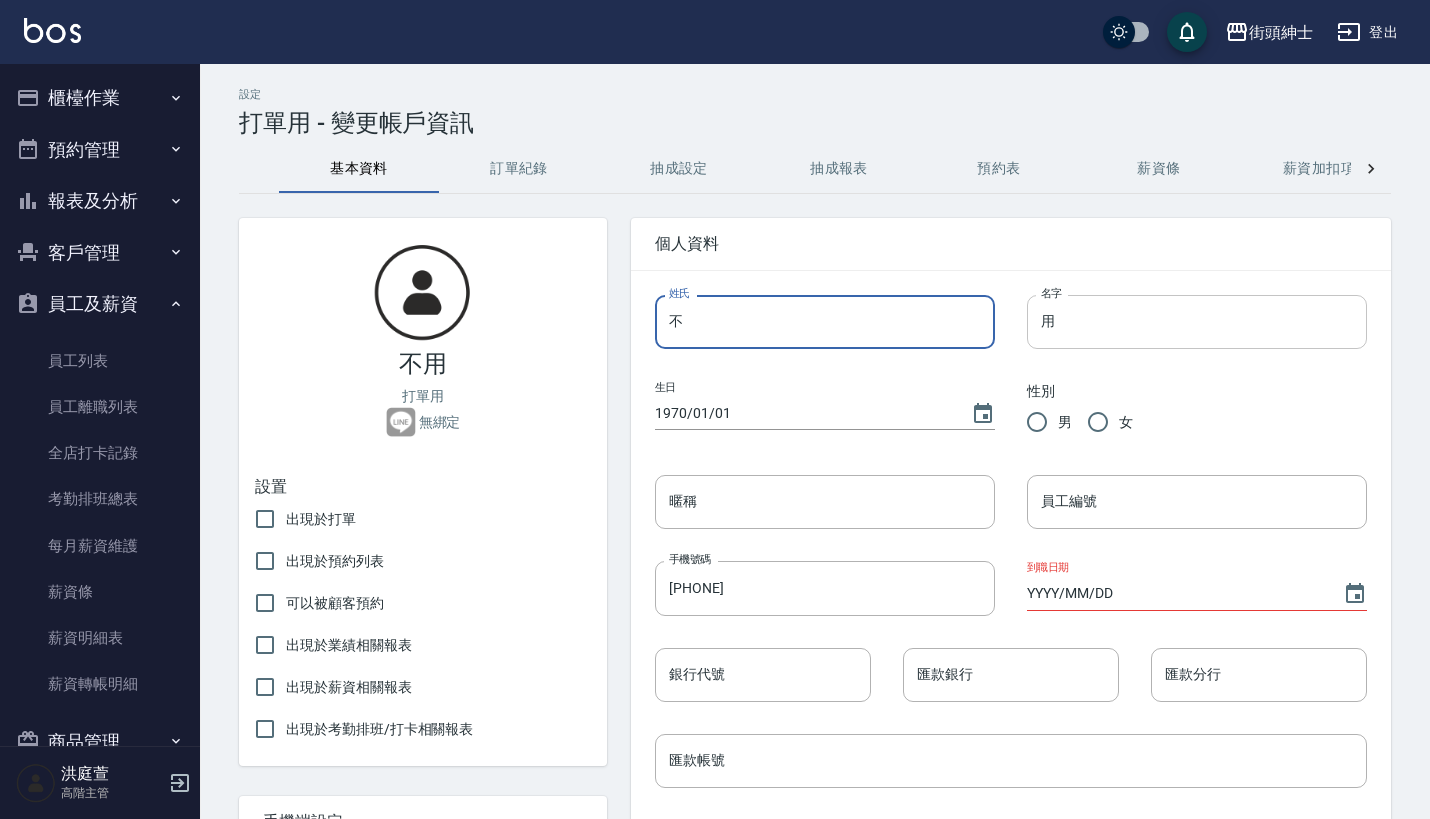 type on "不" 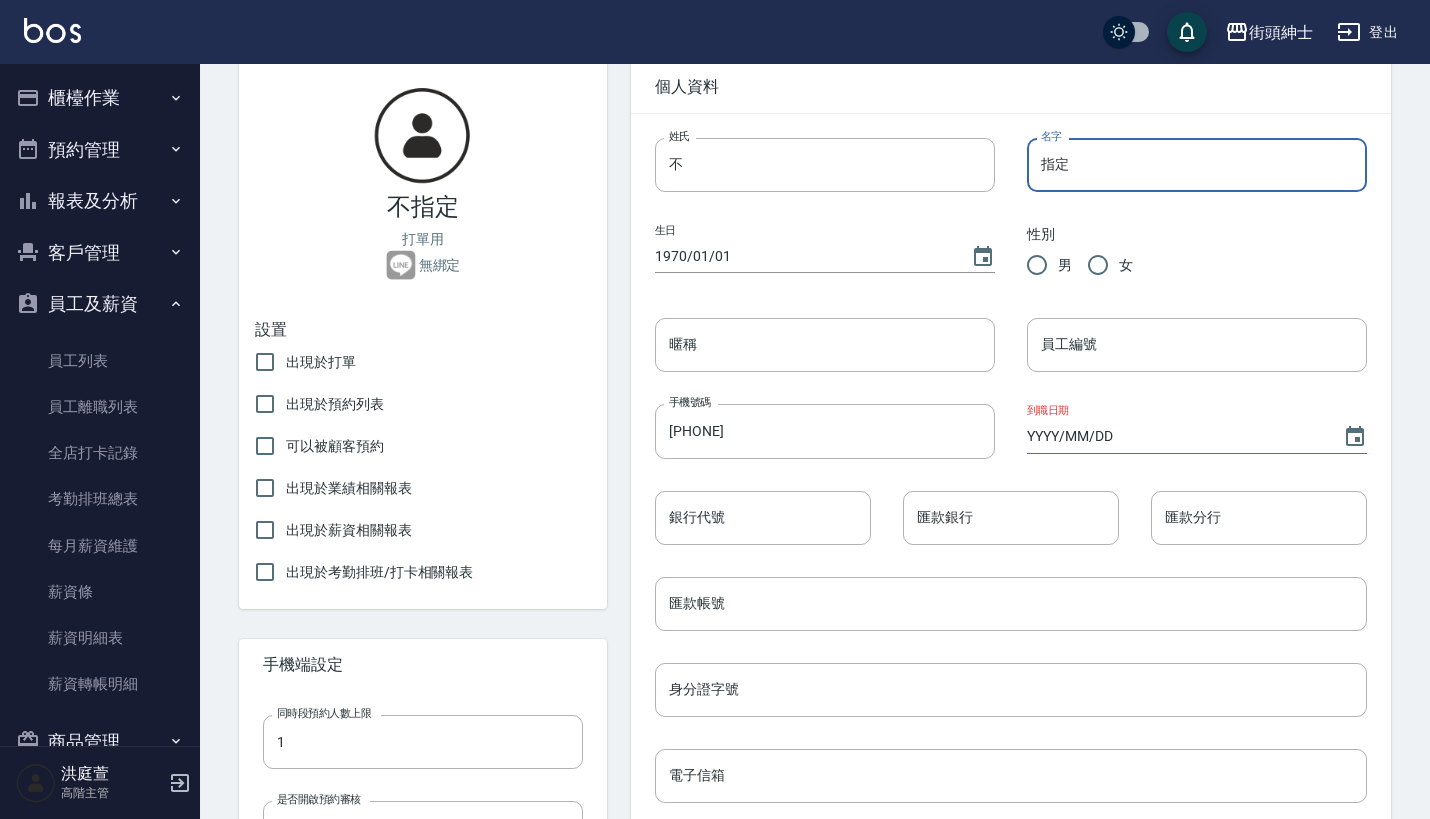 scroll, scrollTop: 162, scrollLeft: 0, axis: vertical 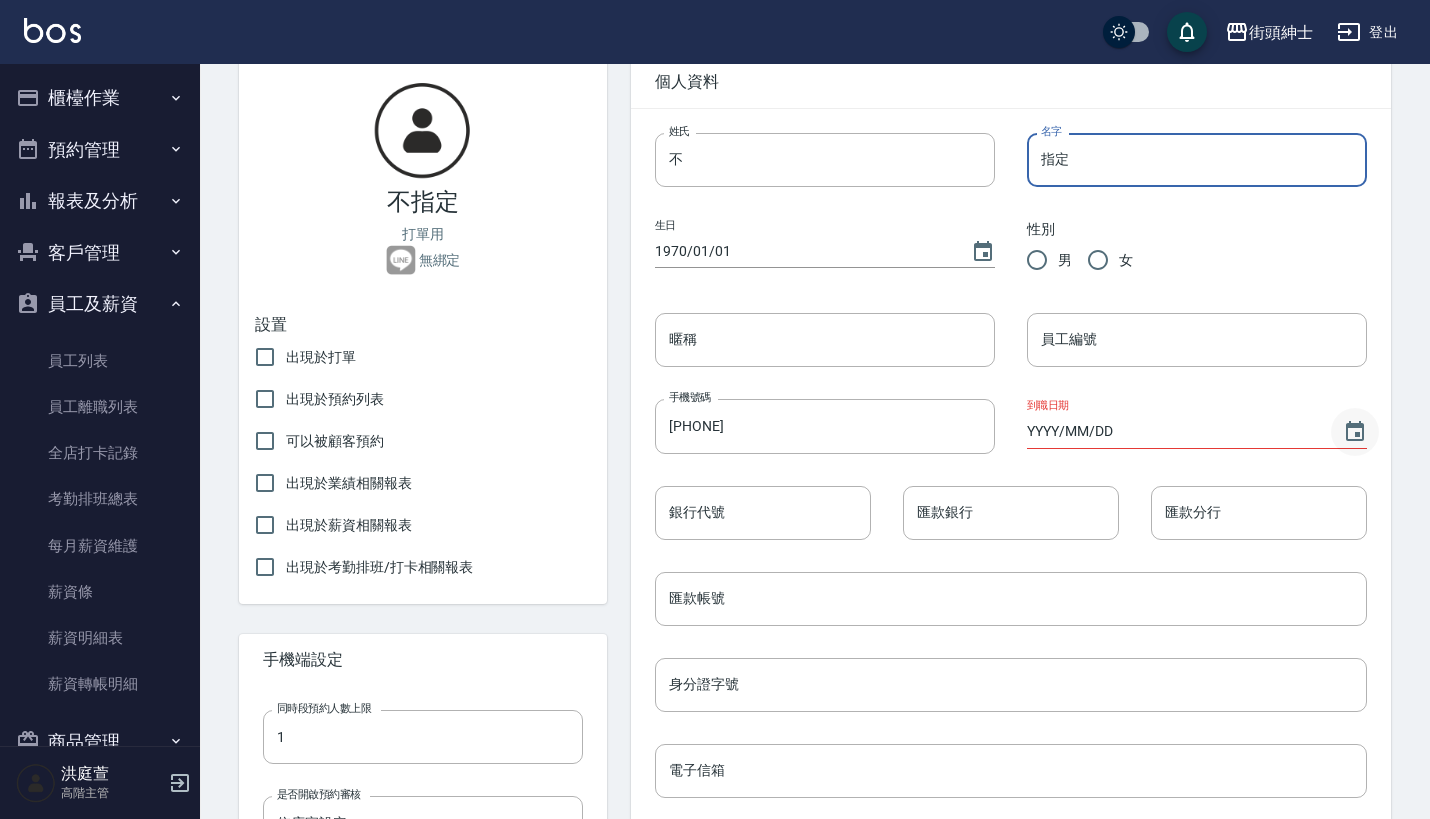 type on "指定" 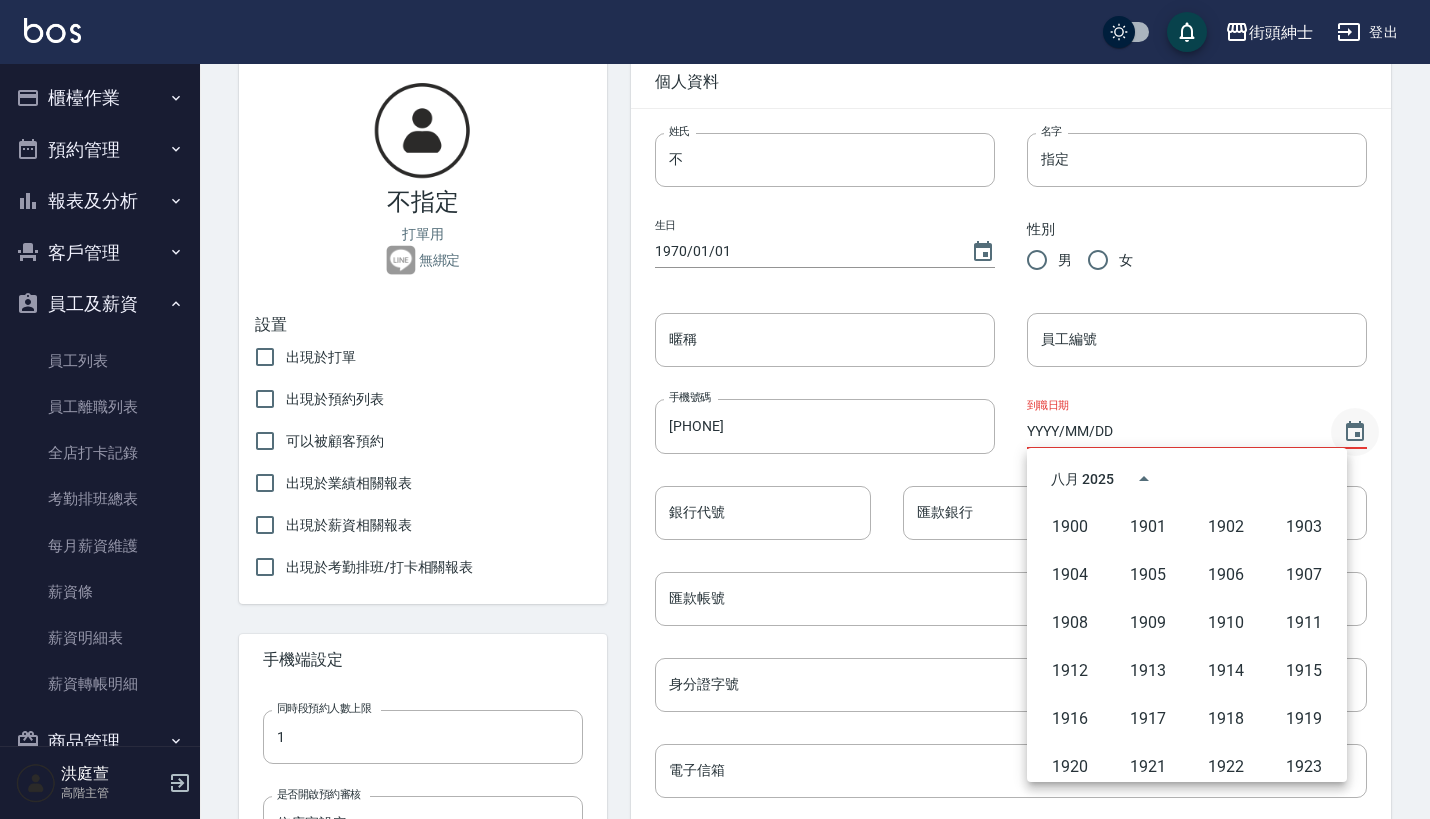 scroll, scrollTop: 1372, scrollLeft: 0, axis: vertical 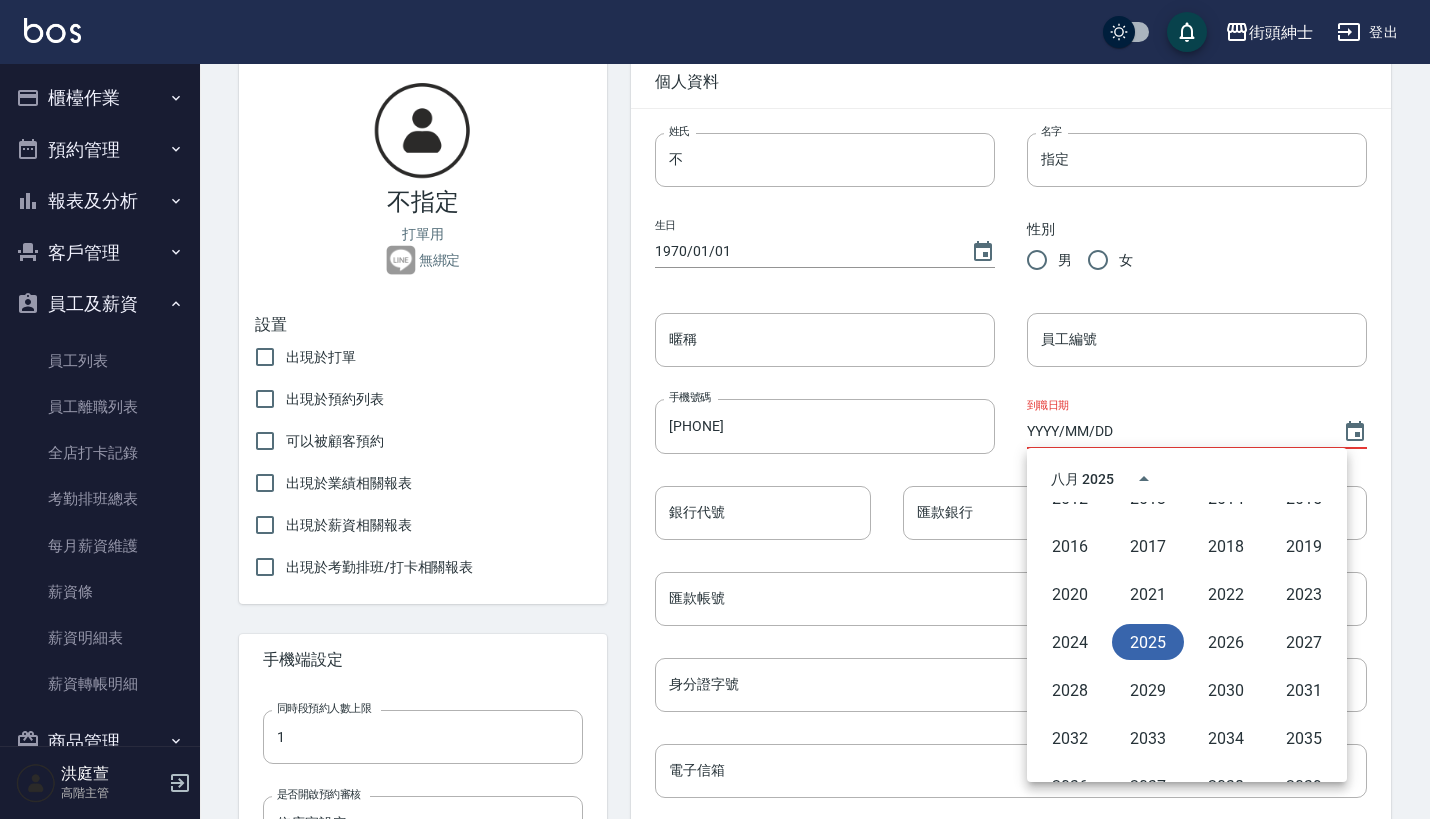 click on "2025" at bounding box center [1148, 642] 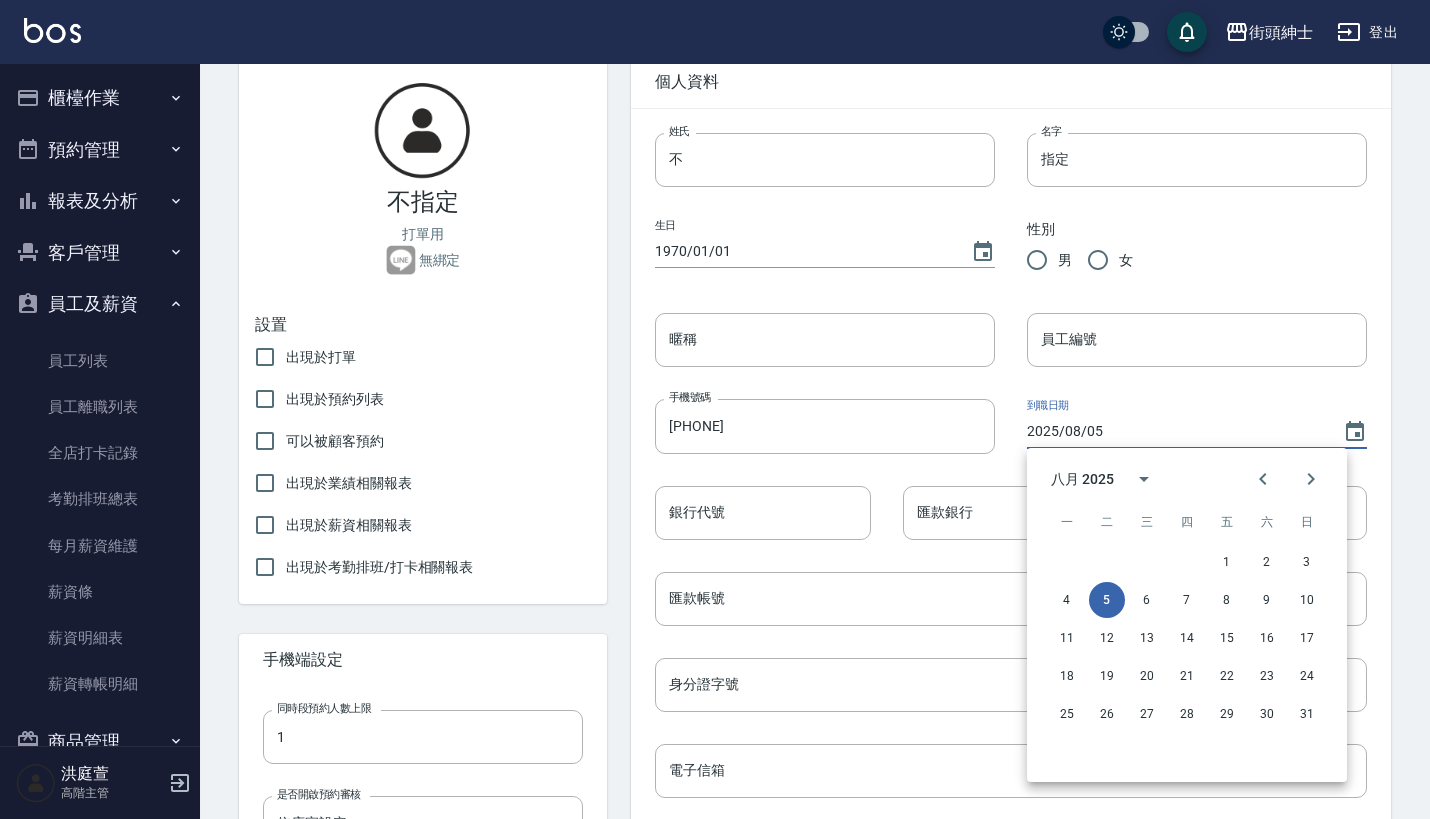 click on "到職日期 [DATE]" at bounding box center (1181, 410) 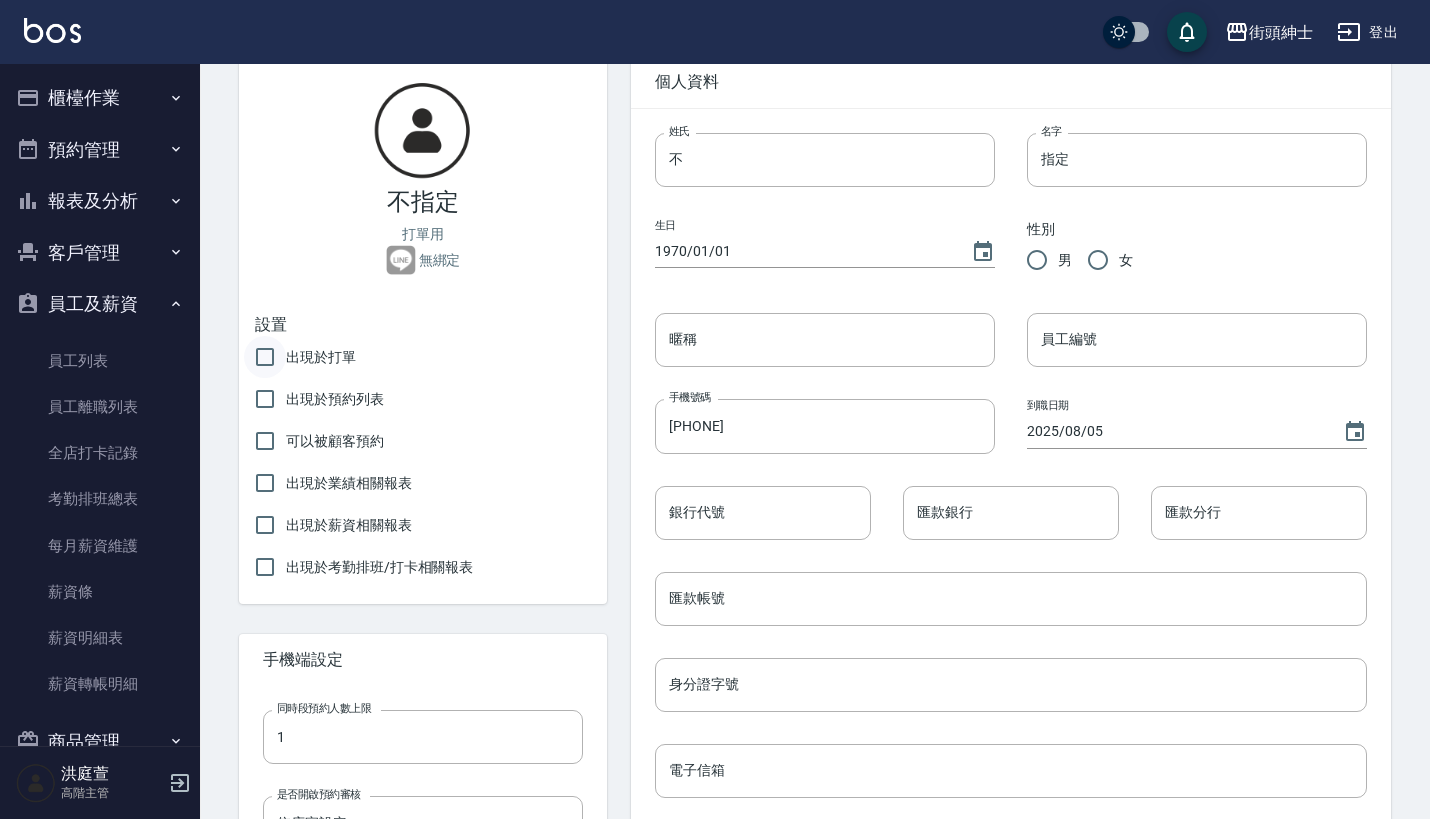click on "出現於打單" at bounding box center (265, 357) 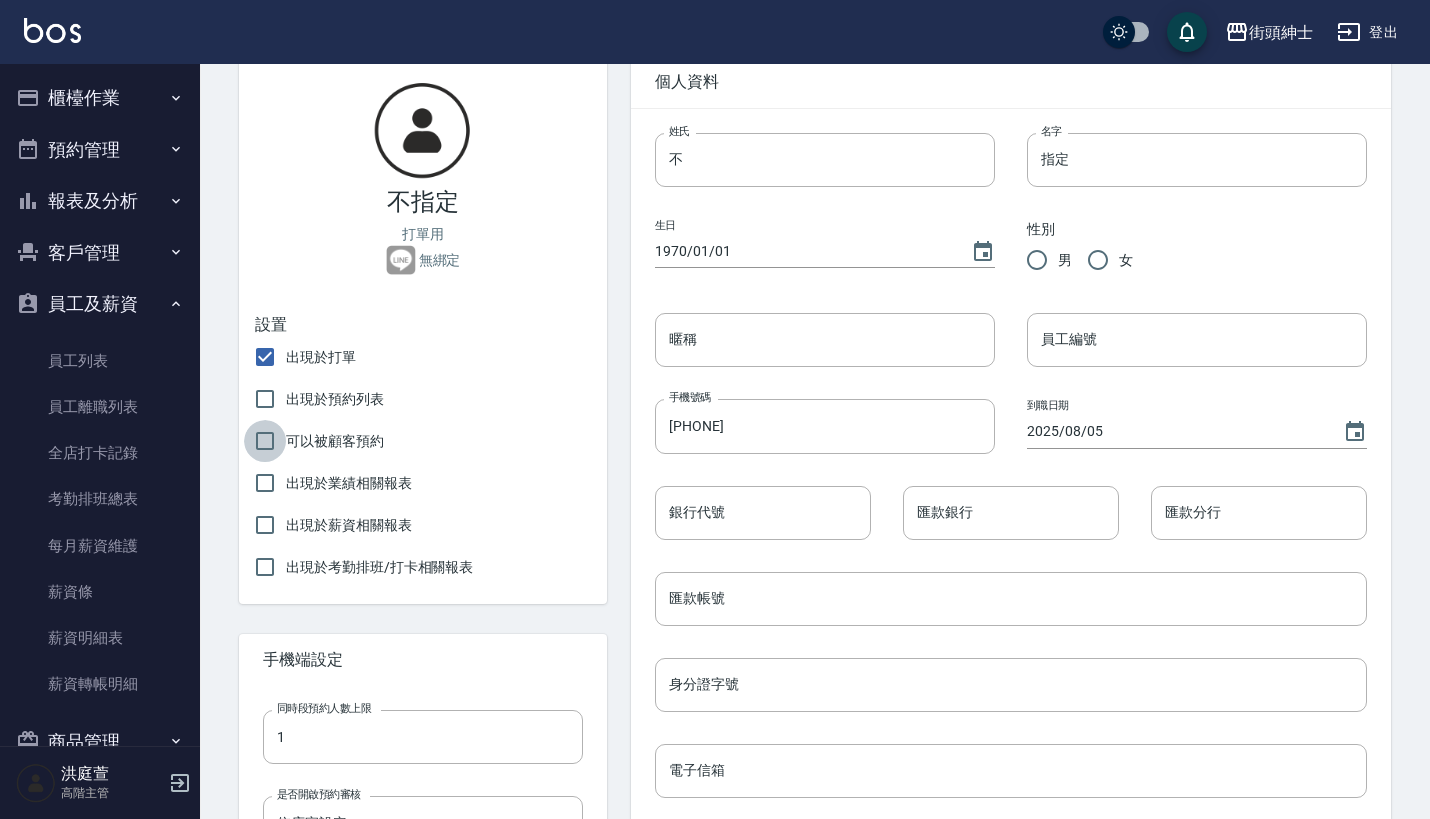 click on "可以被顧客預約" at bounding box center [265, 441] 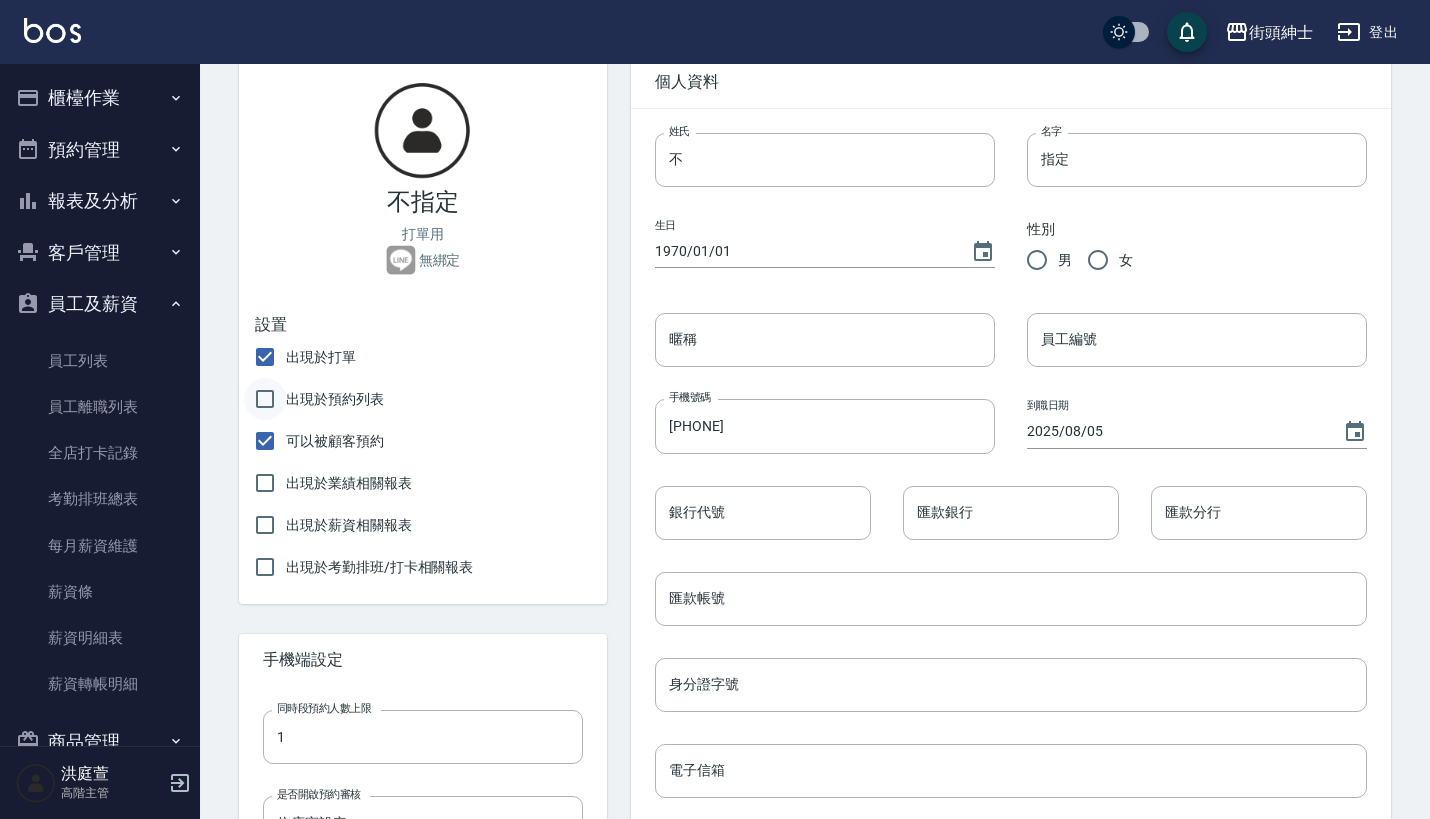 click on "出現於預約列表" at bounding box center (265, 399) 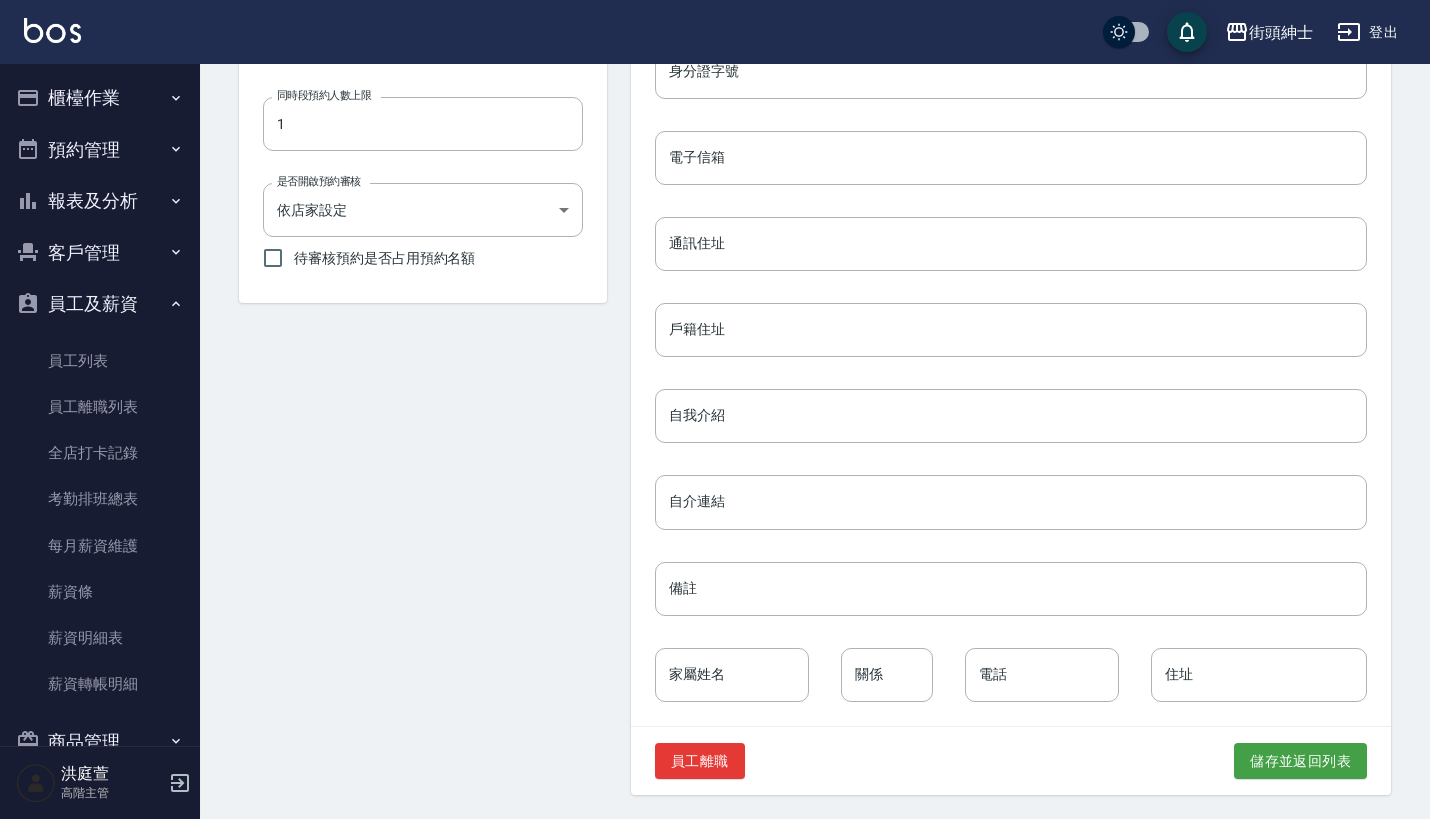 scroll, scrollTop: 773, scrollLeft: 0, axis: vertical 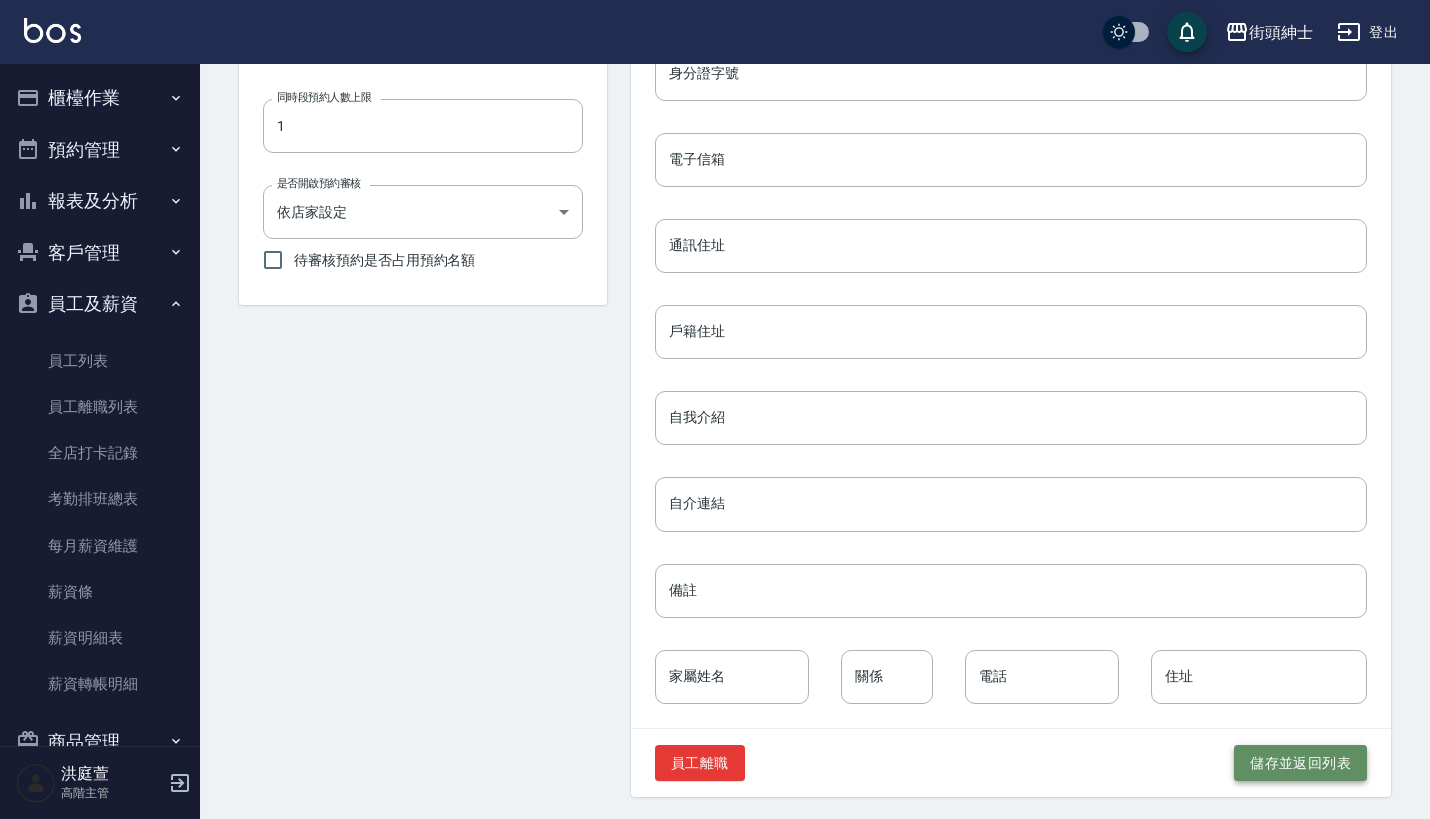 click on "儲存並返回列表" at bounding box center [1300, 763] 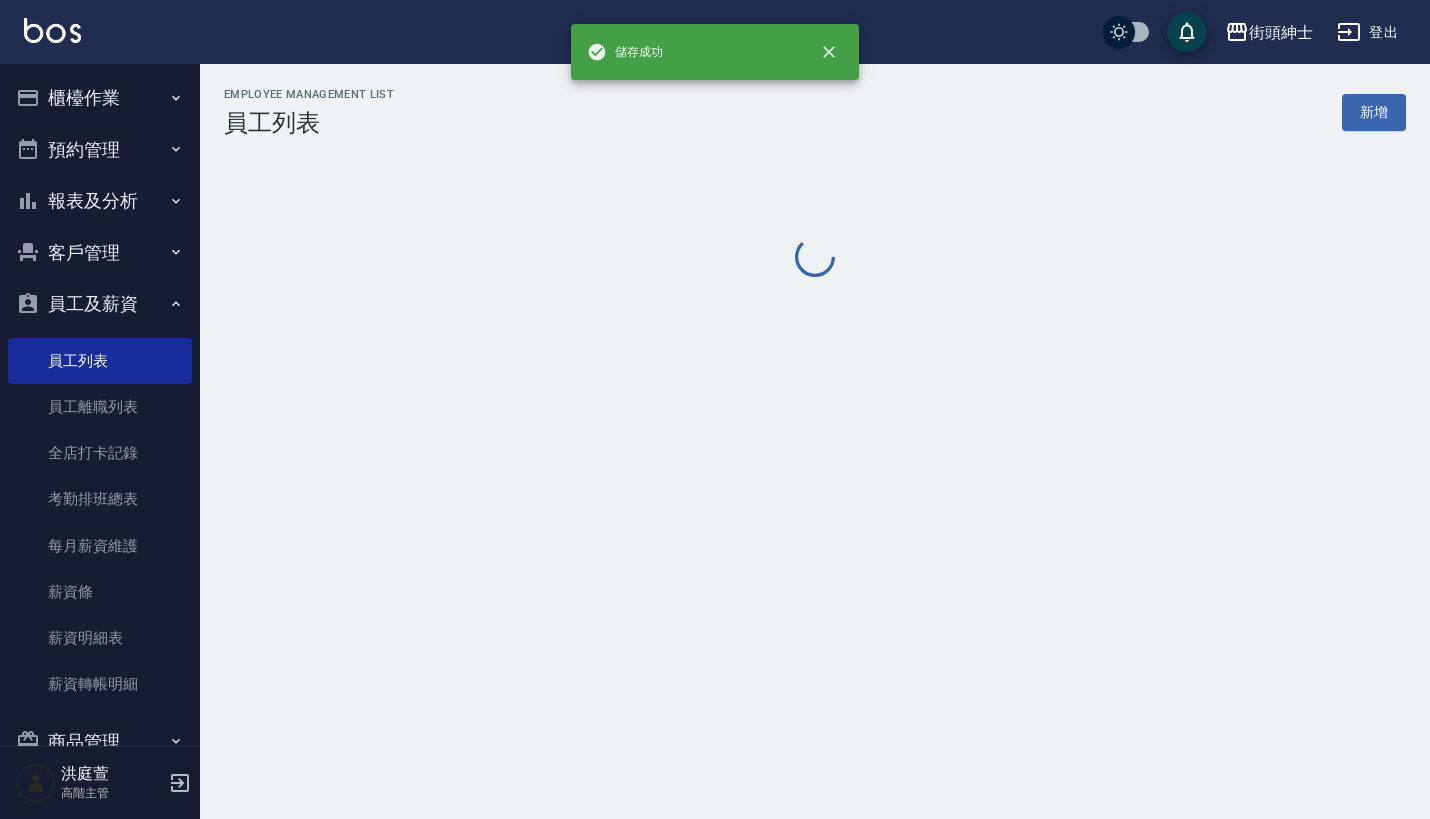 scroll, scrollTop: 0, scrollLeft: 0, axis: both 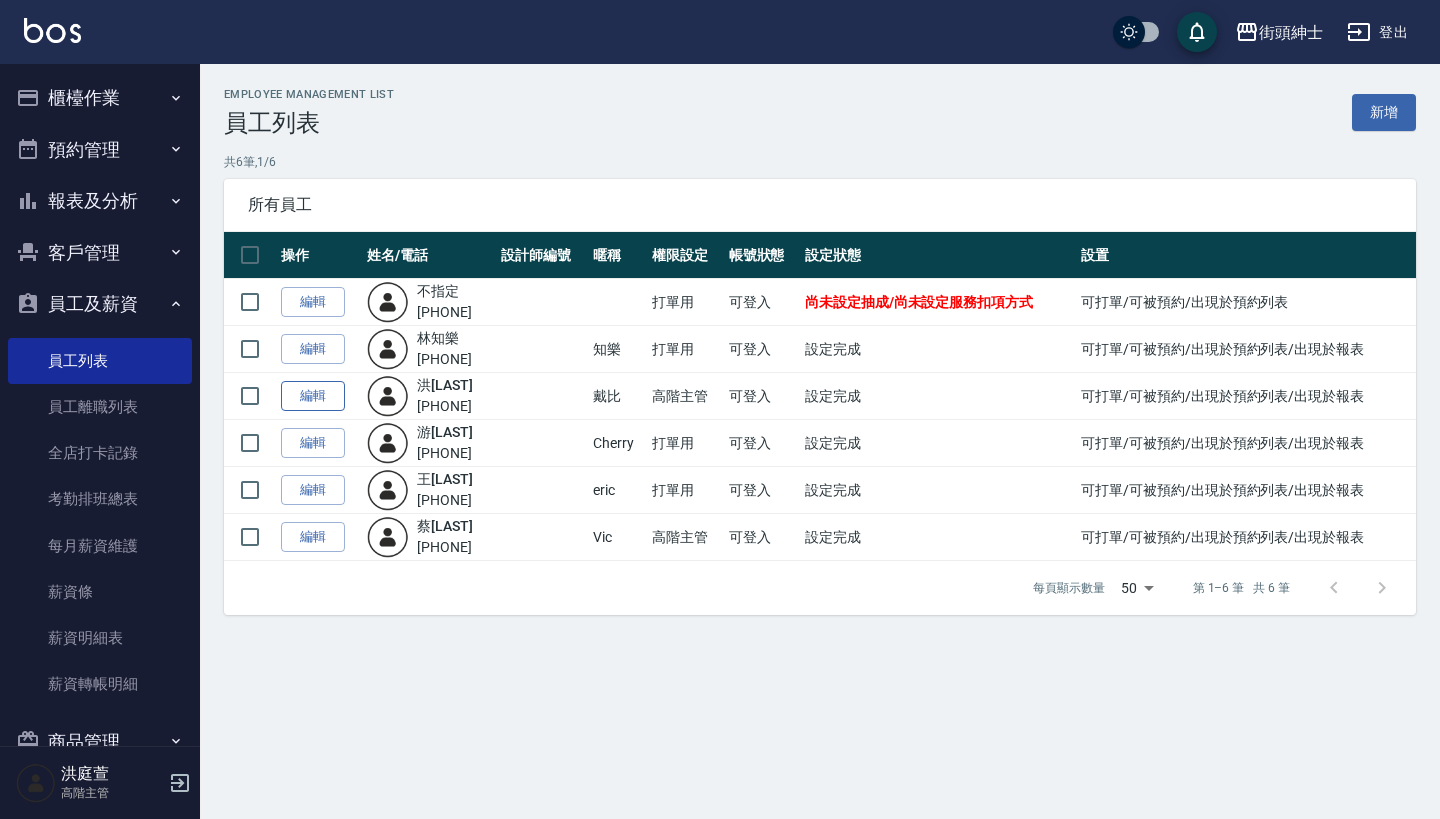 click on "編輯" at bounding box center (313, 396) 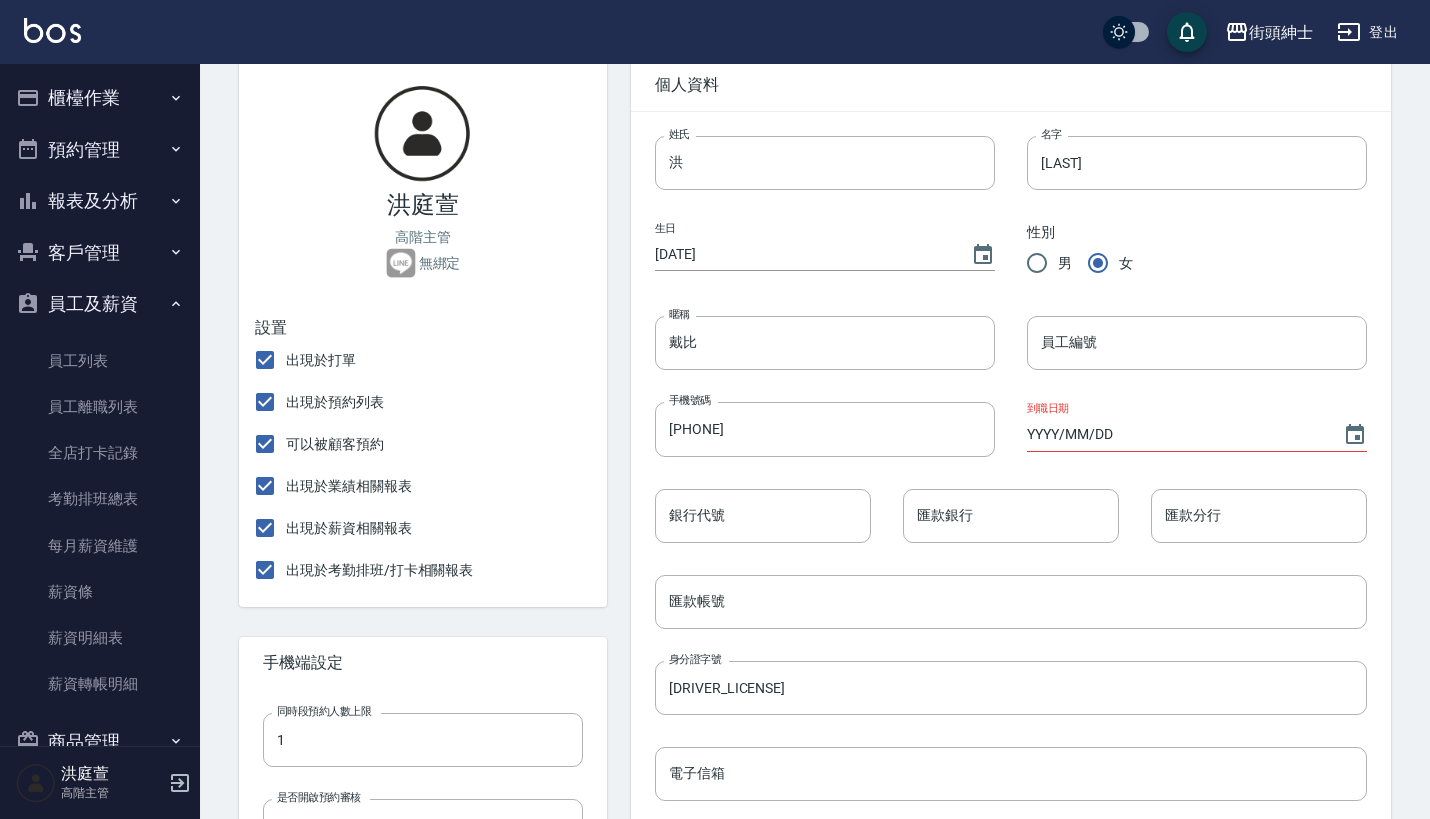 scroll, scrollTop: 158, scrollLeft: 0, axis: vertical 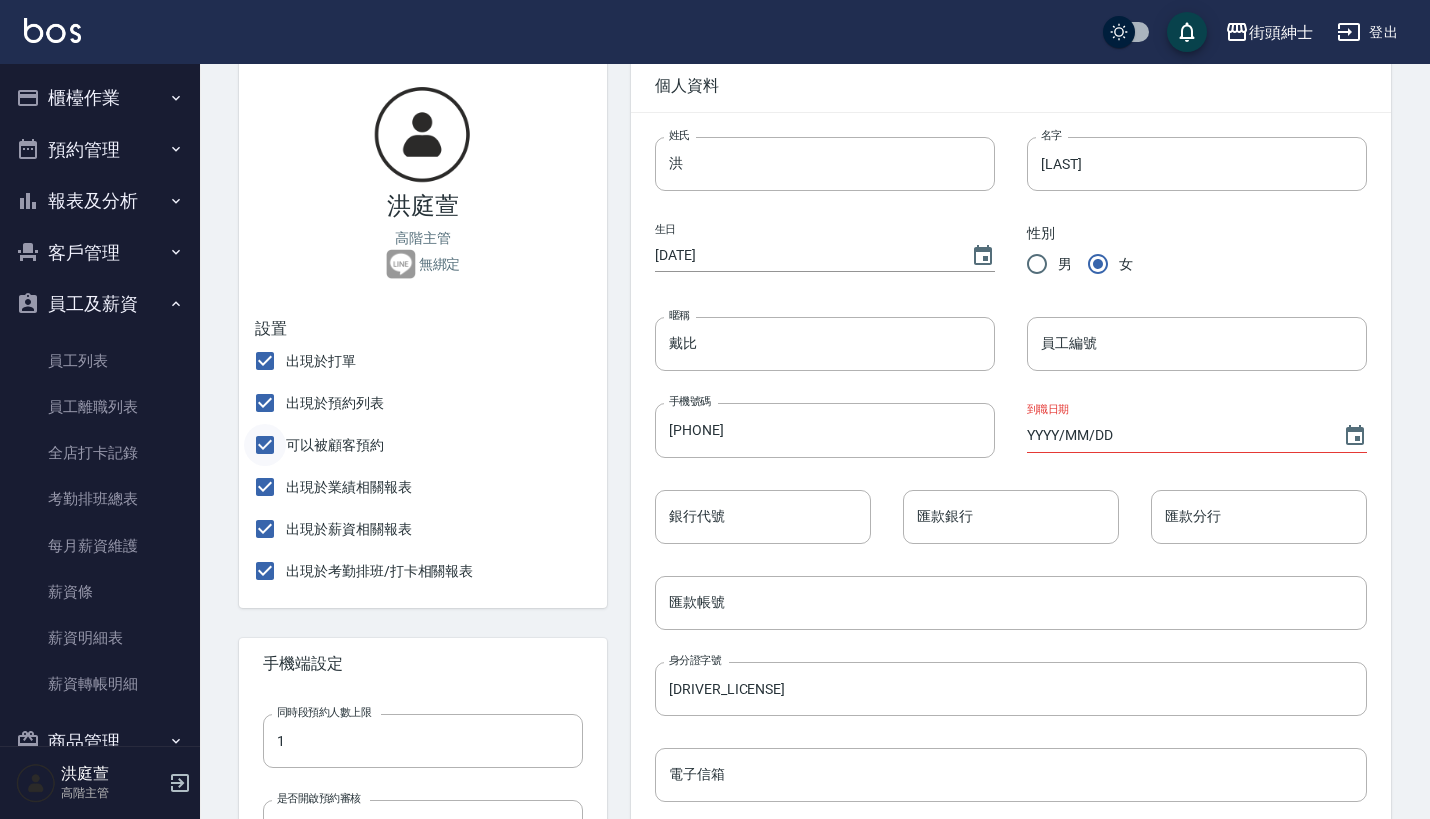 click on "可以被顧客預約" at bounding box center (265, 445) 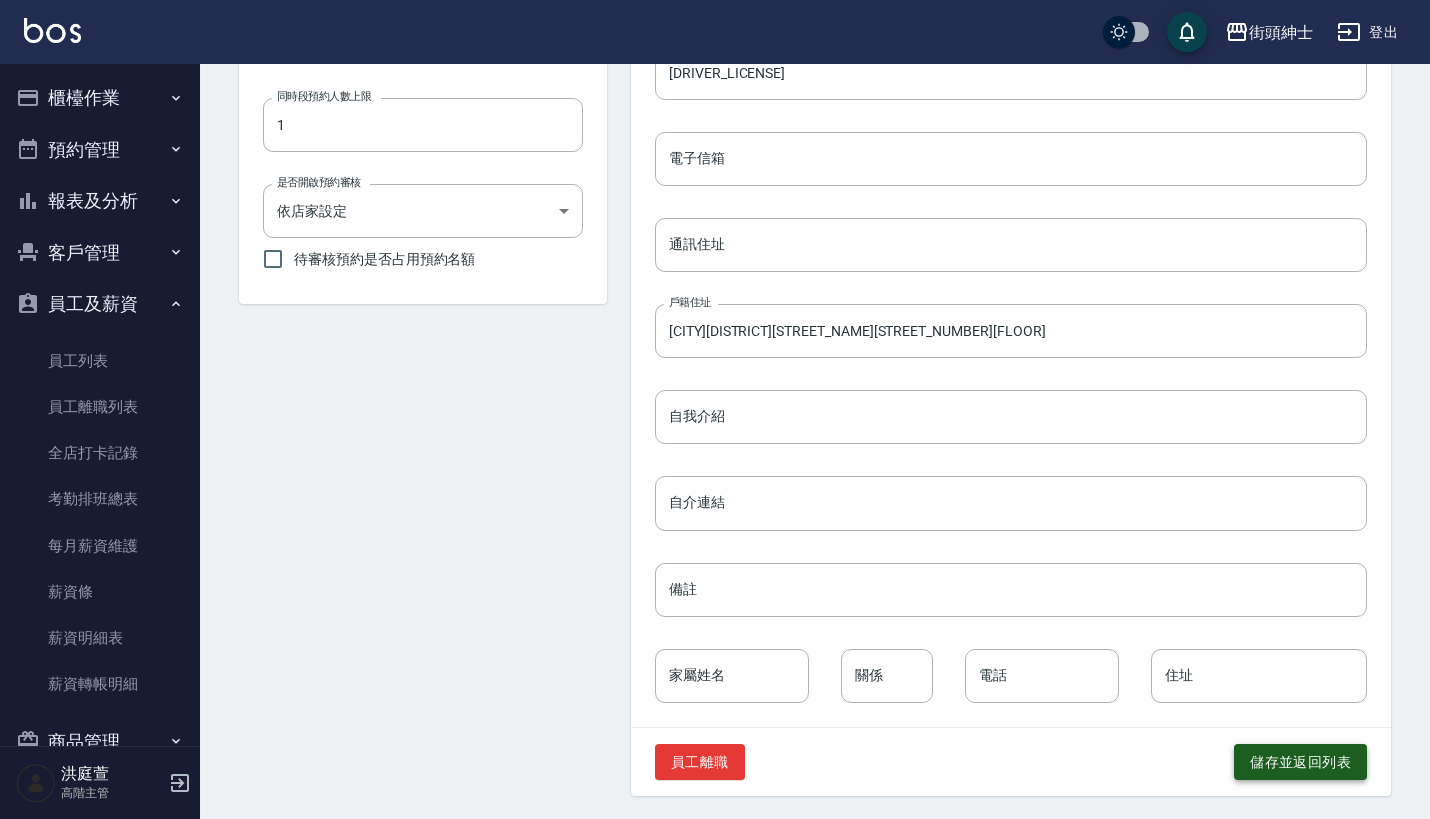 scroll, scrollTop: 773, scrollLeft: 0, axis: vertical 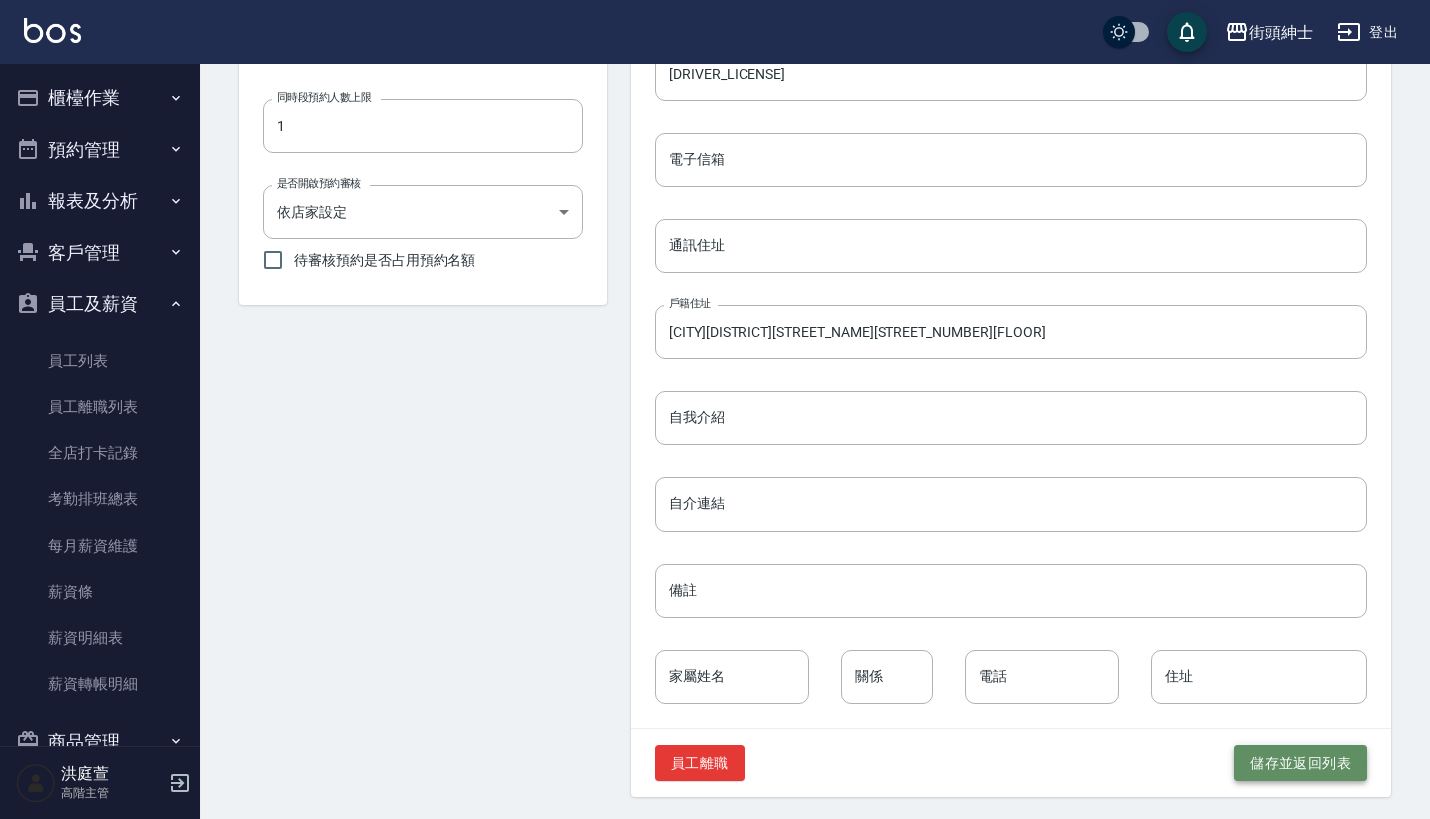 click on "儲存並返回列表" at bounding box center (1300, 763) 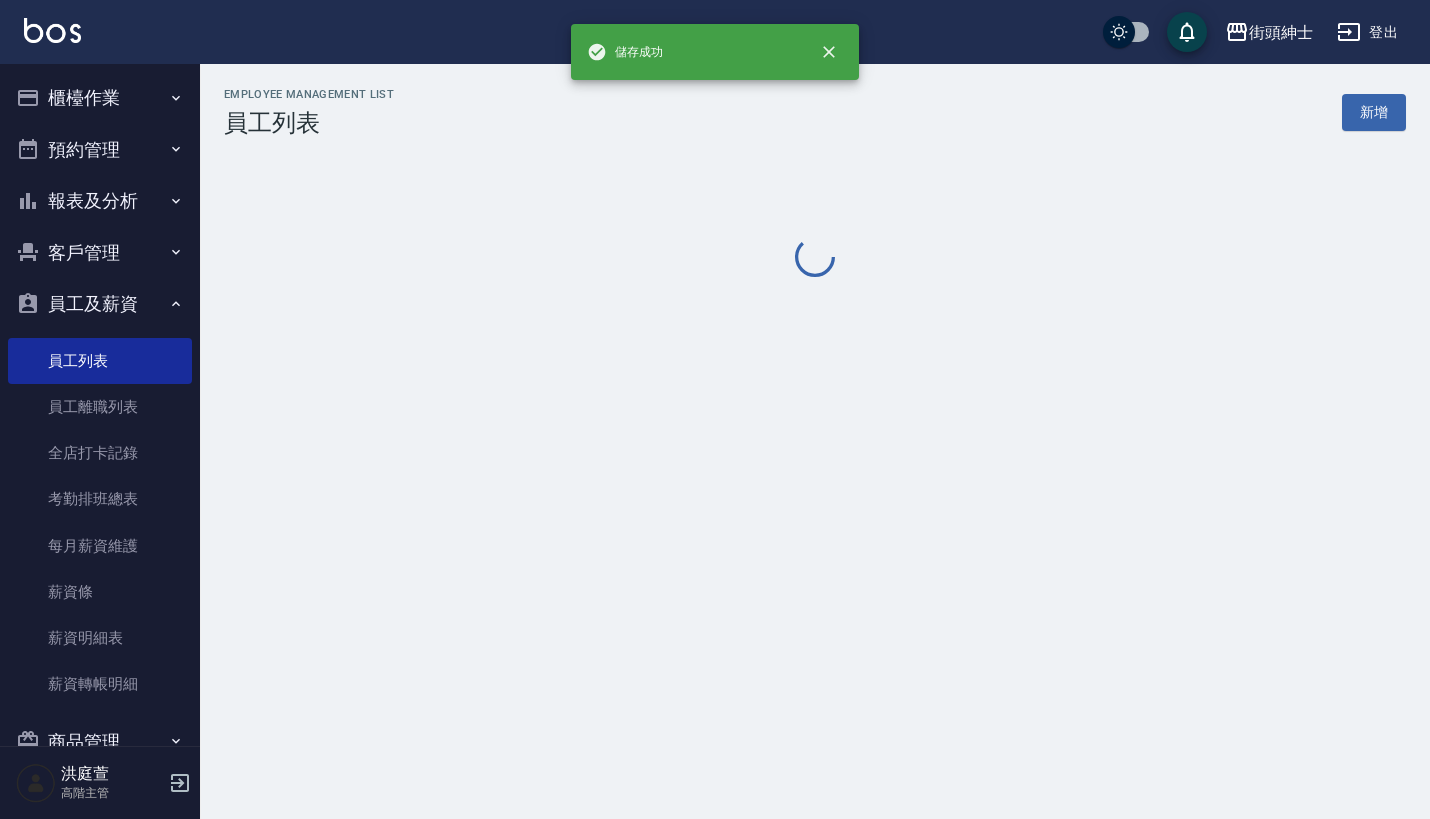 scroll, scrollTop: 0, scrollLeft: 0, axis: both 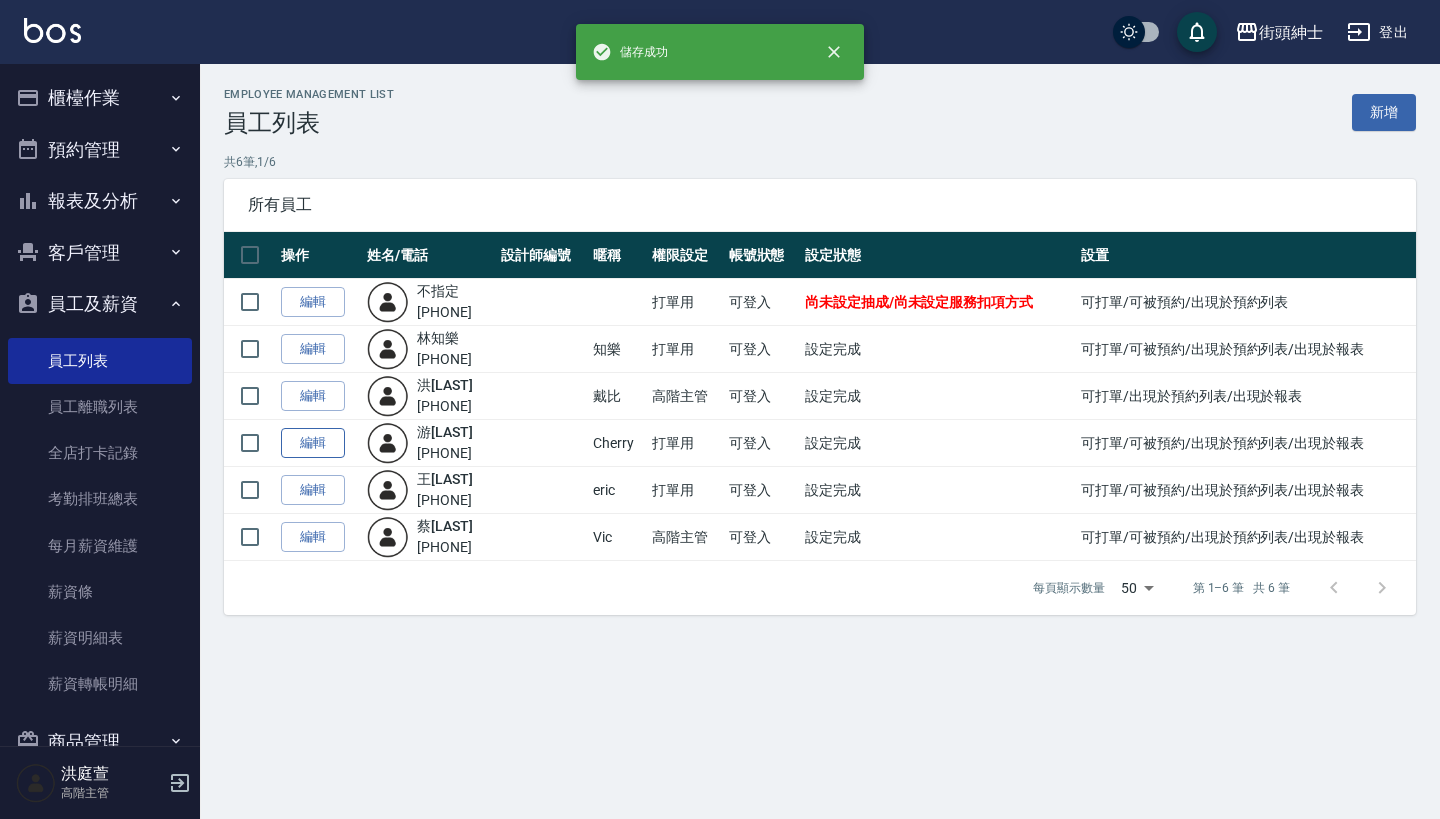 click on "編輯" at bounding box center (313, 443) 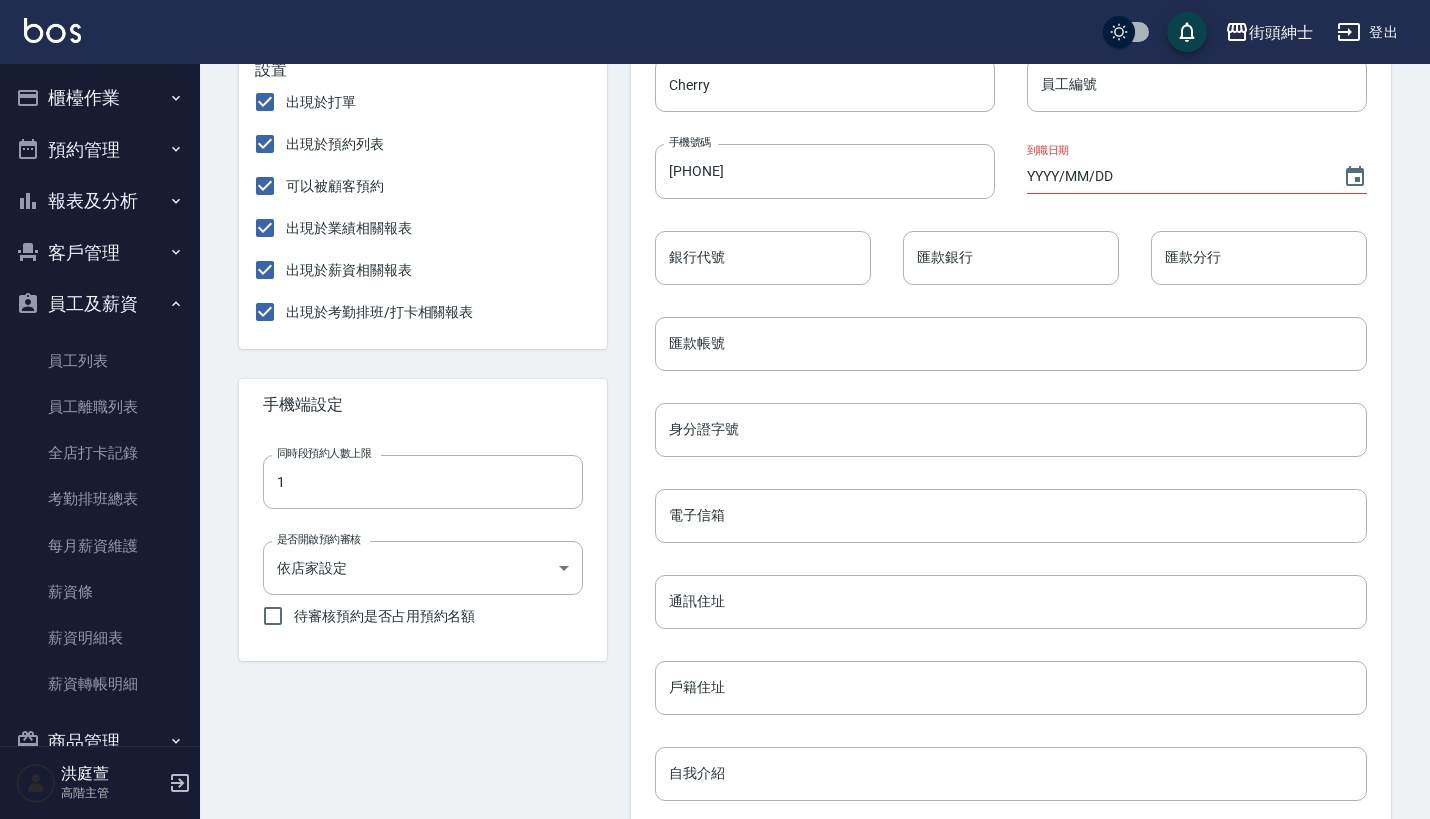 scroll, scrollTop: 193, scrollLeft: 0, axis: vertical 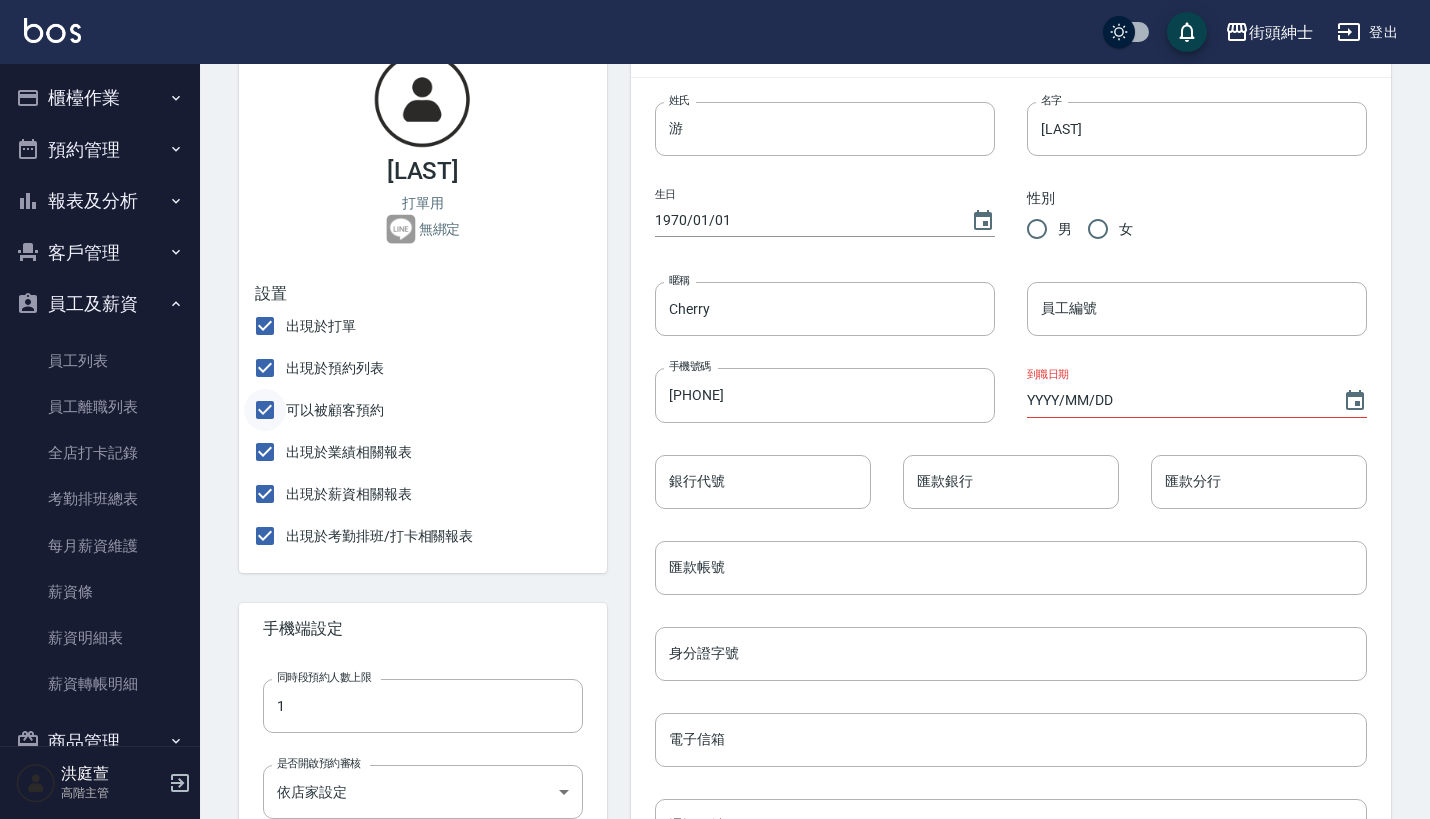 click on "可以被顧客預約" at bounding box center (265, 410) 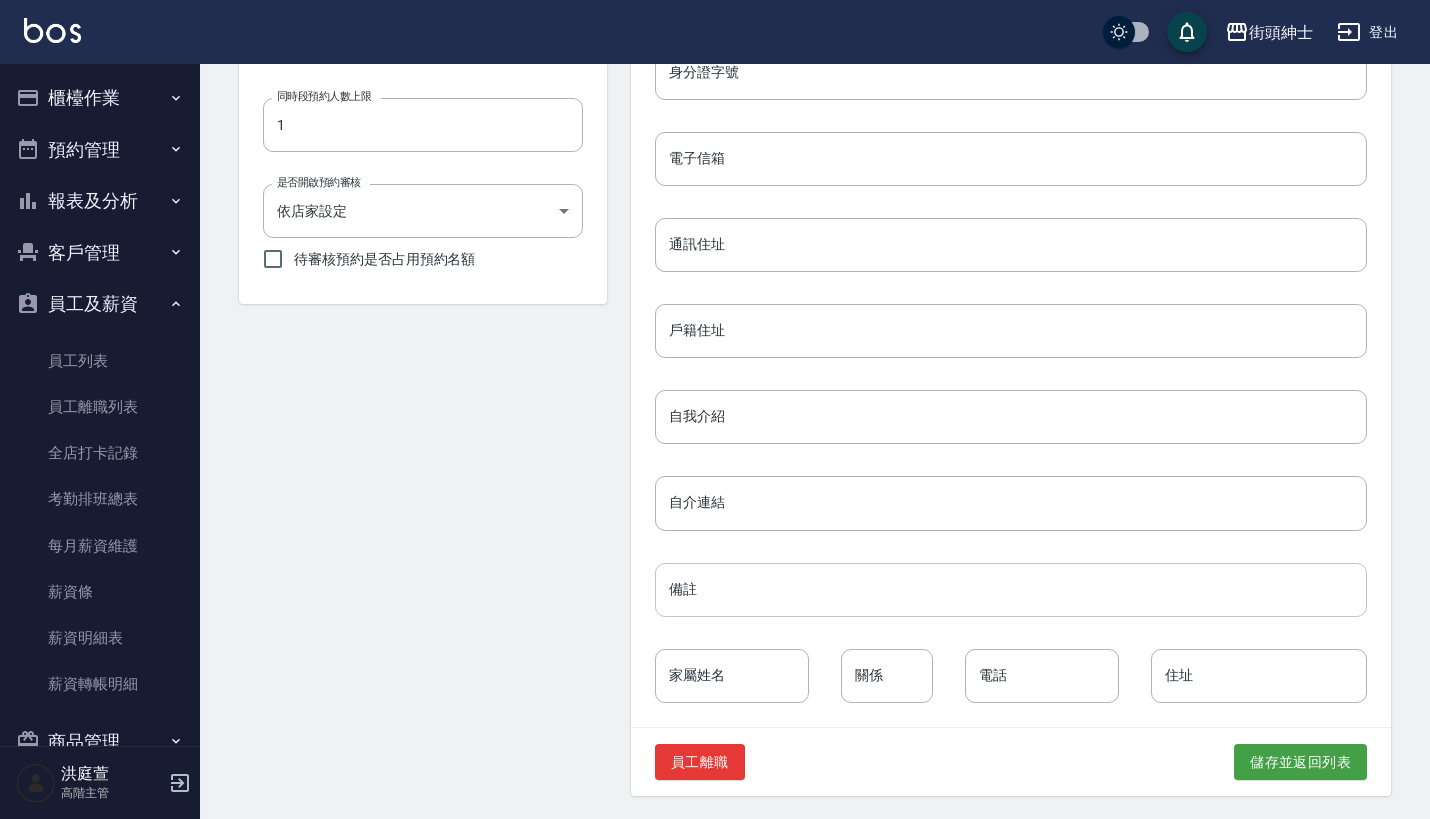 scroll, scrollTop: 773, scrollLeft: 0, axis: vertical 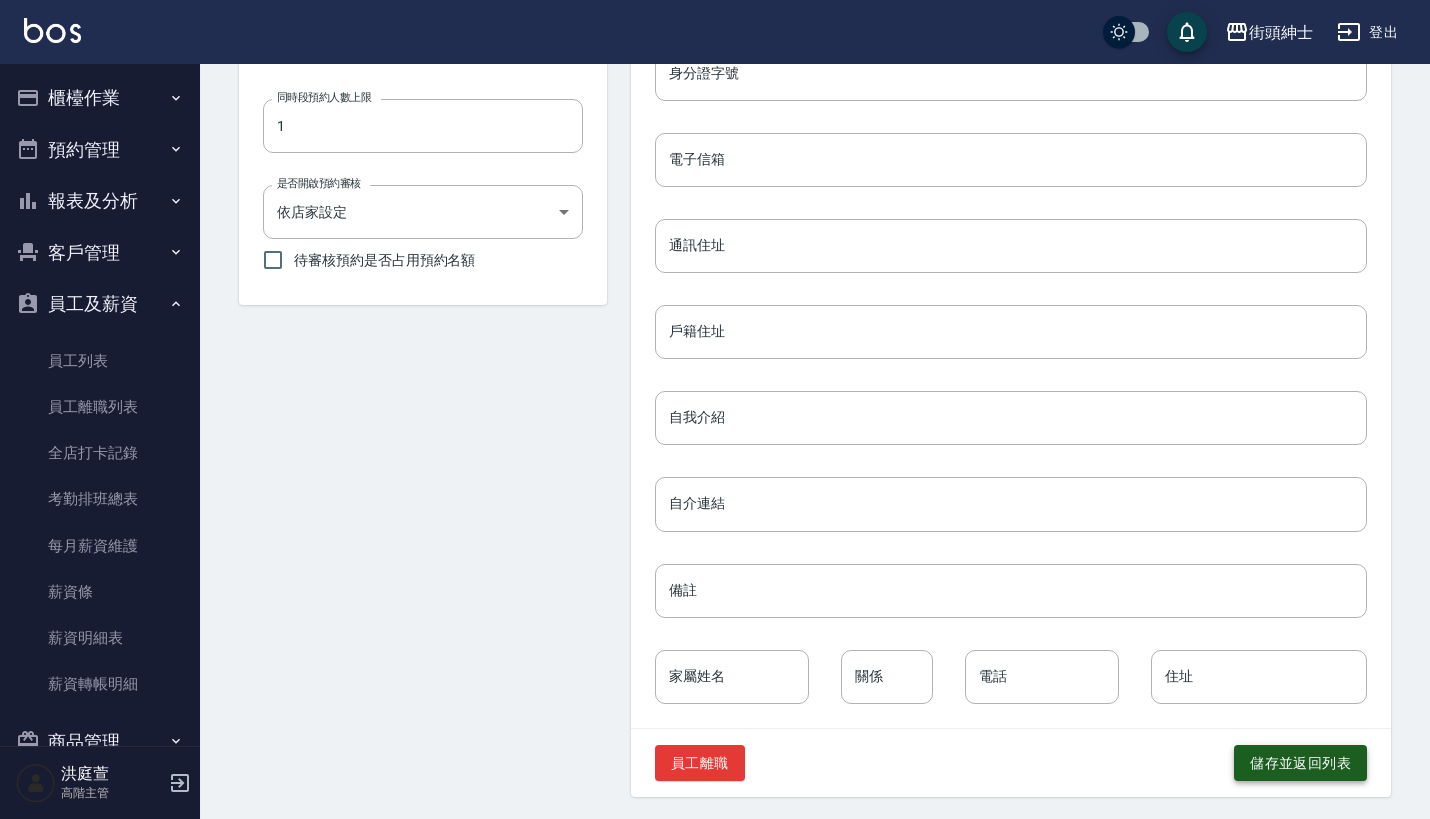 click on "儲存並返回列表" at bounding box center (1300, 763) 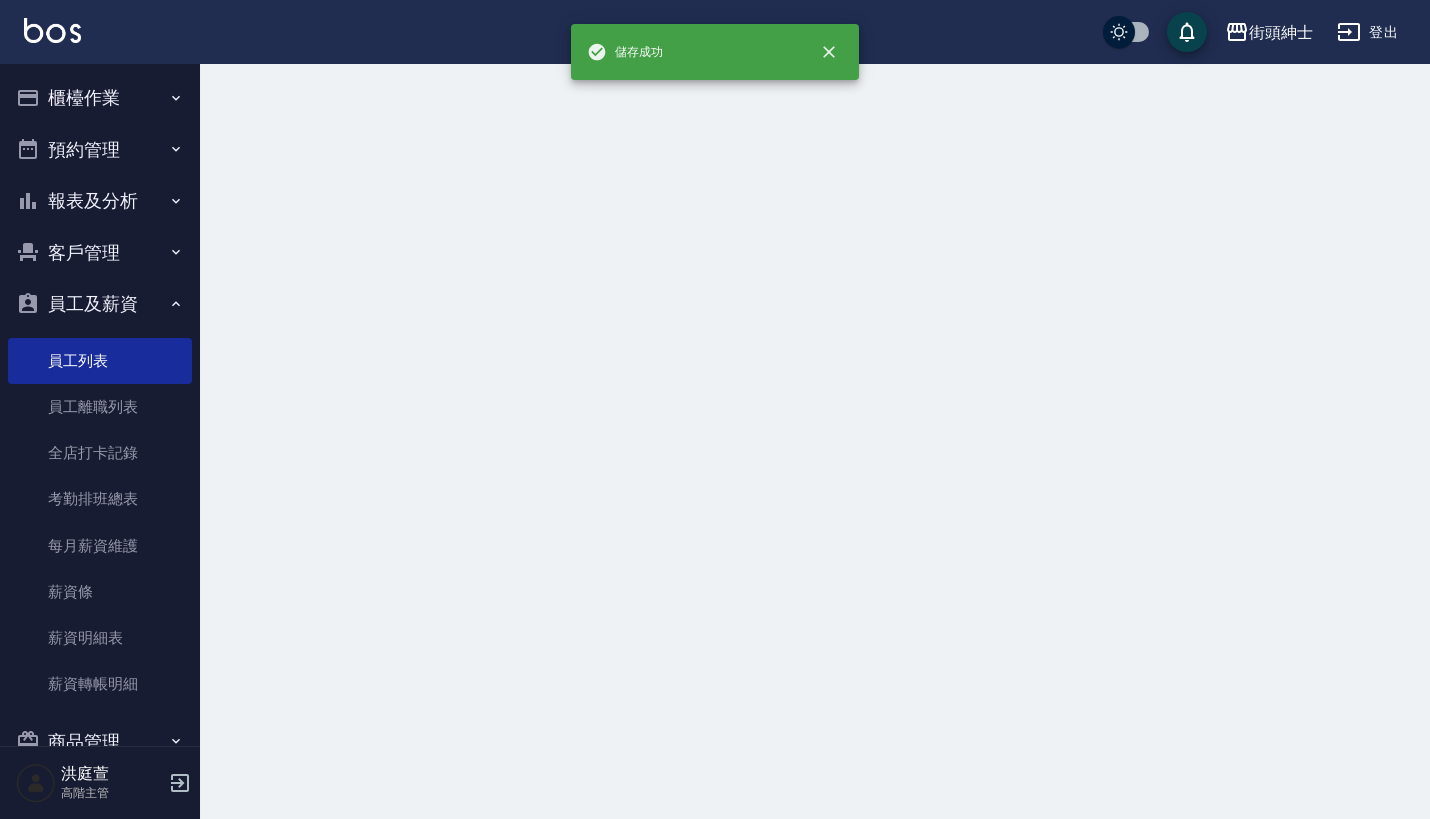 scroll, scrollTop: 0, scrollLeft: 0, axis: both 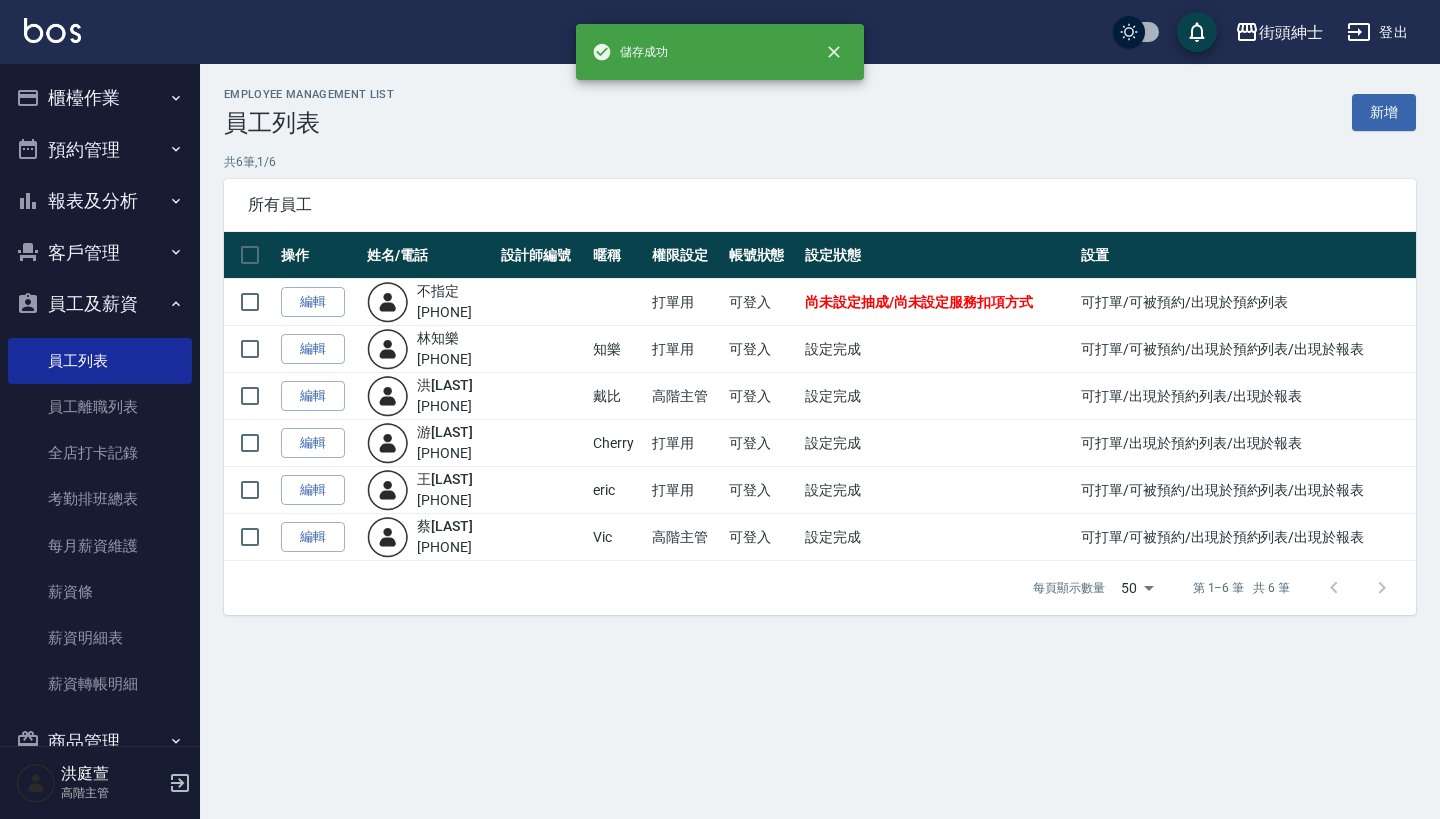 click on "預約管理" at bounding box center (100, 150) 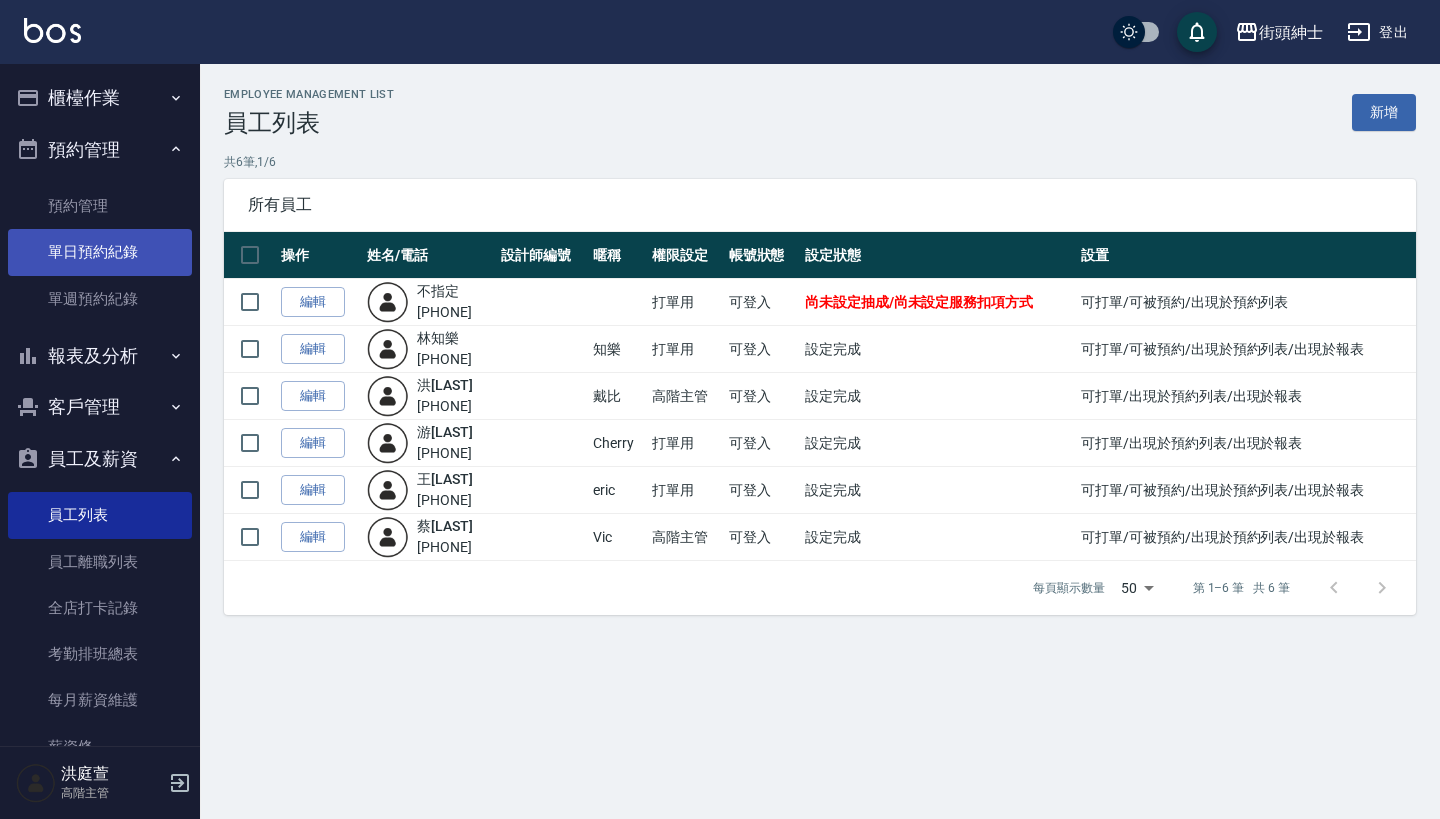 click on "單日預約紀錄" at bounding box center [100, 252] 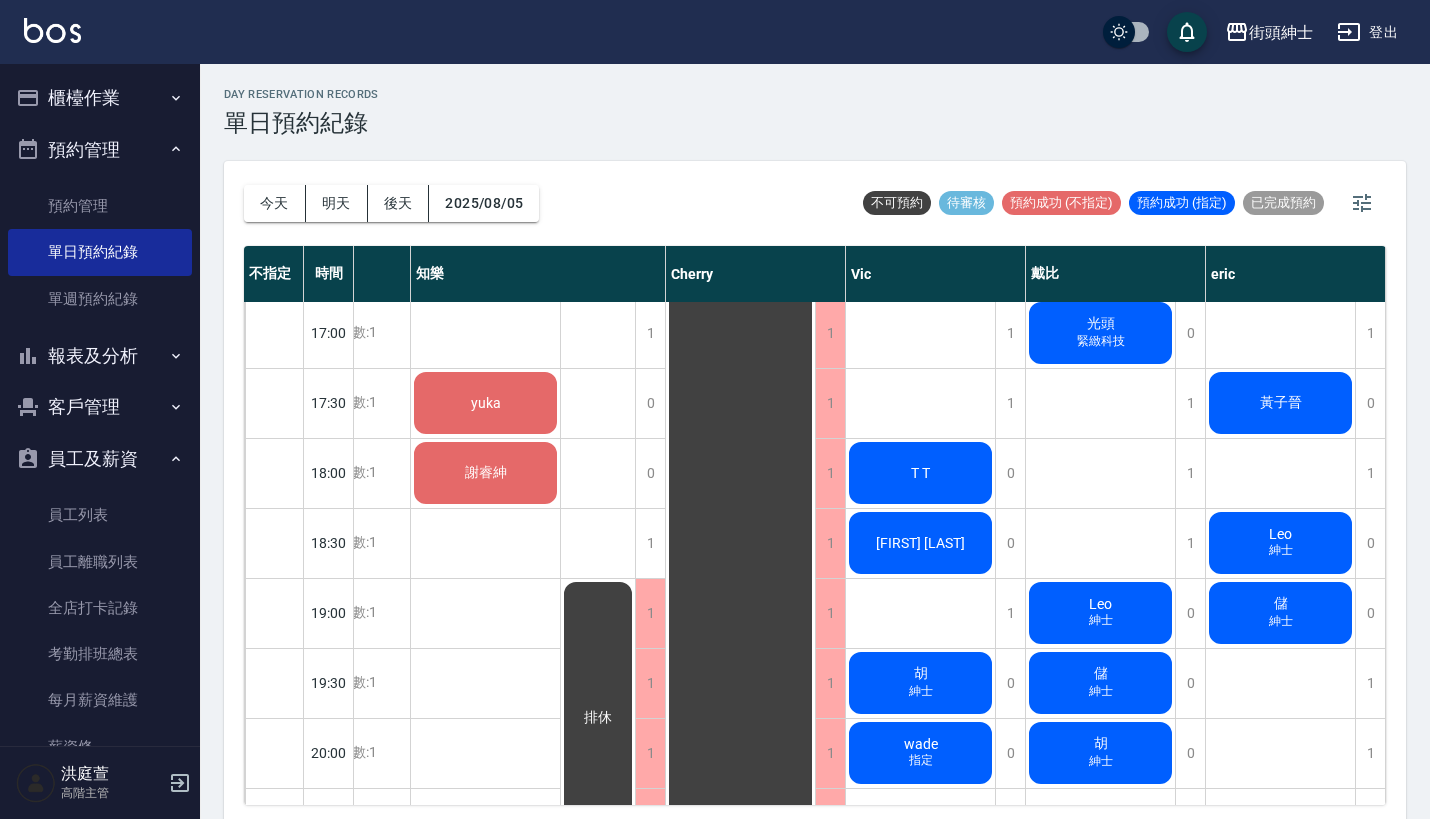 scroll, scrollTop: 1109, scrollLeft: 103, axis: both 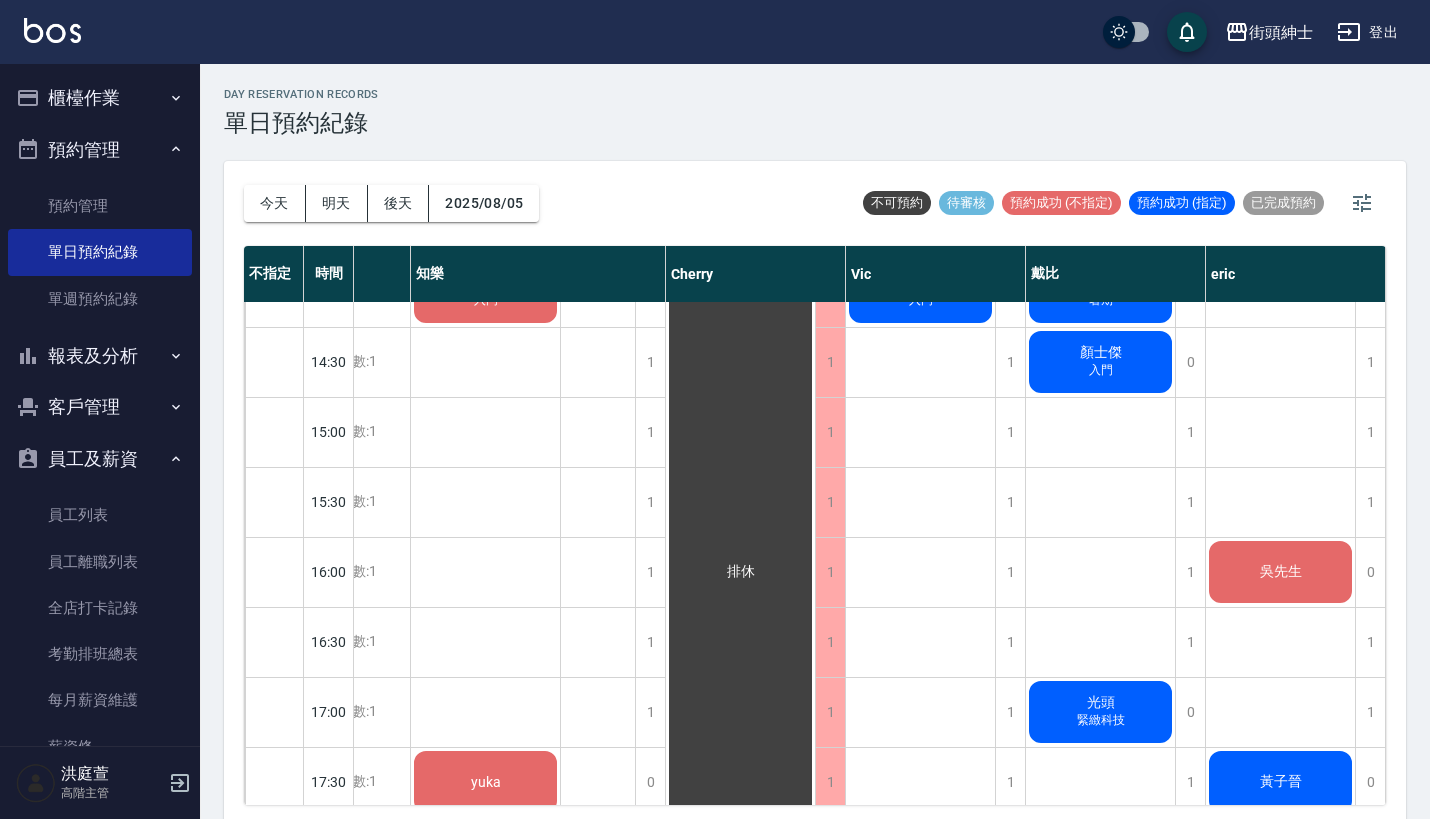 click on "預約管理" at bounding box center (100, 150) 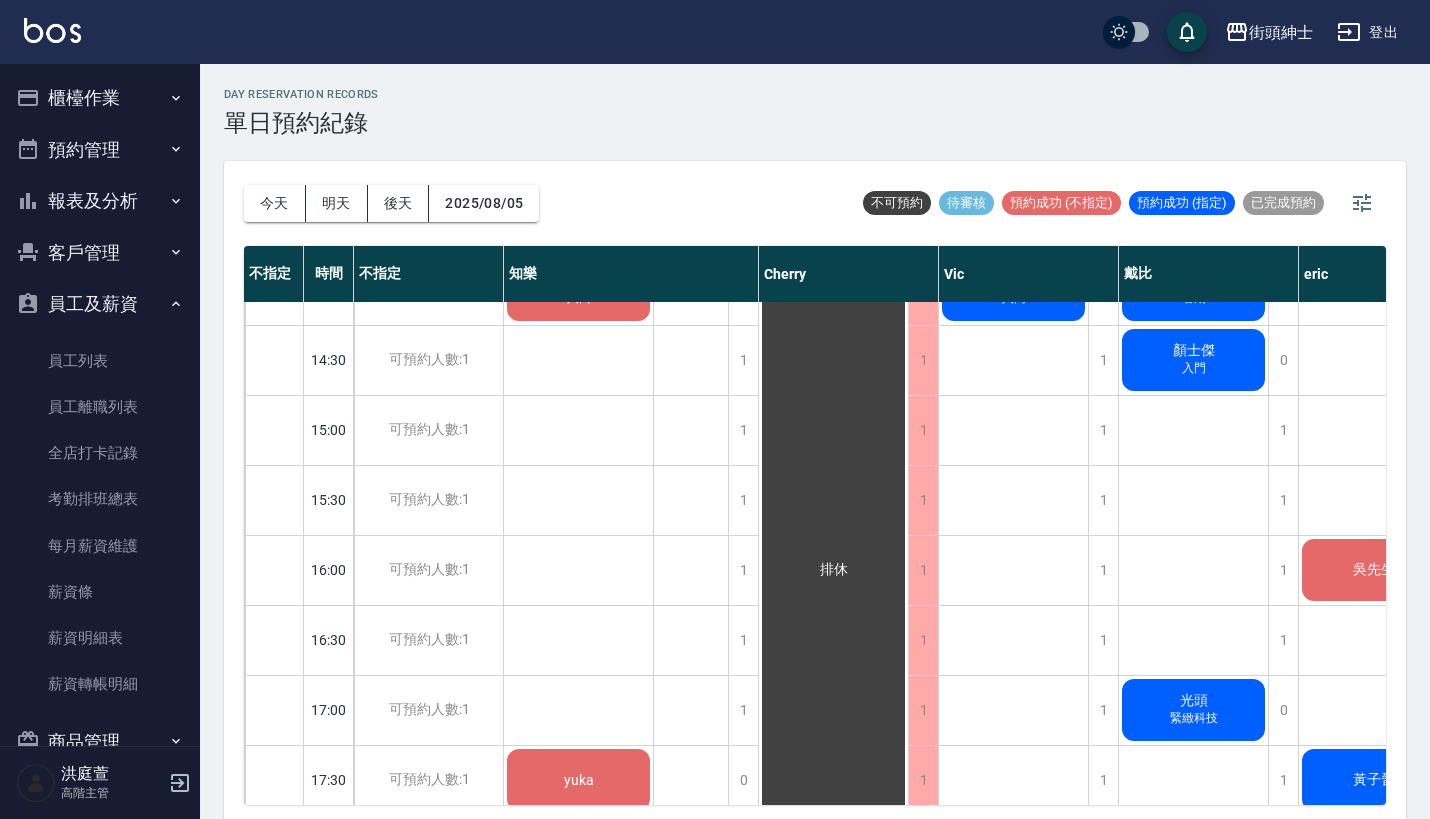 scroll, scrollTop: 751, scrollLeft: 0, axis: vertical 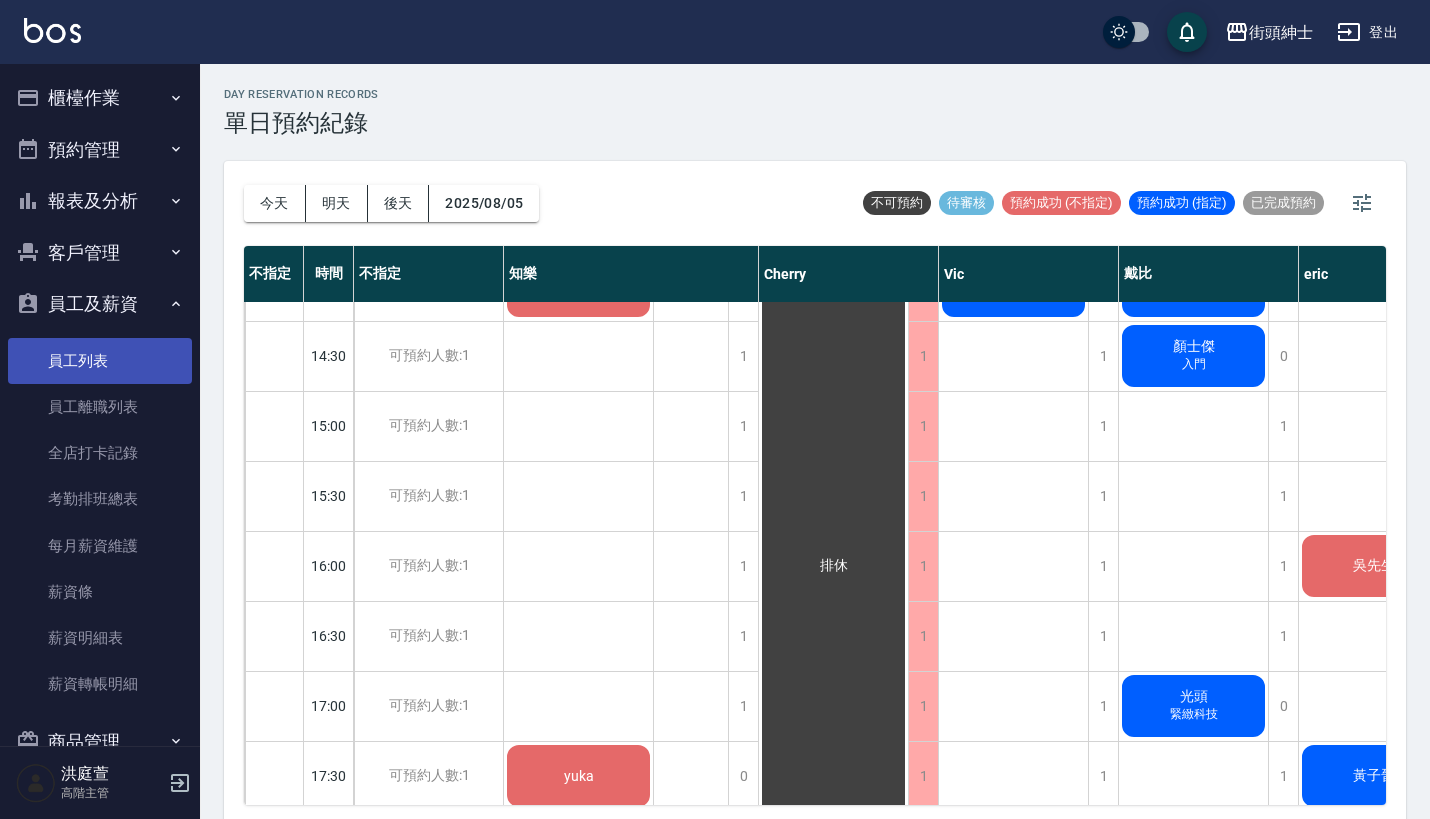 click on "員工列表" at bounding box center [100, 361] 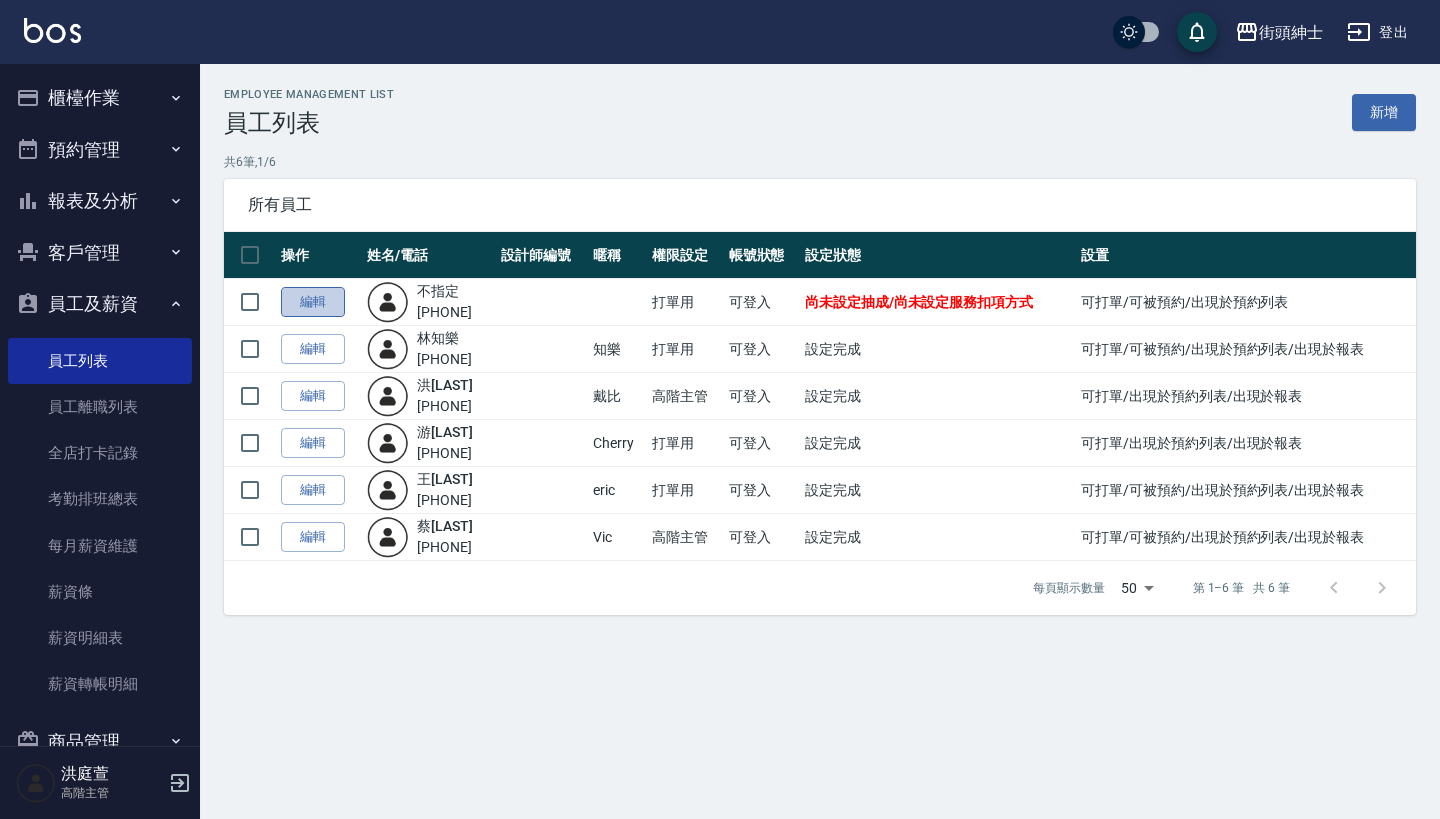click on "編輯" at bounding box center (313, 302) 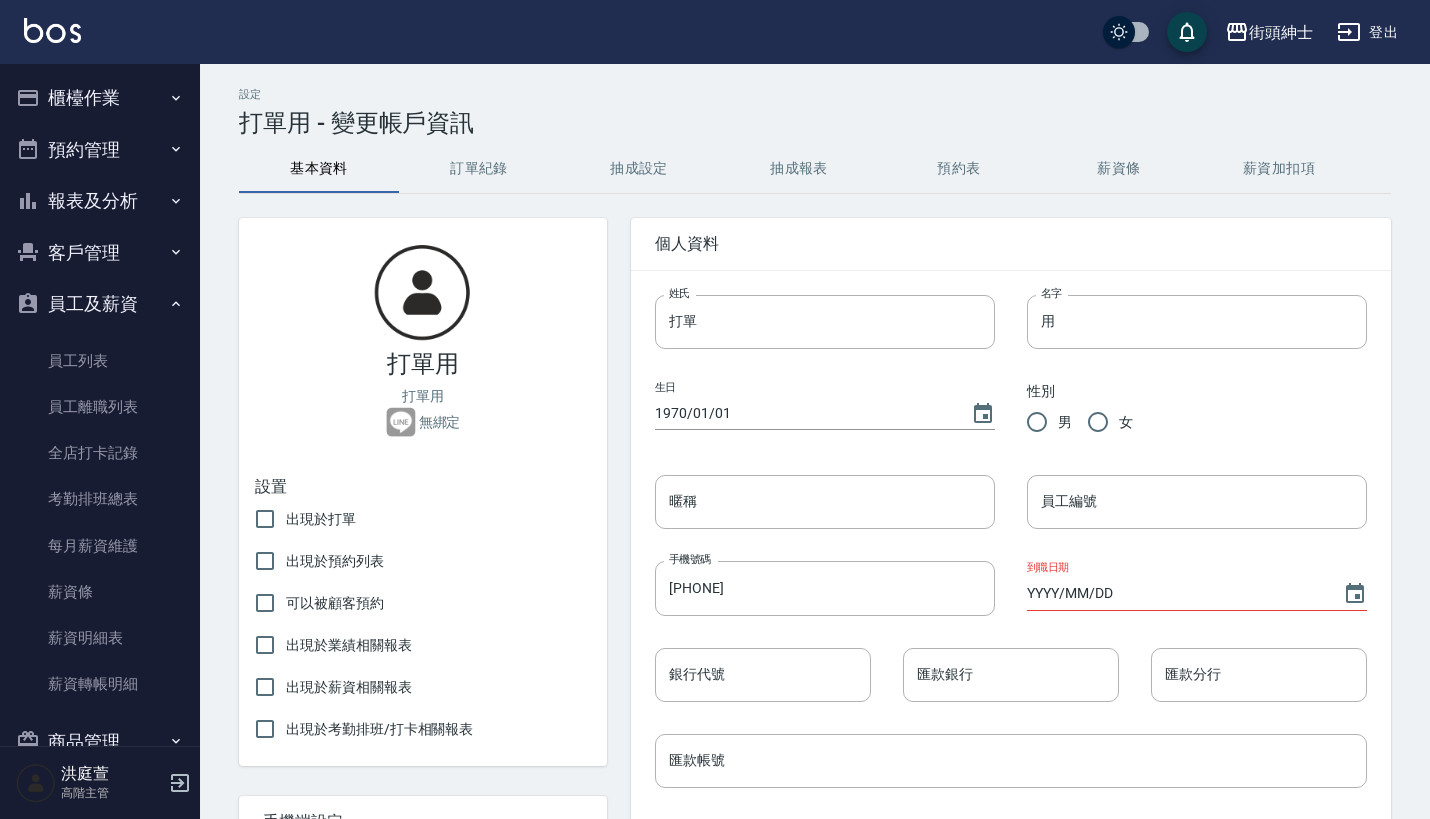 checkbox on "true" 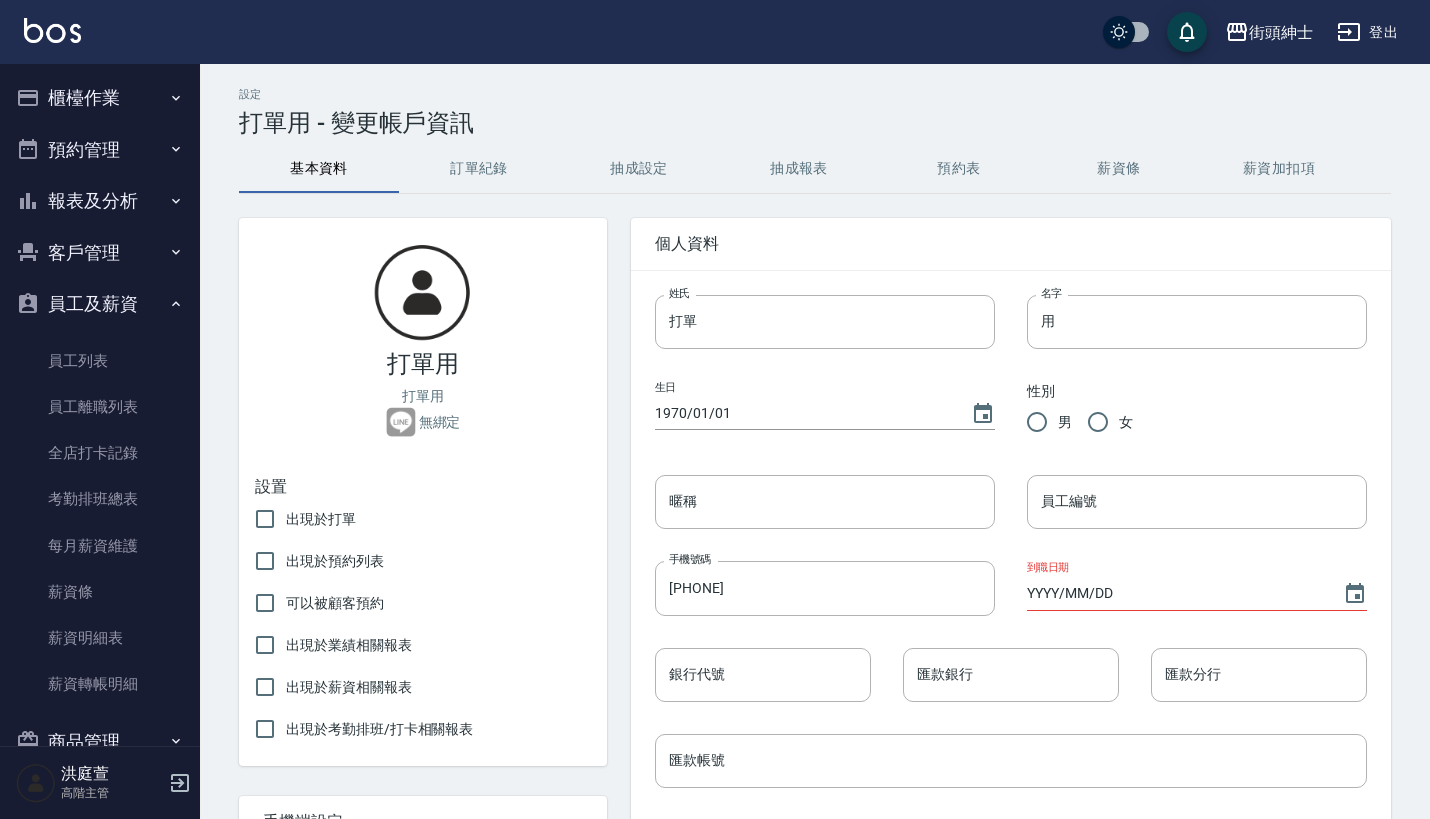 checkbox on "true" 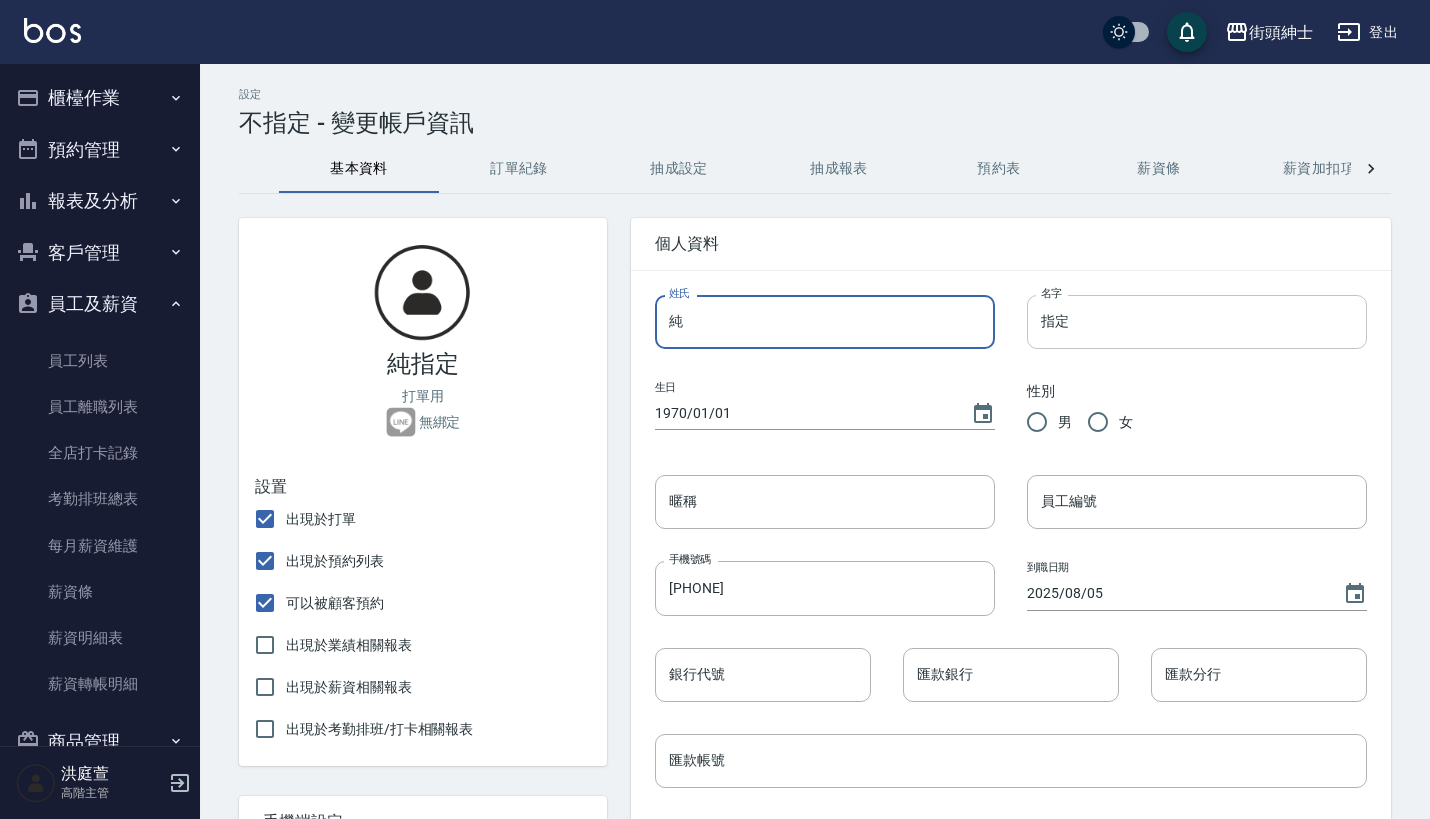 type on "純" 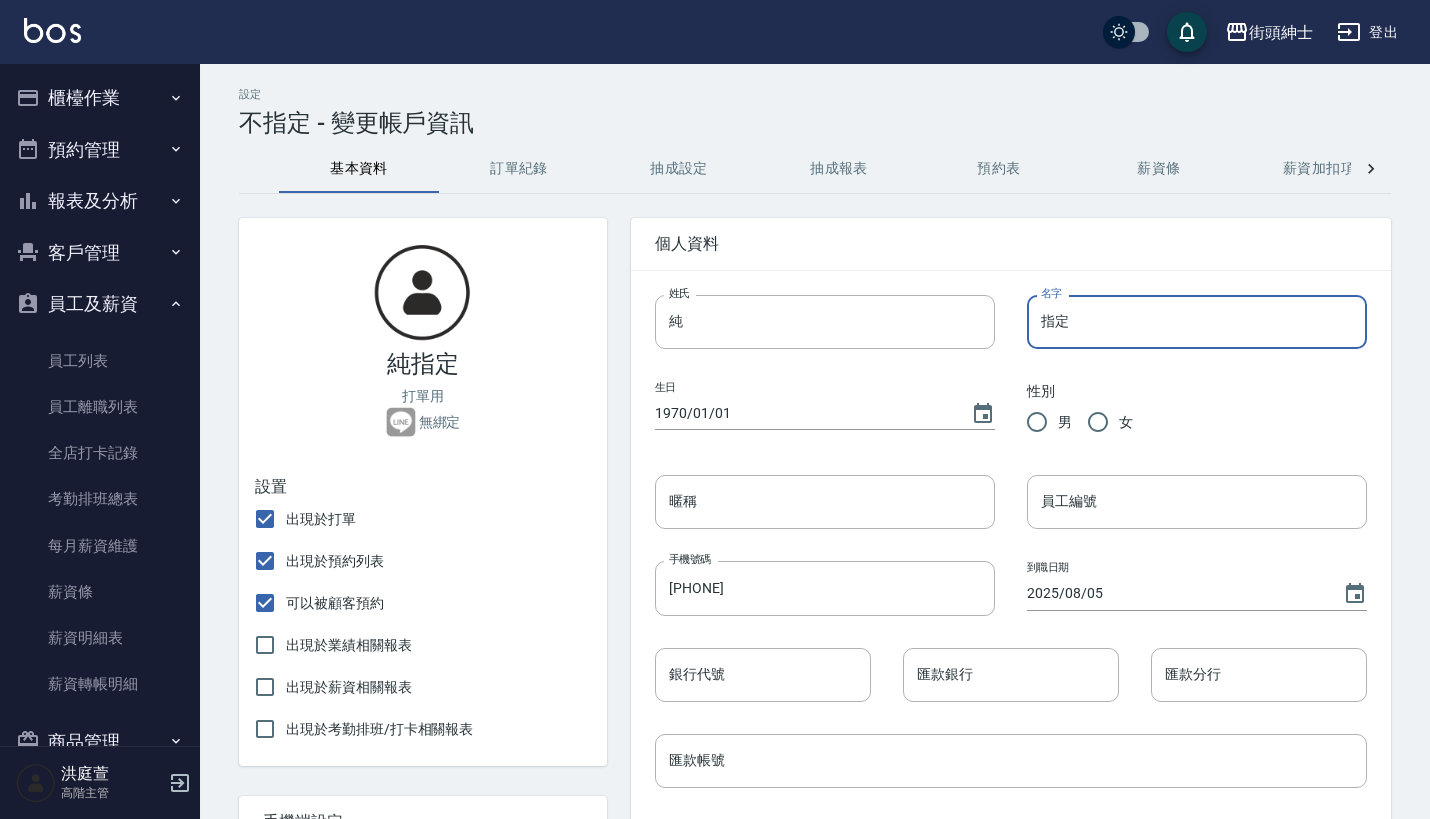 type on "指" 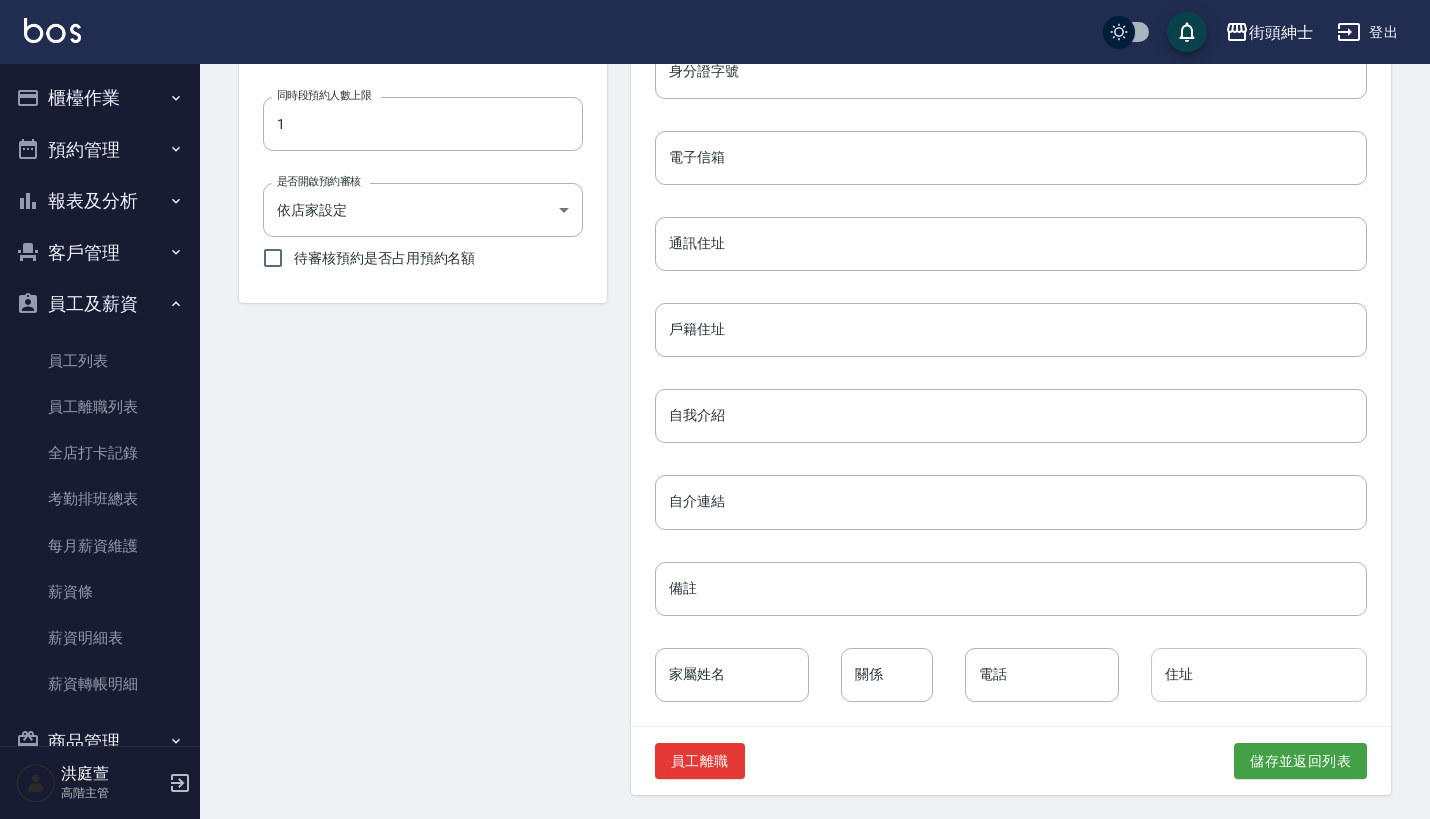 scroll, scrollTop: 773, scrollLeft: 0, axis: vertical 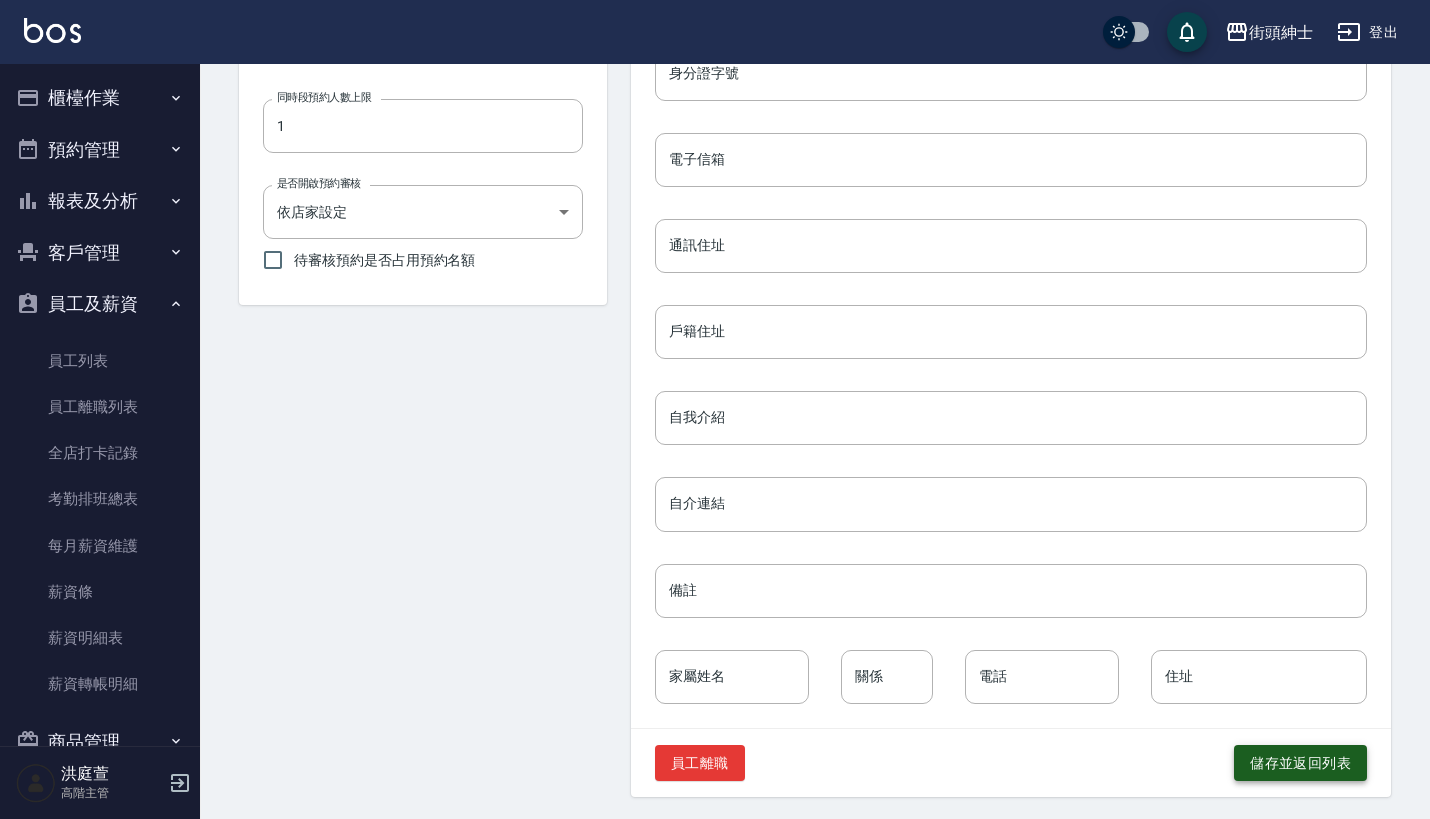 type on "美容" 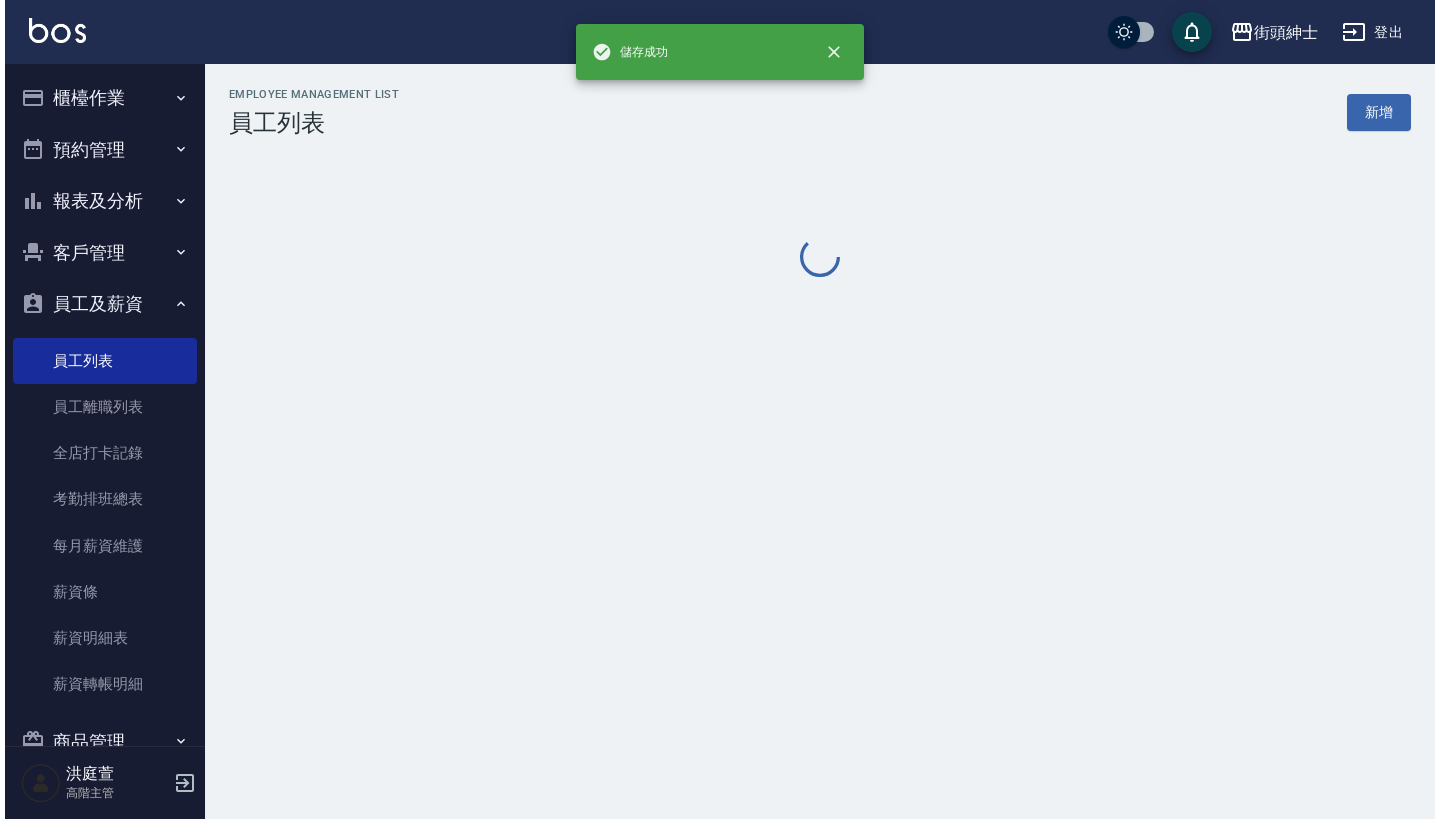 scroll, scrollTop: 0, scrollLeft: 0, axis: both 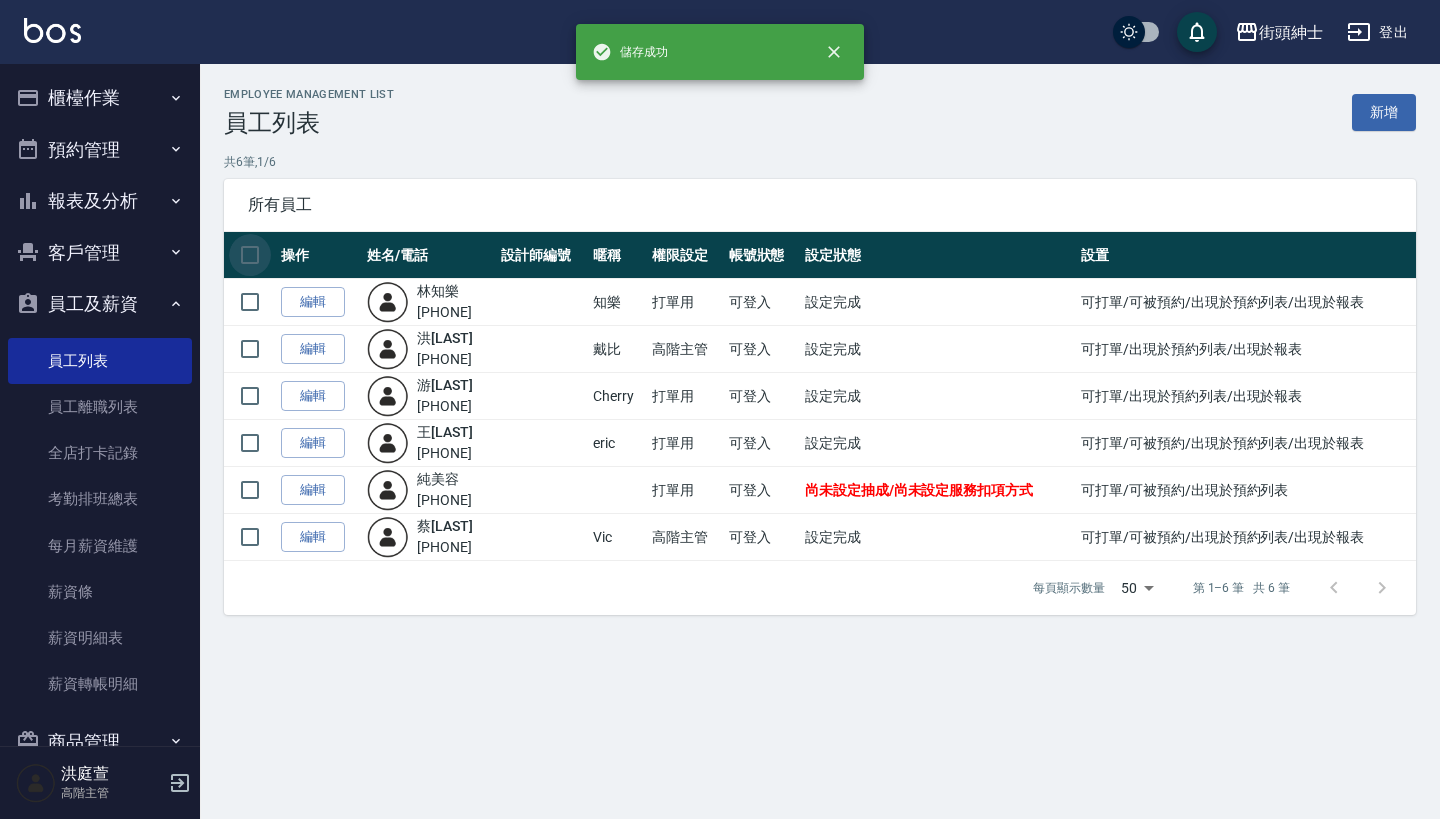 click at bounding box center (250, 255) 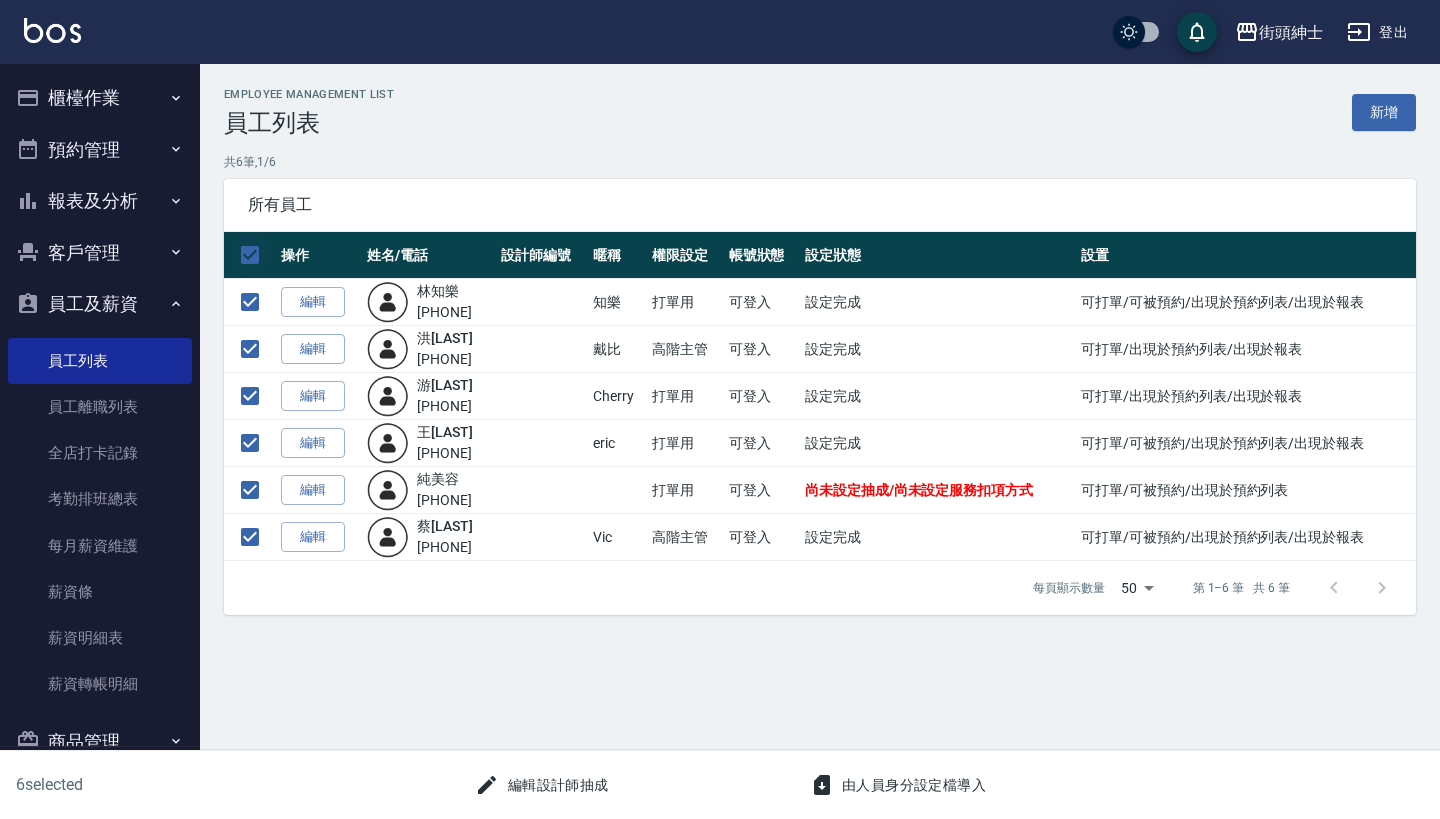 click at bounding box center [250, 255] 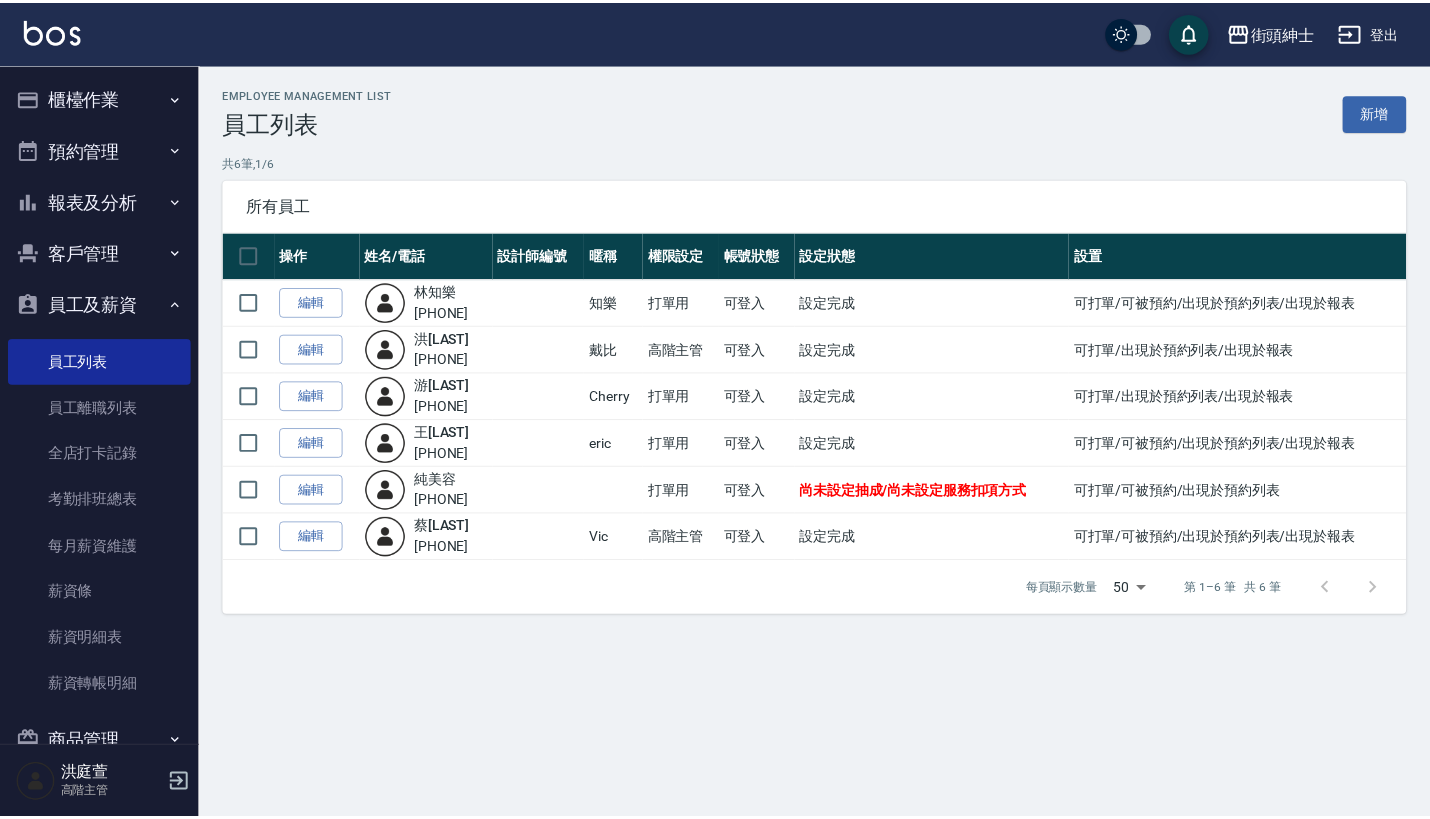 scroll, scrollTop: 0, scrollLeft: 0, axis: both 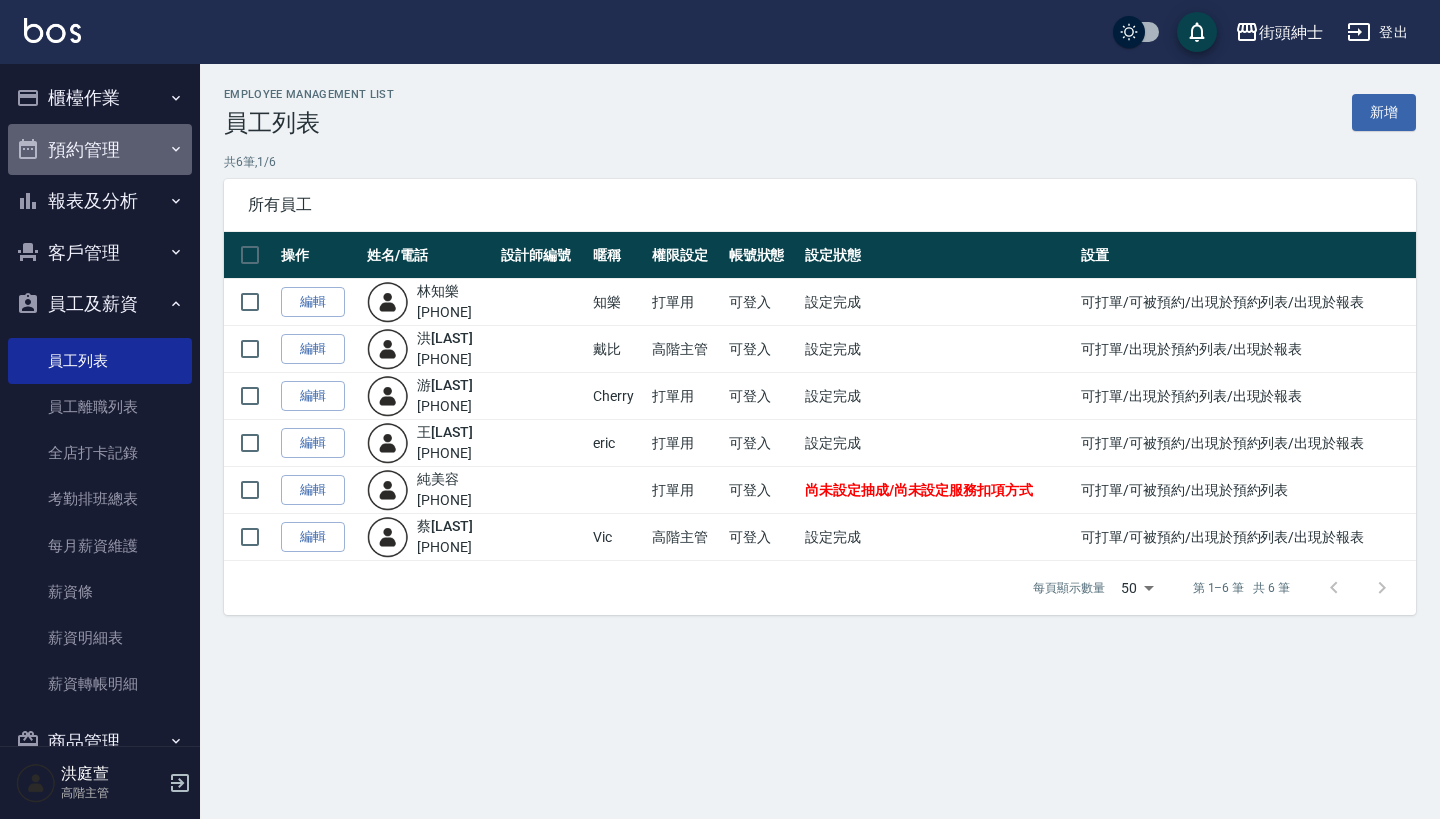 click on "預約管理" at bounding box center [100, 150] 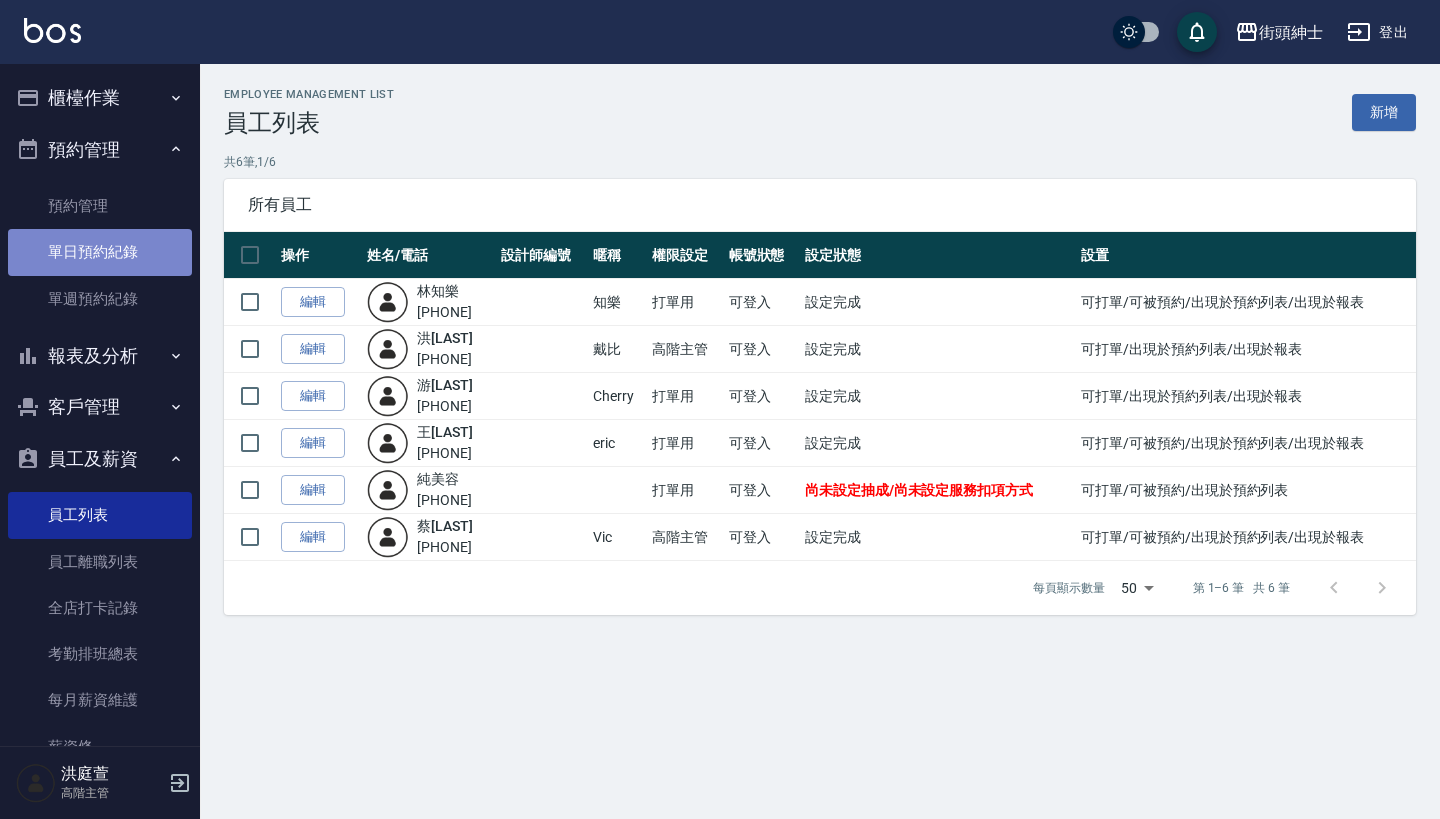 click on "單日預約紀錄" at bounding box center (100, 252) 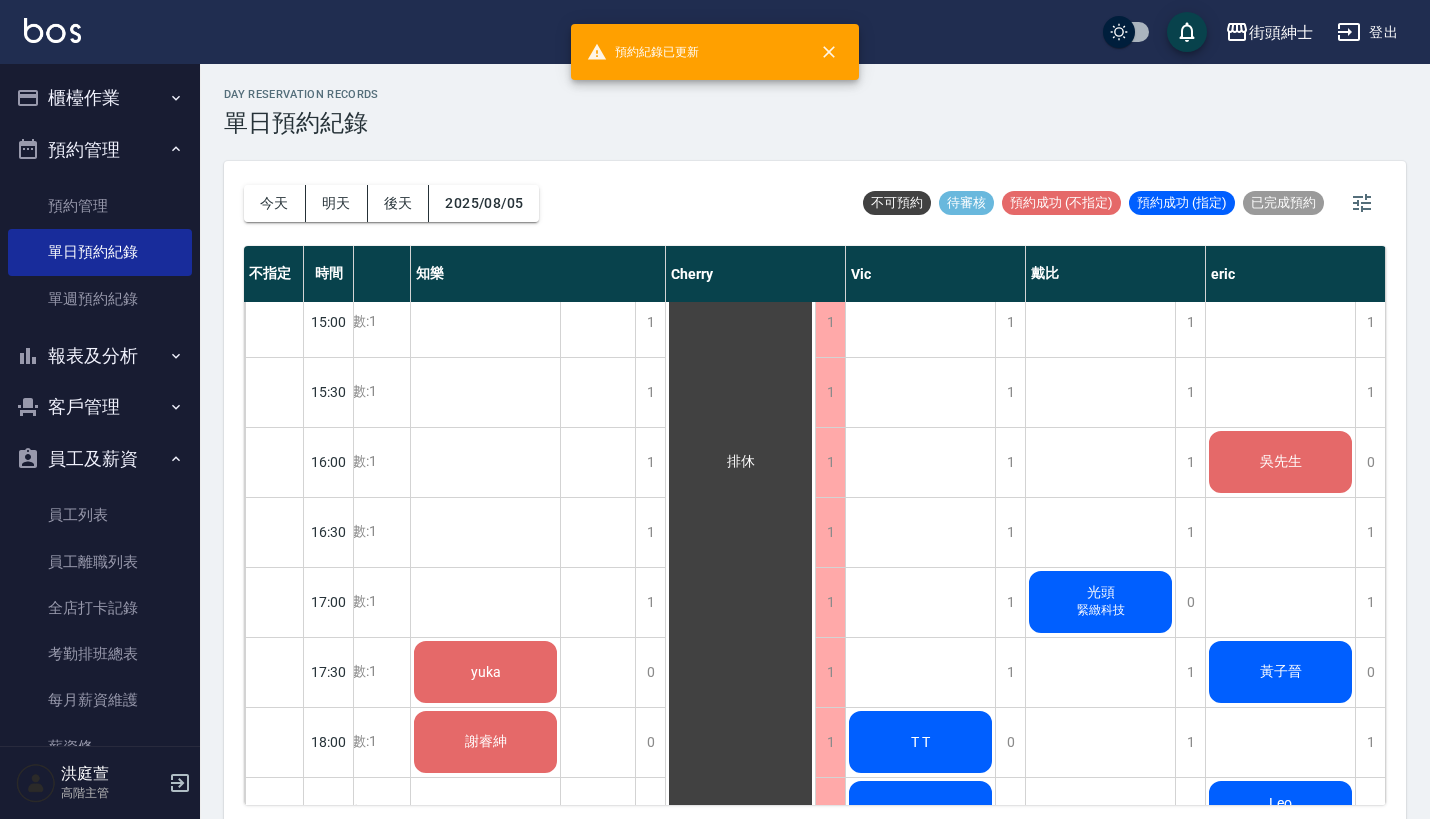 scroll, scrollTop: 855, scrollLeft: 103, axis: both 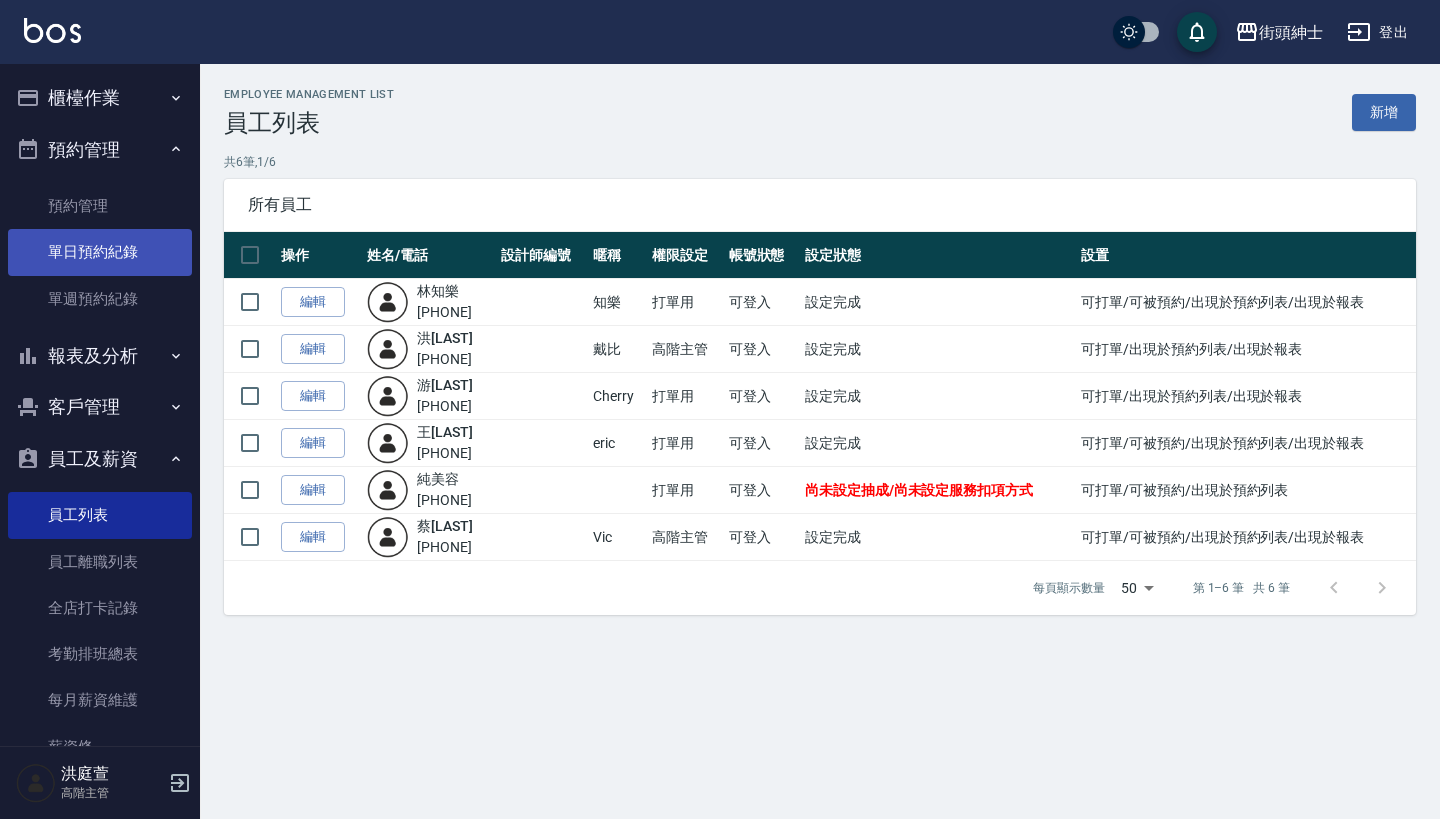 click on "單日預約紀錄" at bounding box center [100, 252] 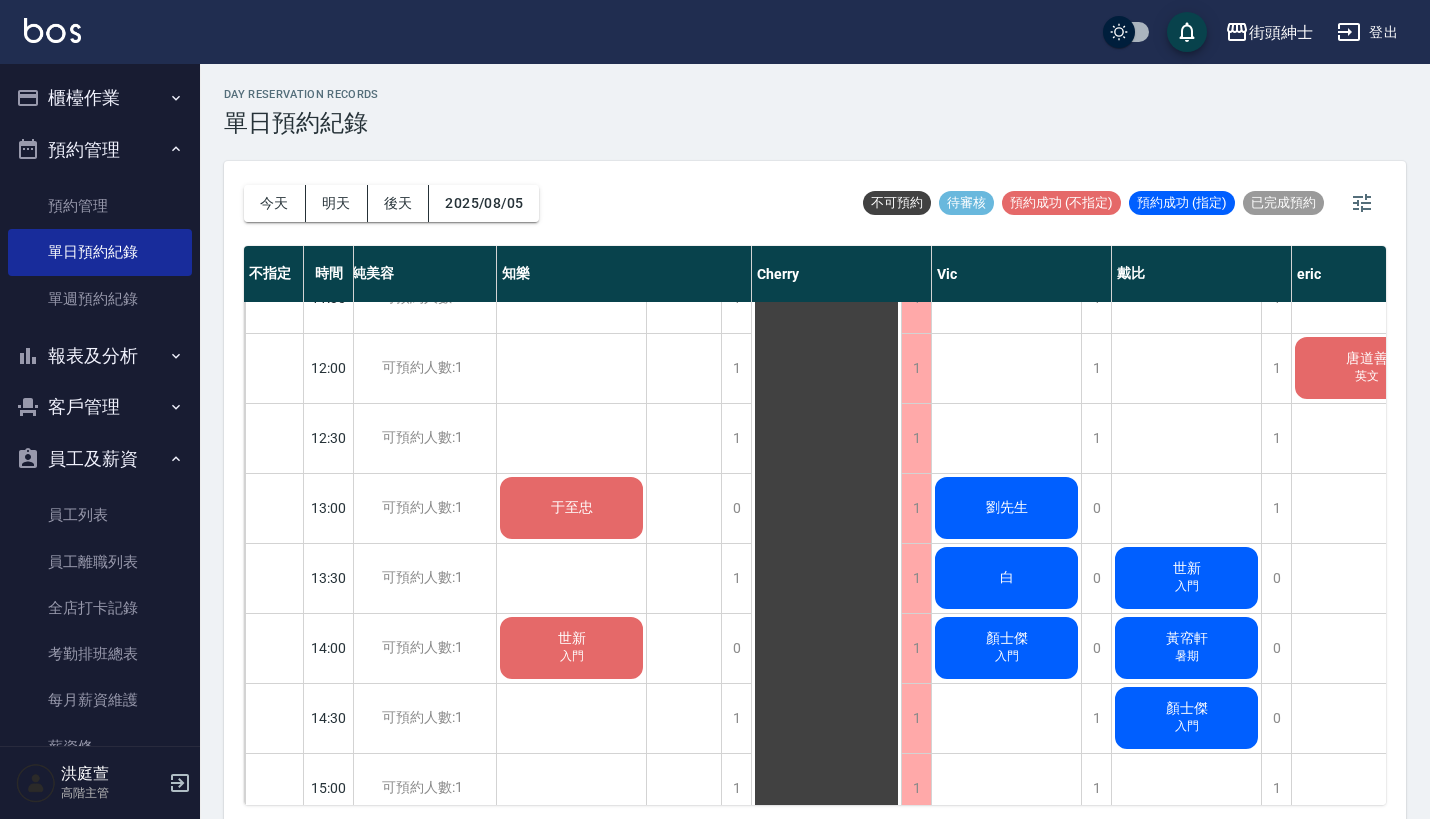 scroll, scrollTop: 388, scrollLeft: 7, axis: both 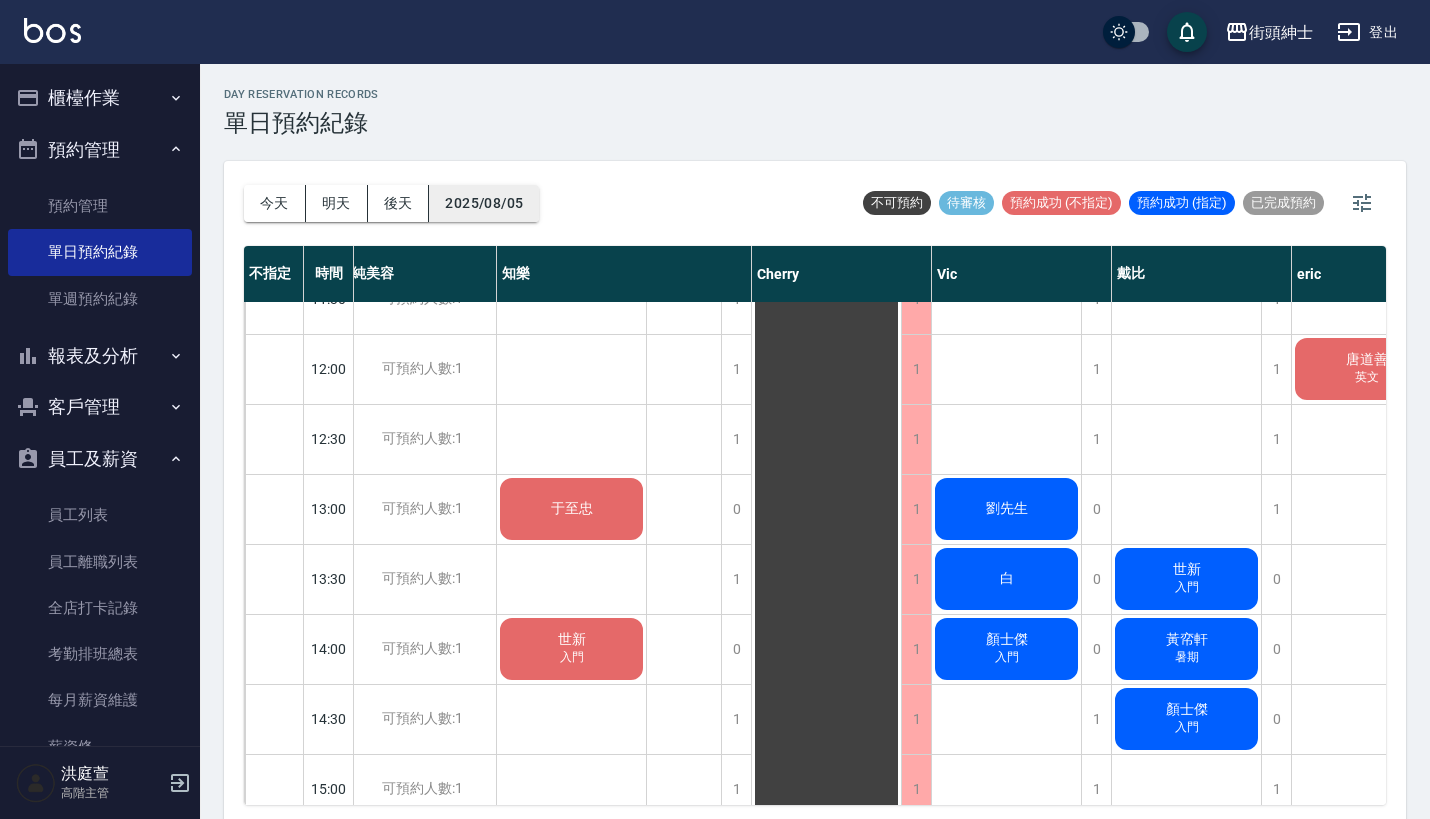 click on "2025/08/05" at bounding box center (484, 203) 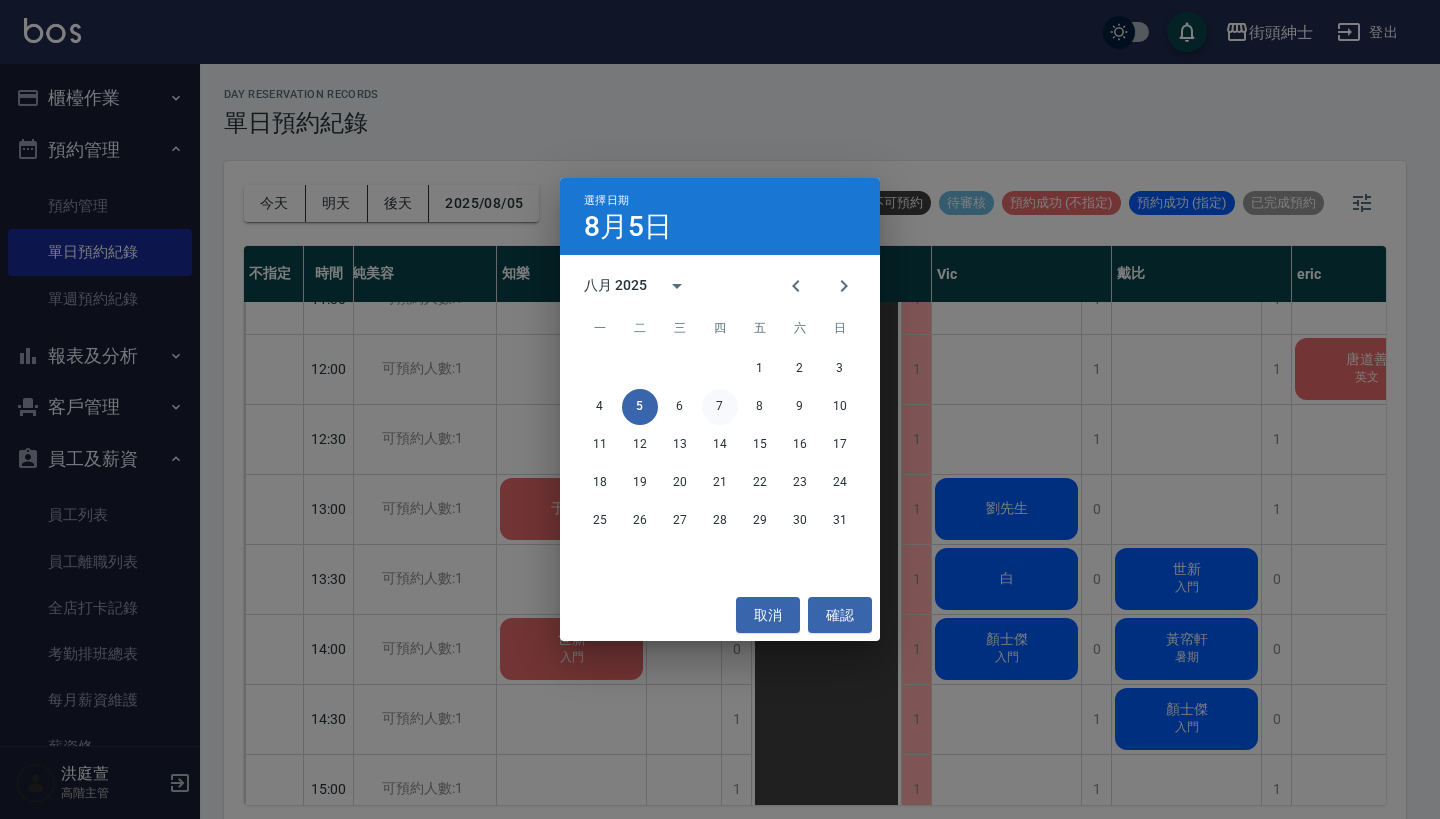 click on "7" at bounding box center [720, 407] 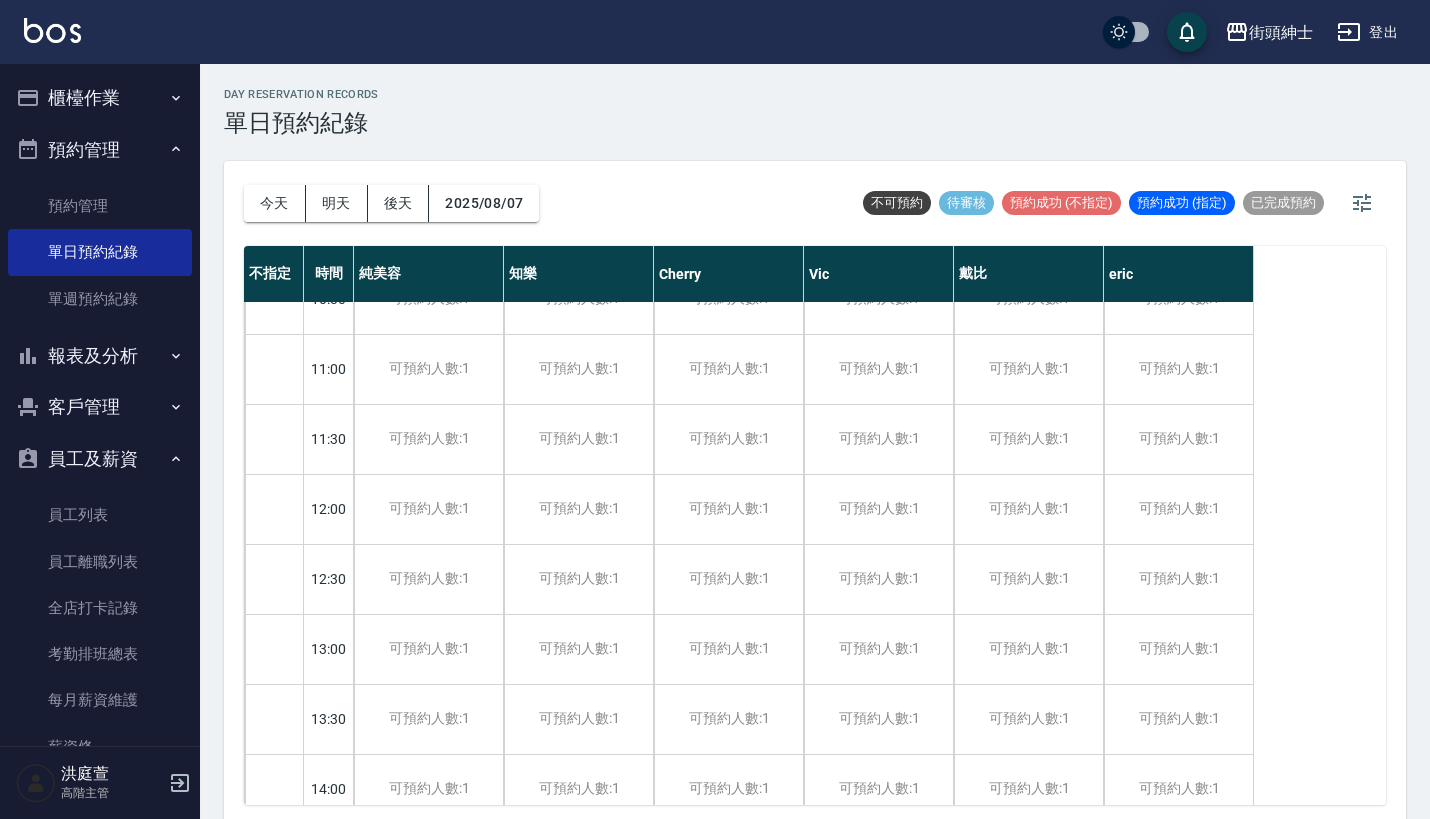 scroll, scrollTop: 774, scrollLeft: 0, axis: vertical 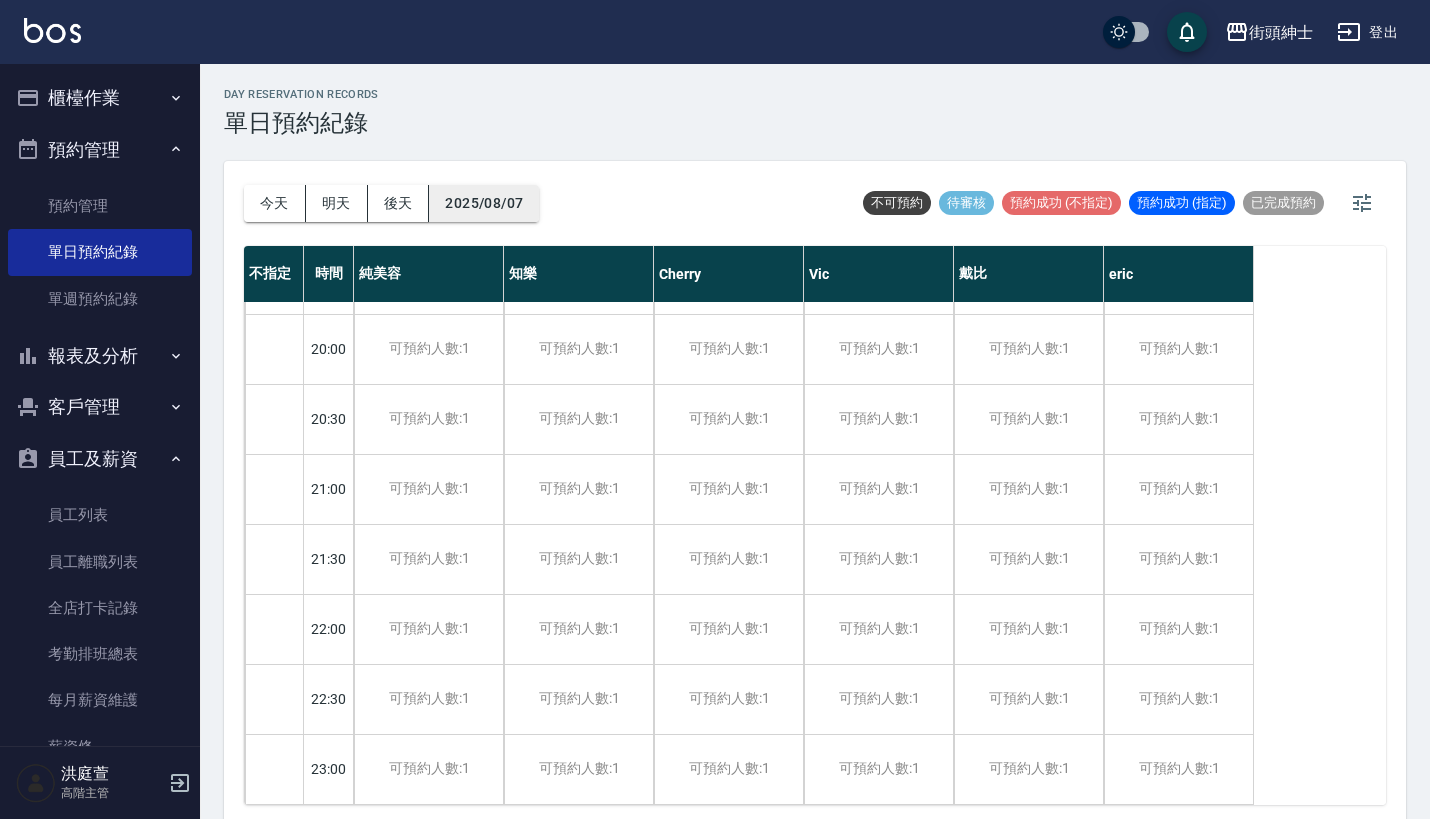 click on "2025/08/07" at bounding box center [484, 203] 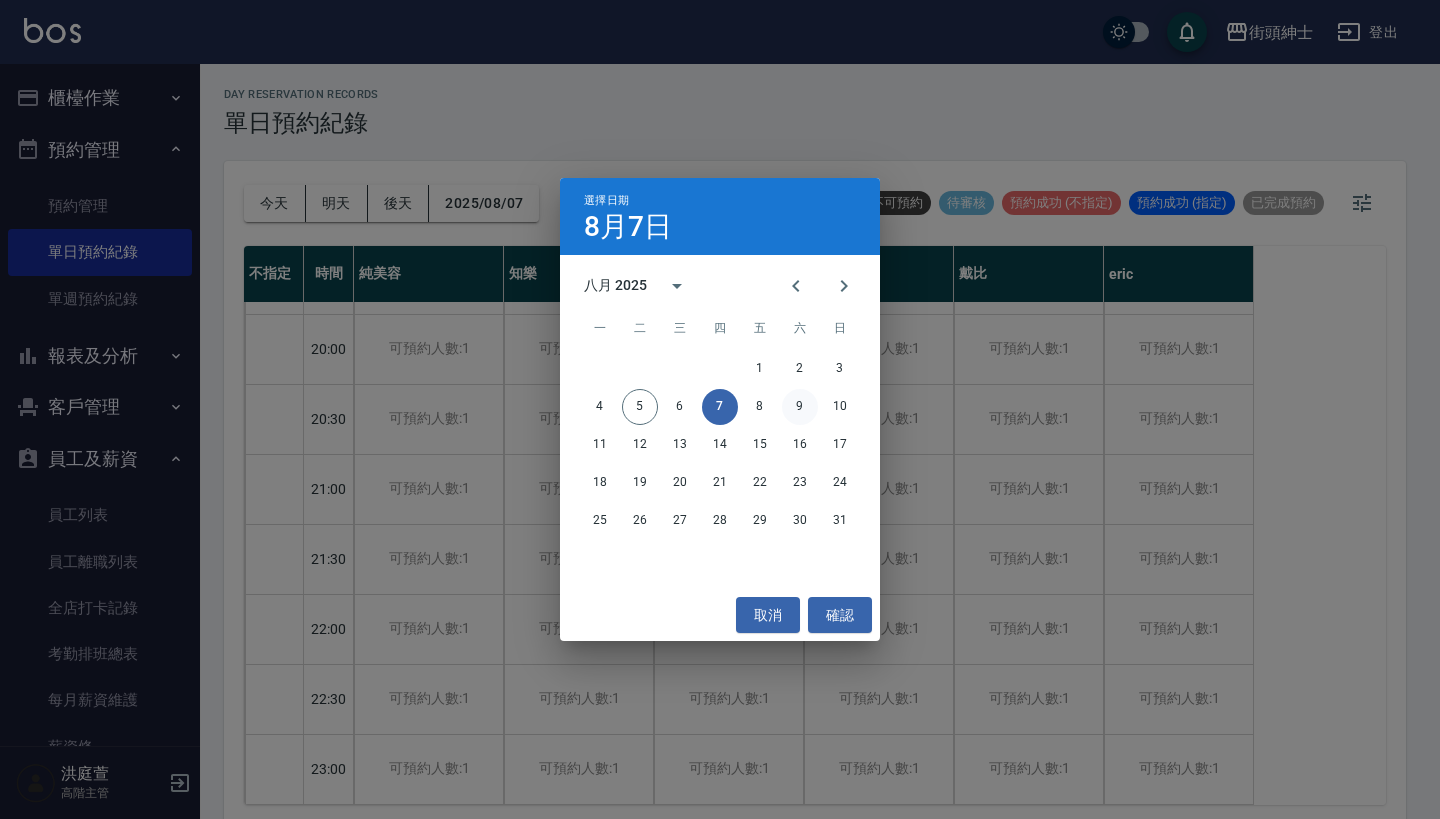 click on "9" at bounding box center (800, 407) 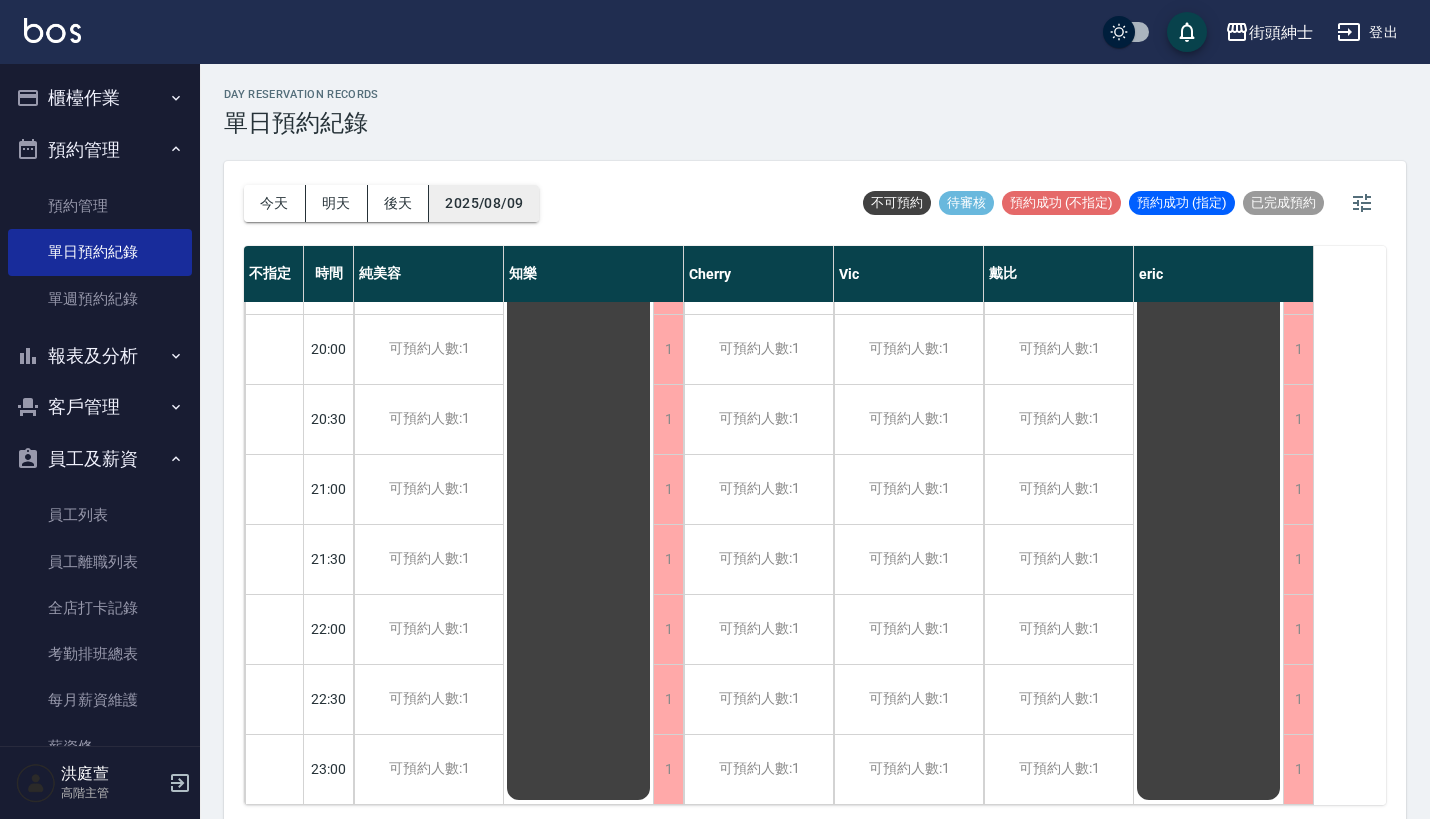 click on "2025/08/09" at bounding box center (484, 203) 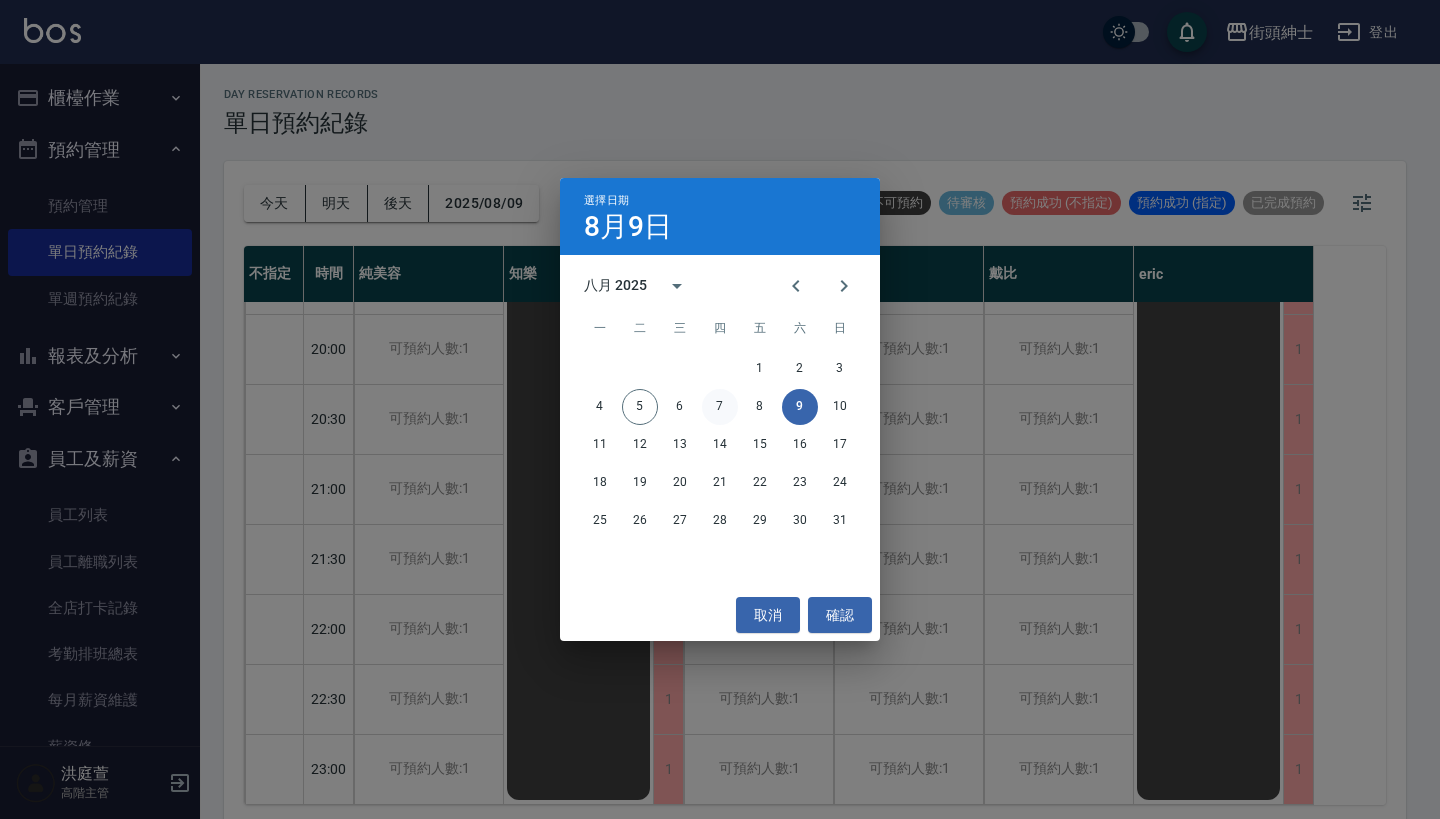 click on "7" at bounding box center (720, 407) 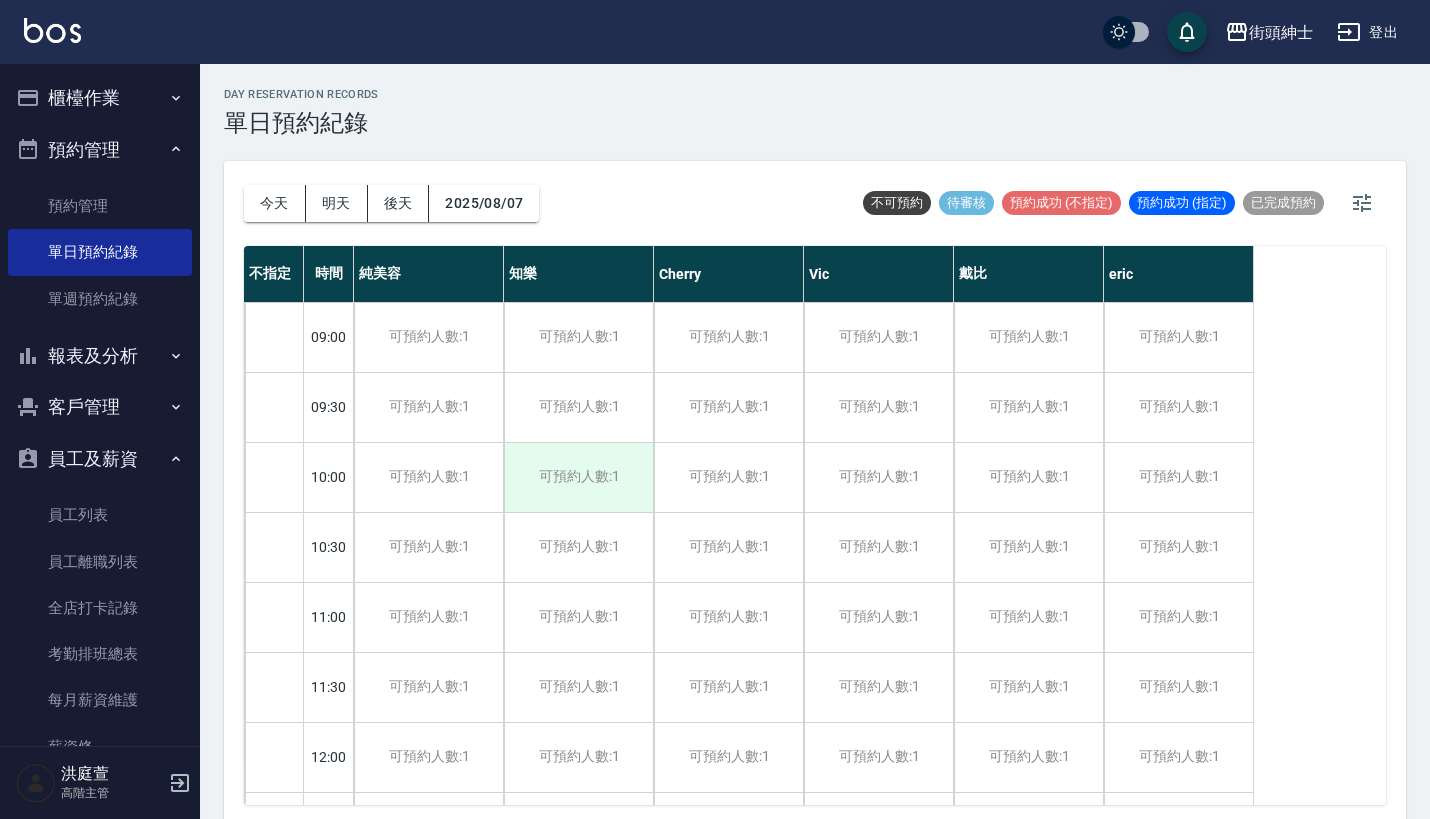 scroll, scrollTop: 49, scrollLeft: 0, axis: vertical 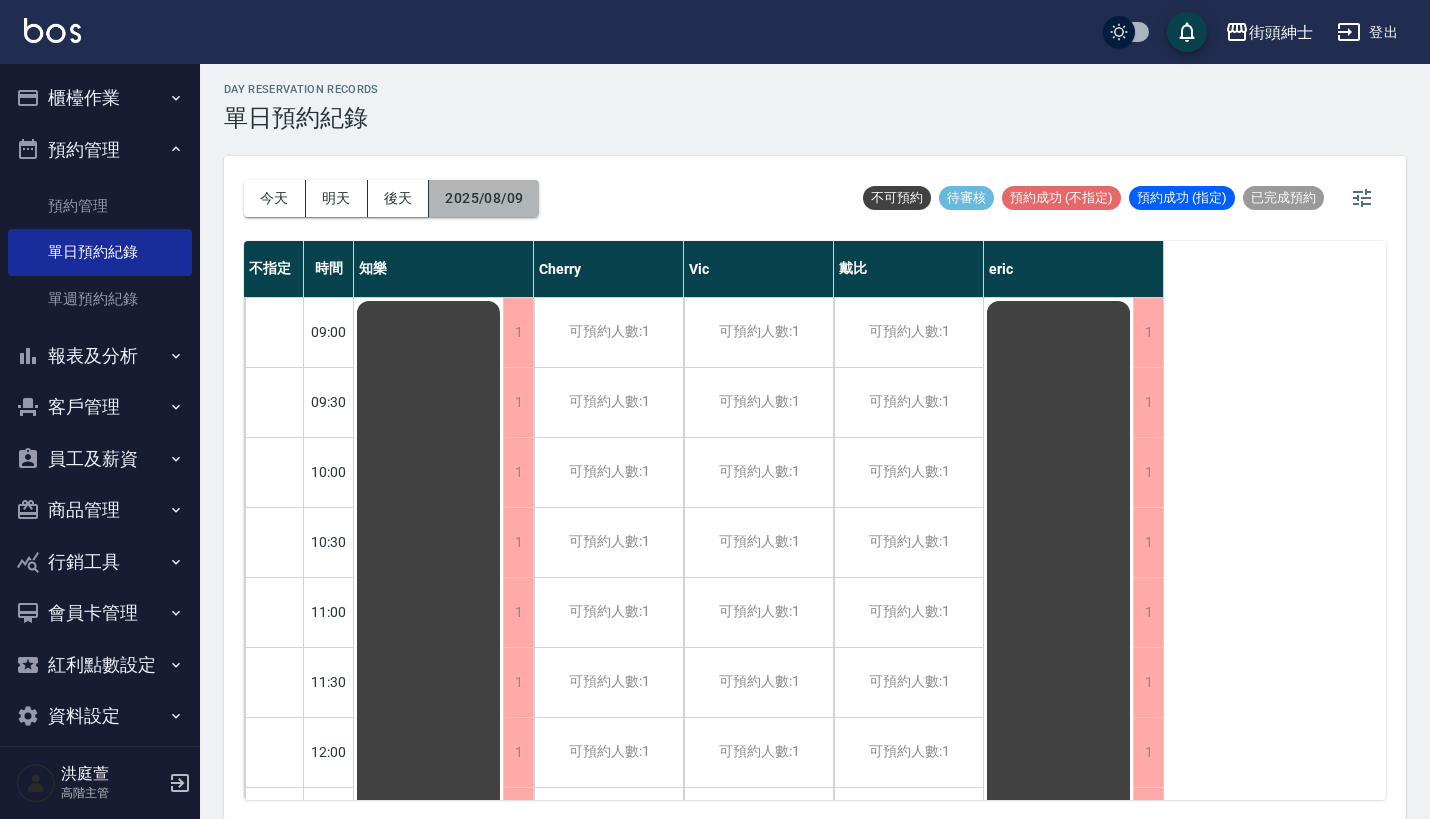click on "2025/08/09" at bounding box center (484, 198) 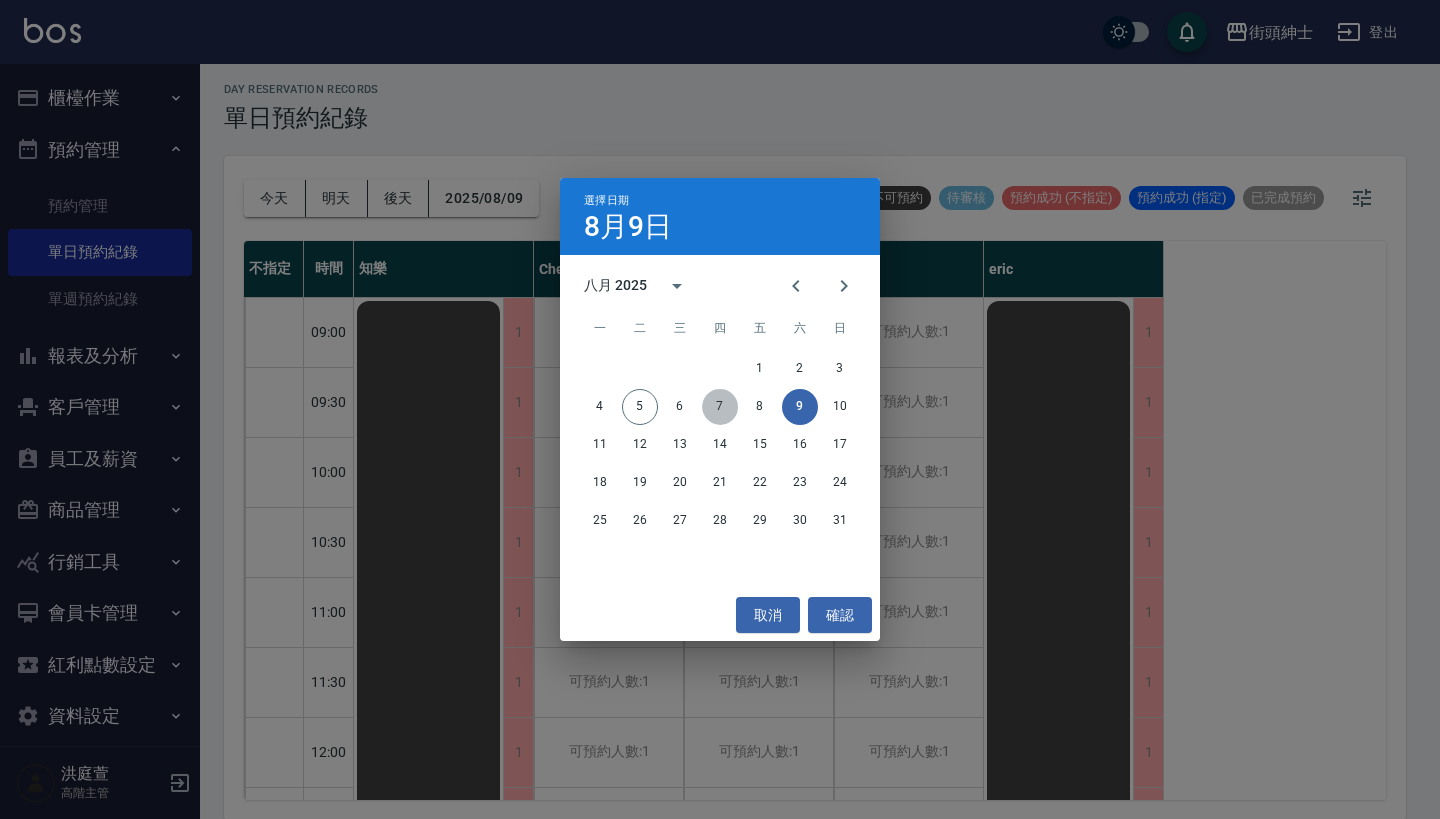 click on "7" at bounding box center (720, 407) 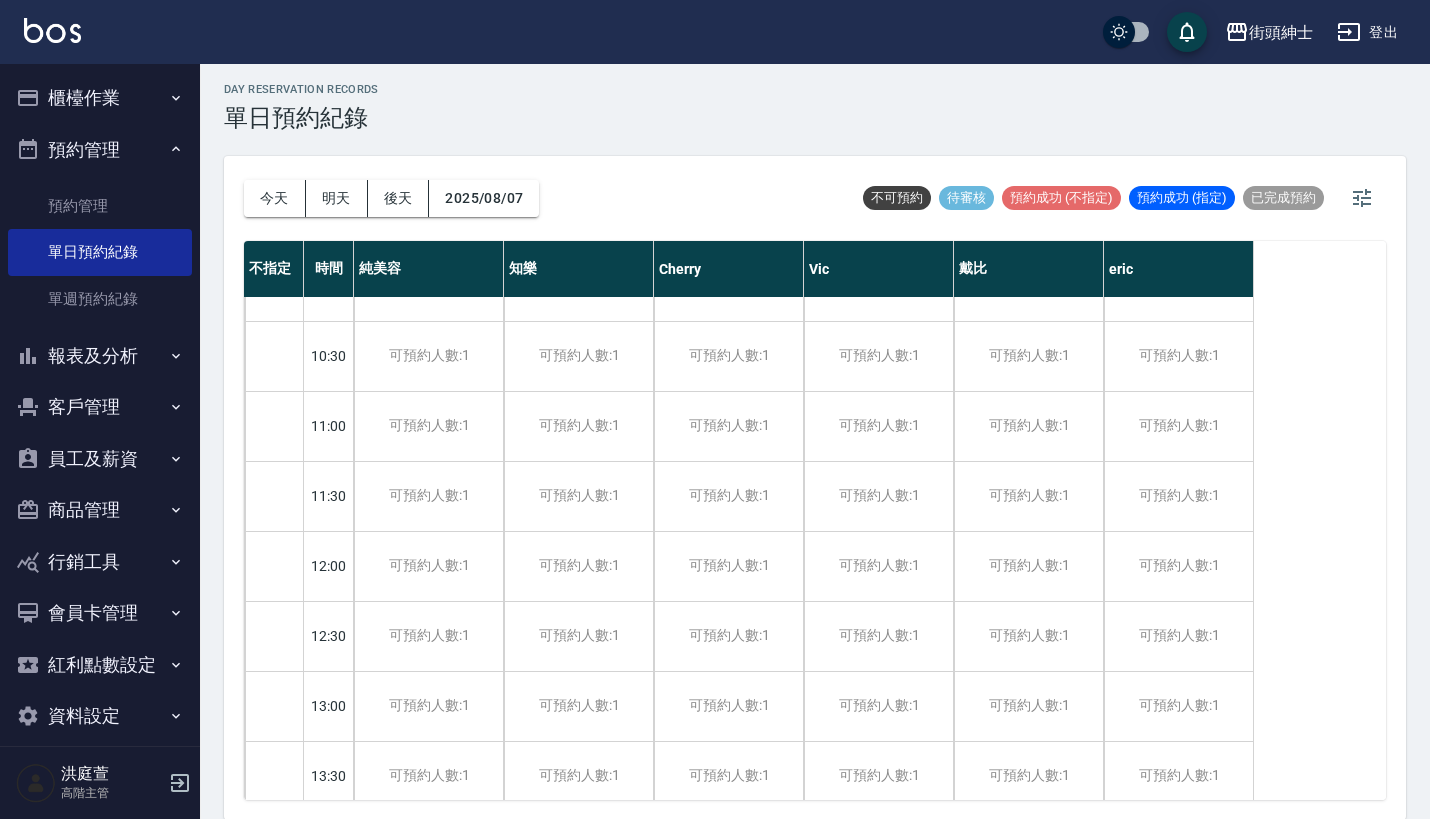 scroll, scrollTop: 342, scrollLeft: 0, axis: vertical 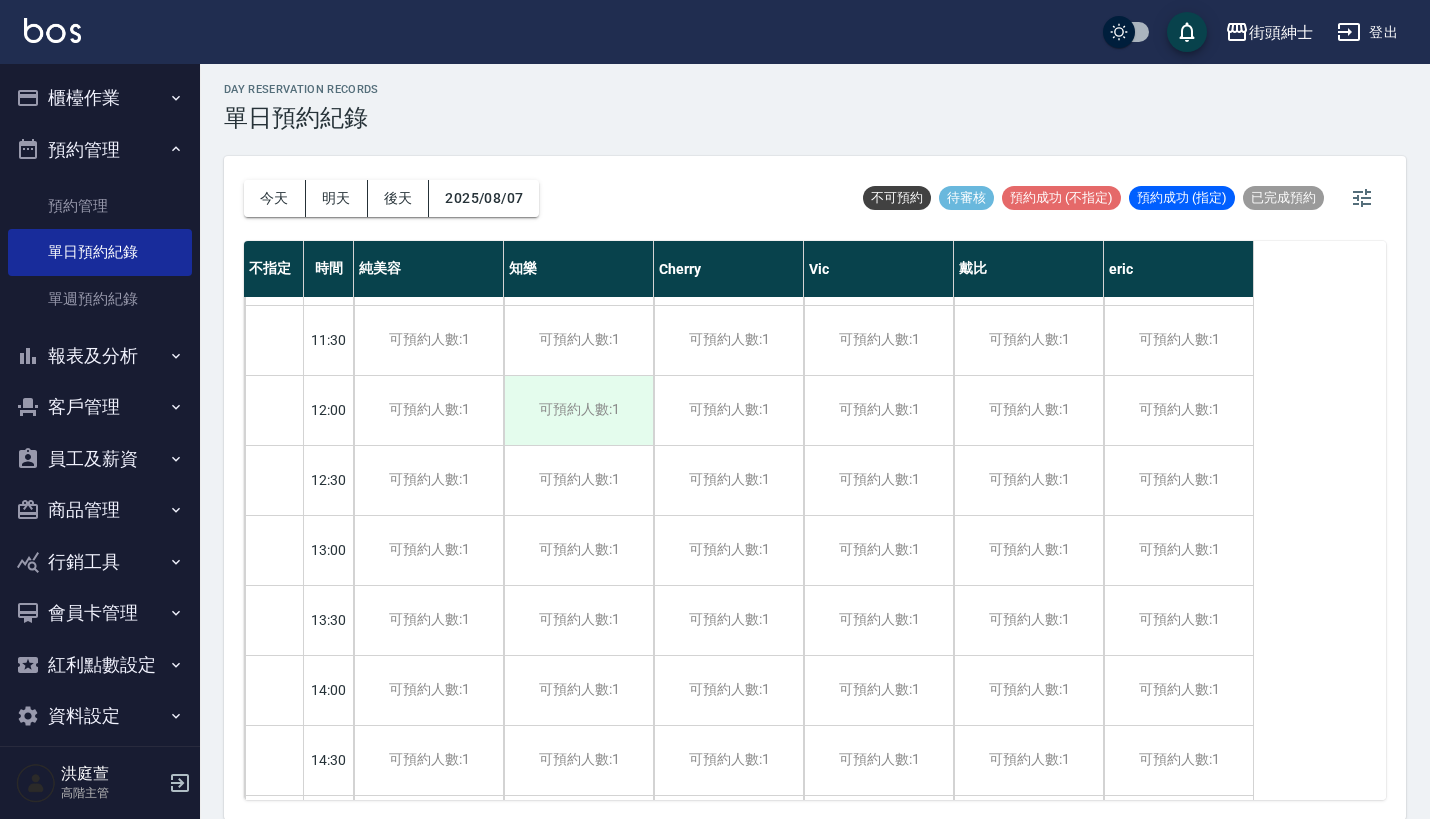click on "可預約人數:1" at bounding box center [578, 410] 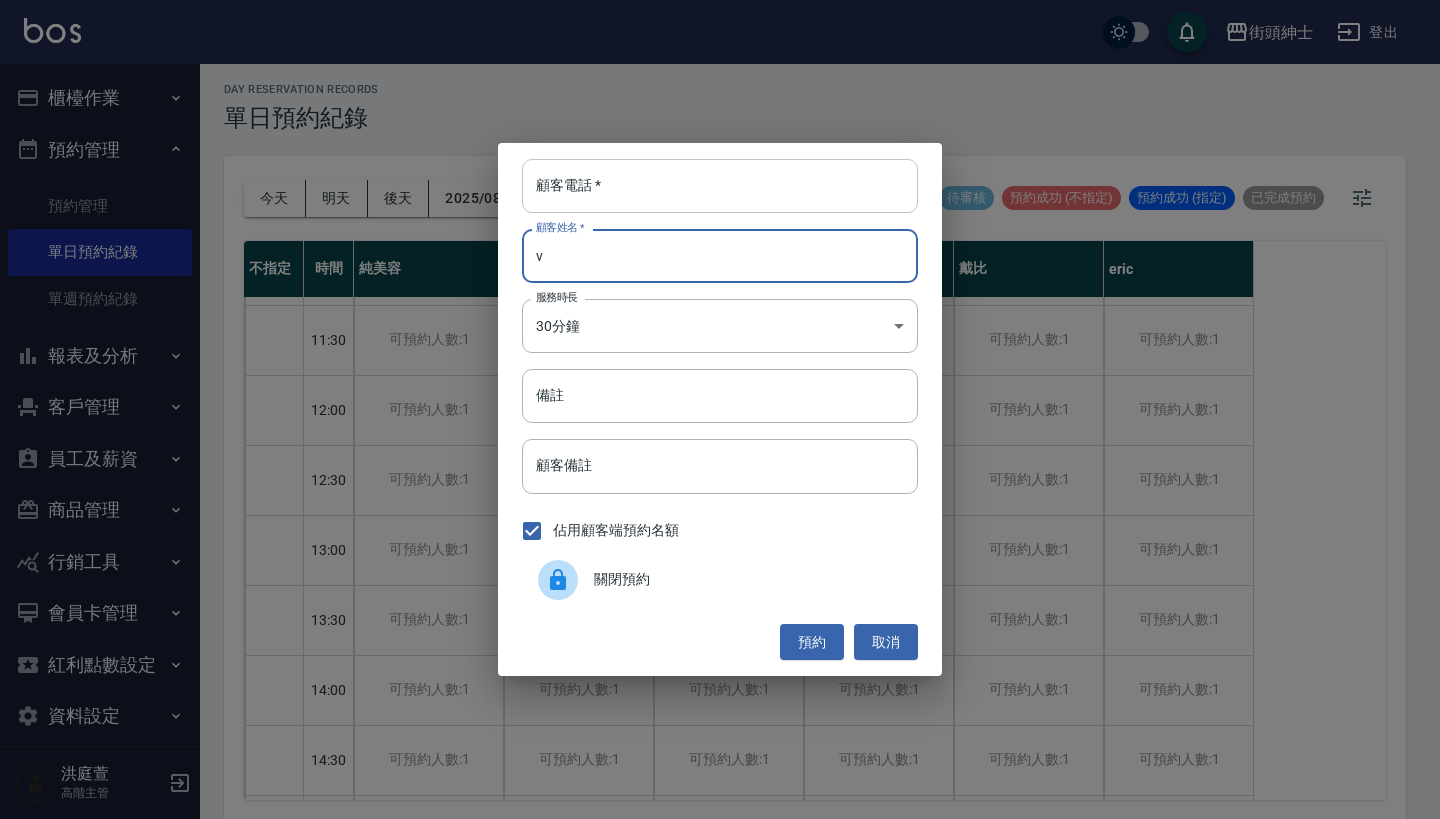 type on "v" 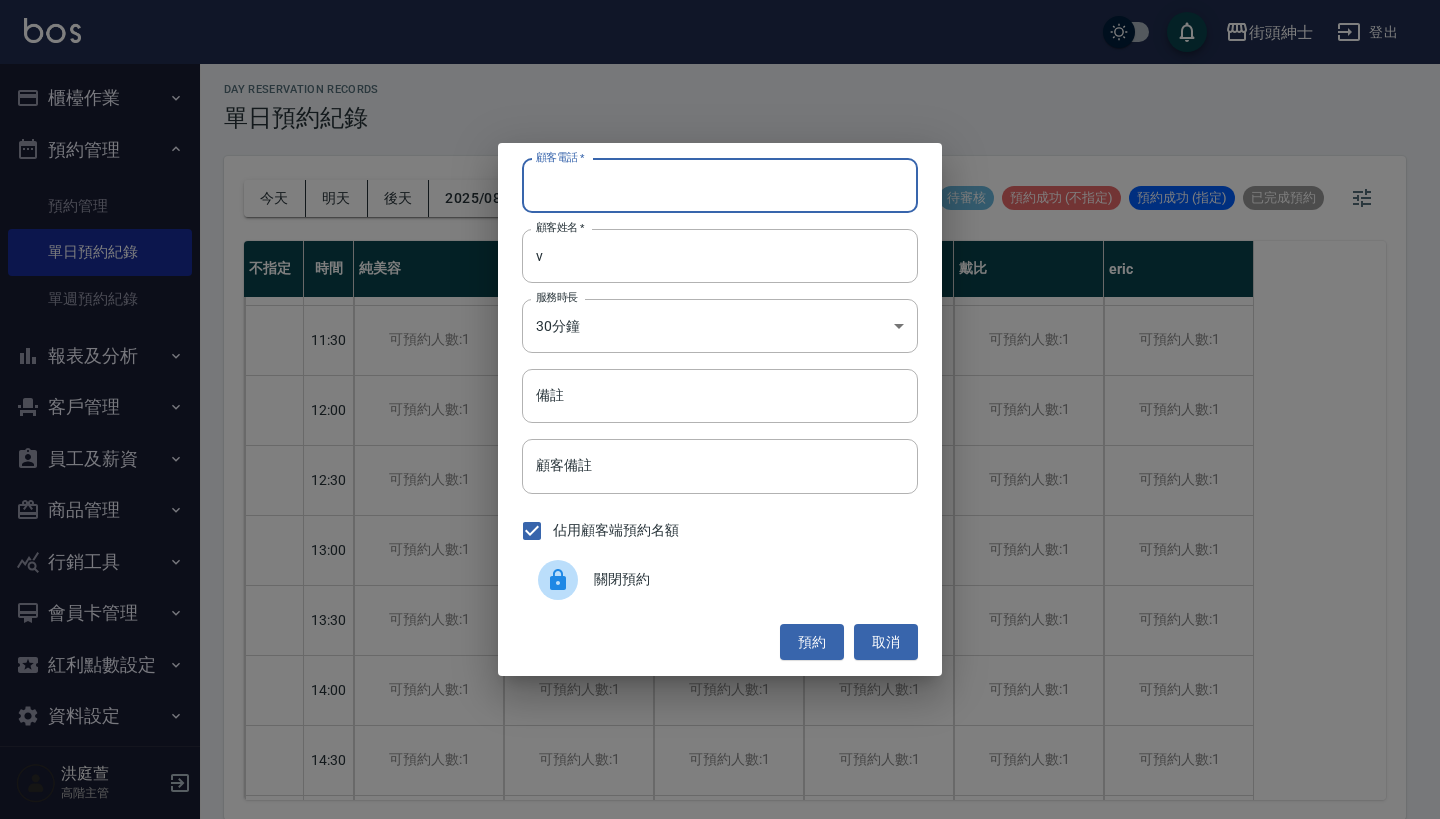 paste on "Jiin 0933510610" 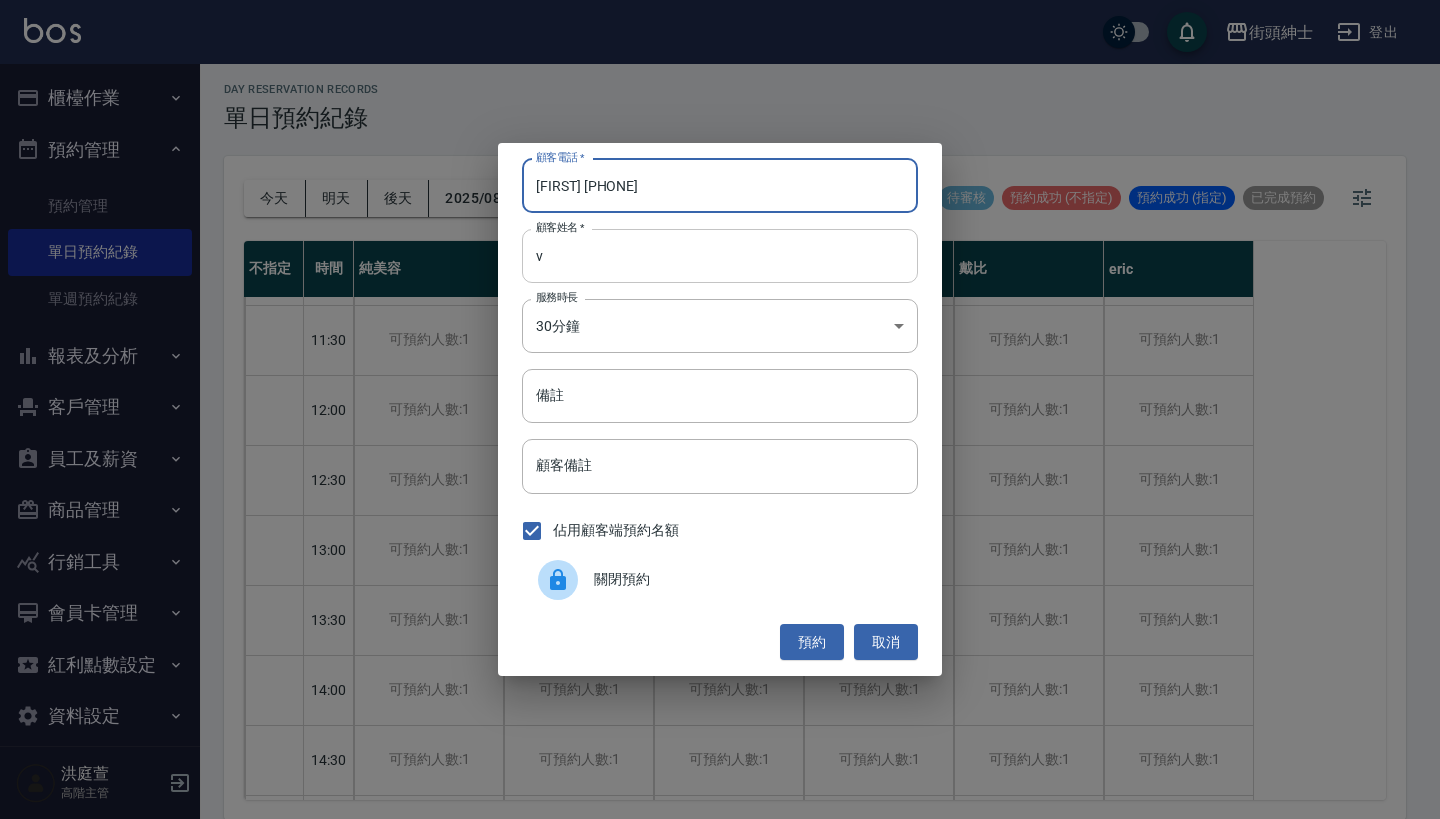 type on "Jiin 0933510610" 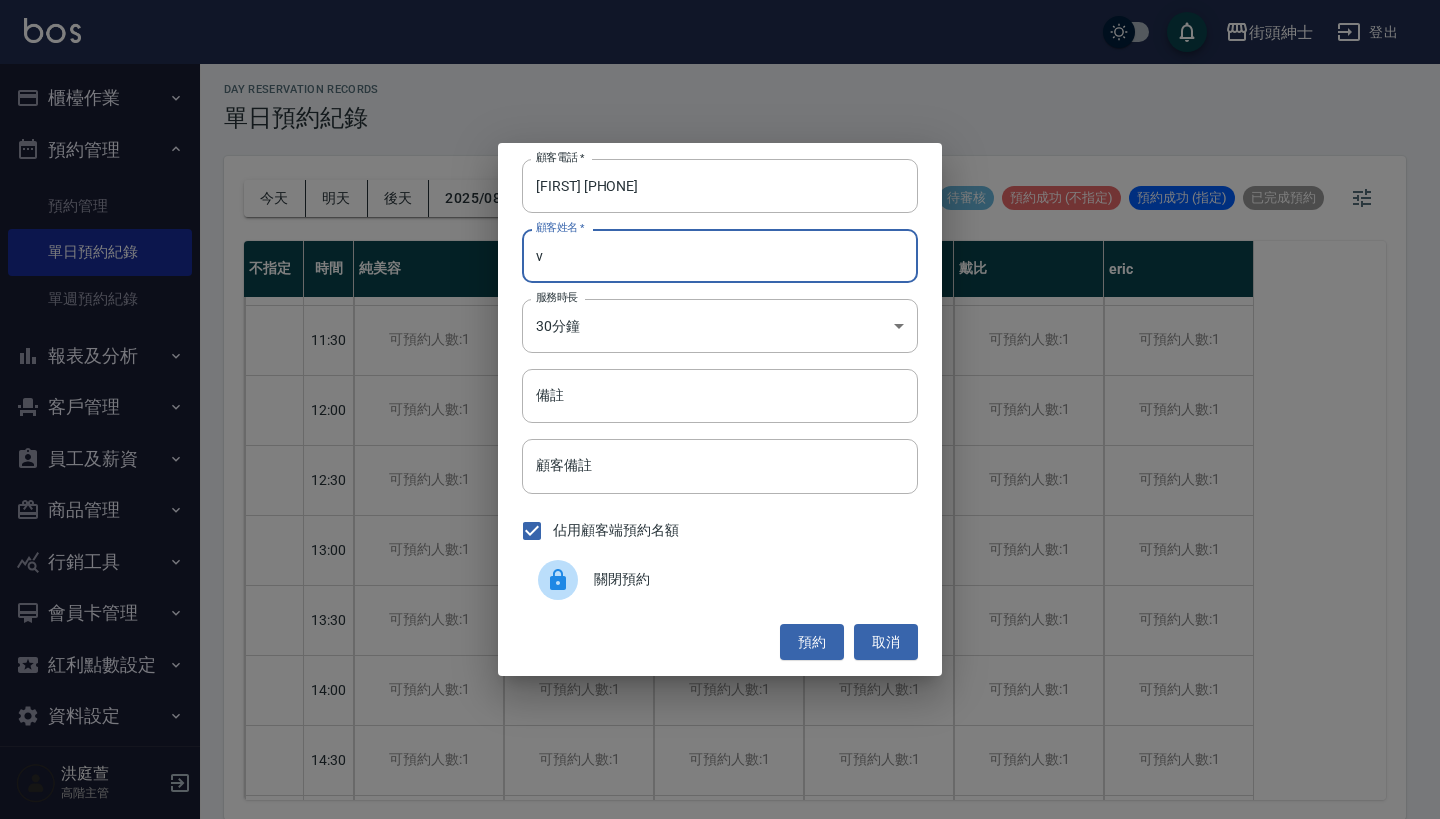click on "v" at bounding box center [720, 256] 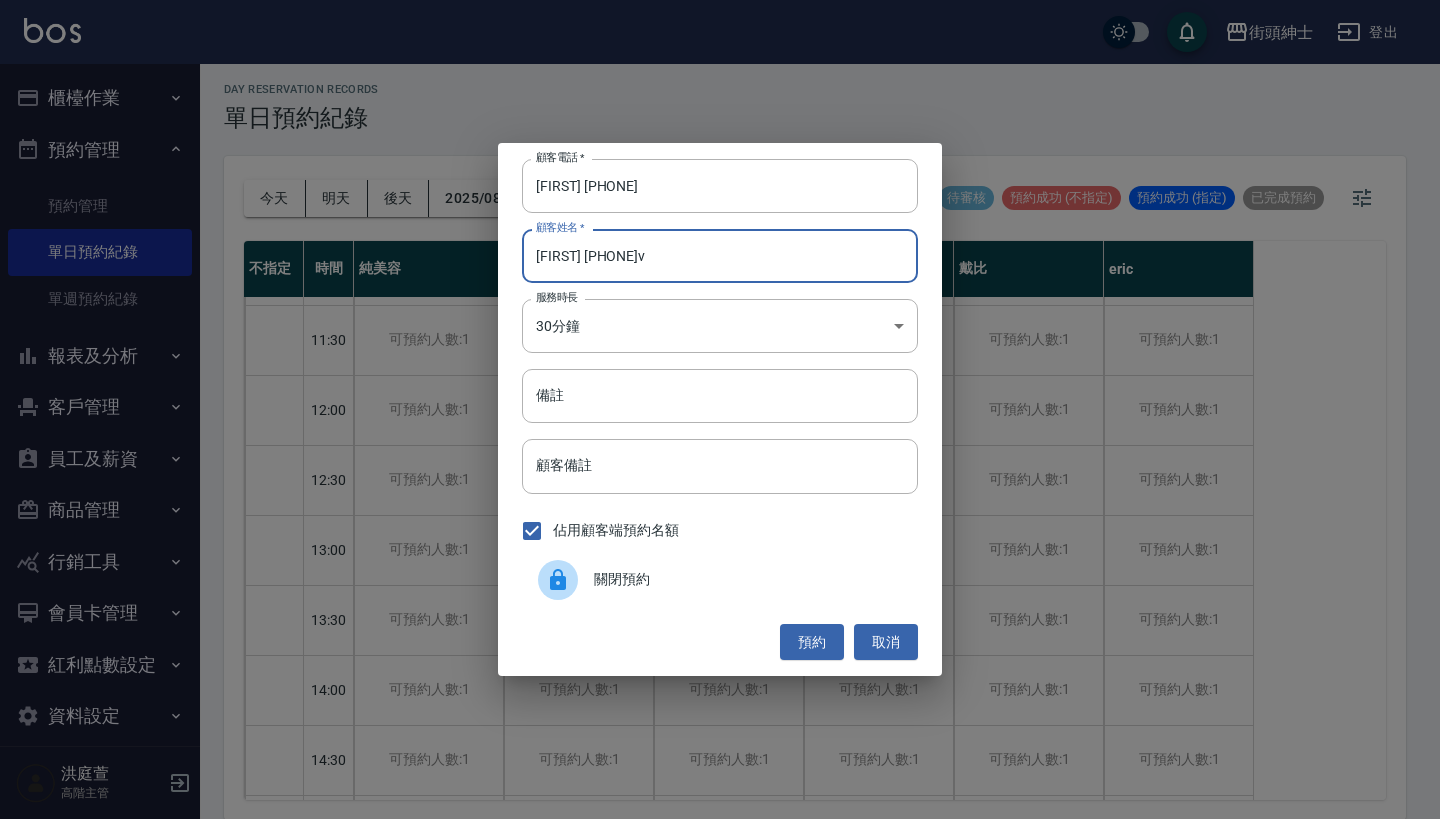 click on "Jiin 0933510610v" at bounding box center (720, 256) 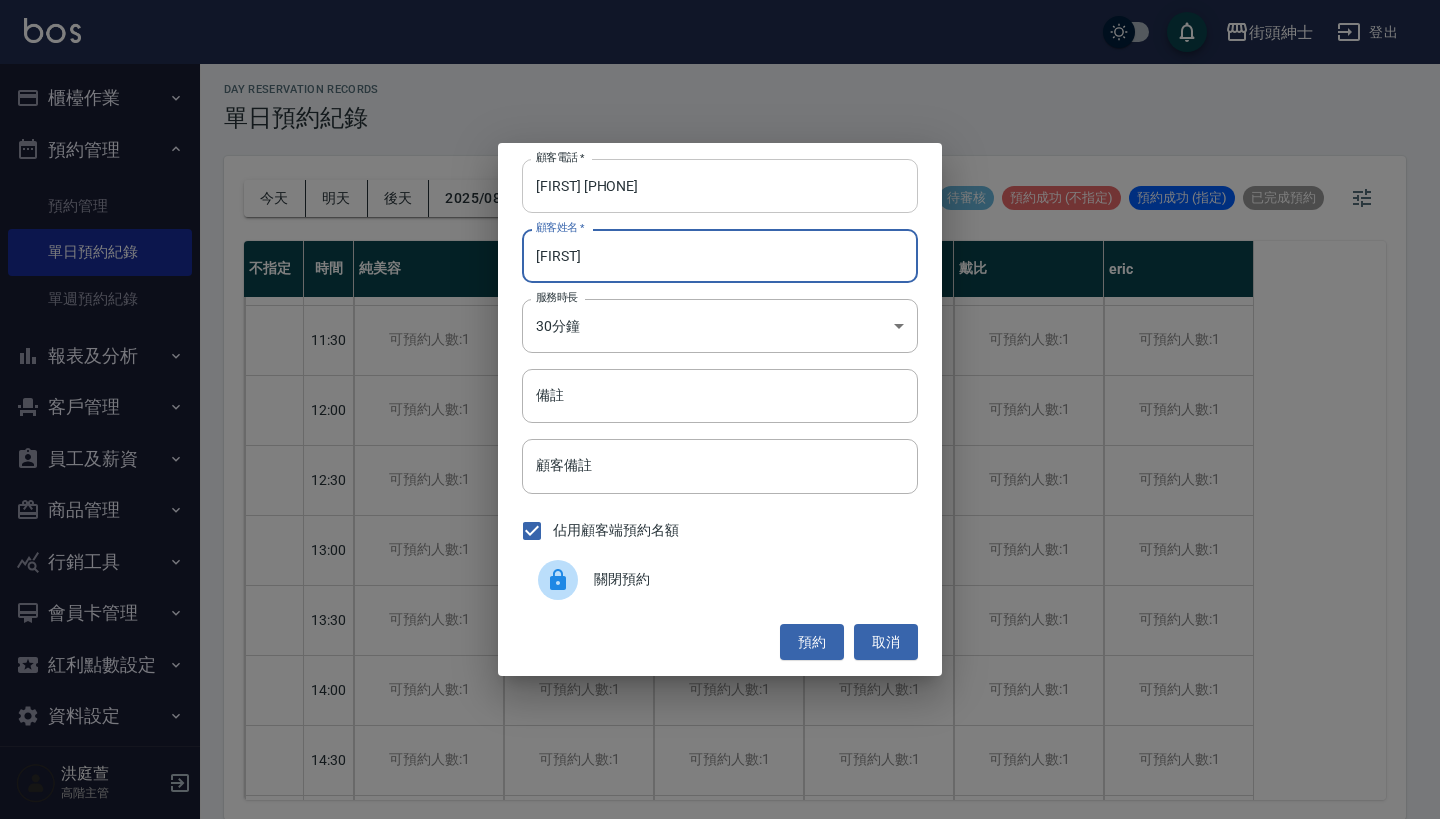 type on "Jiin" 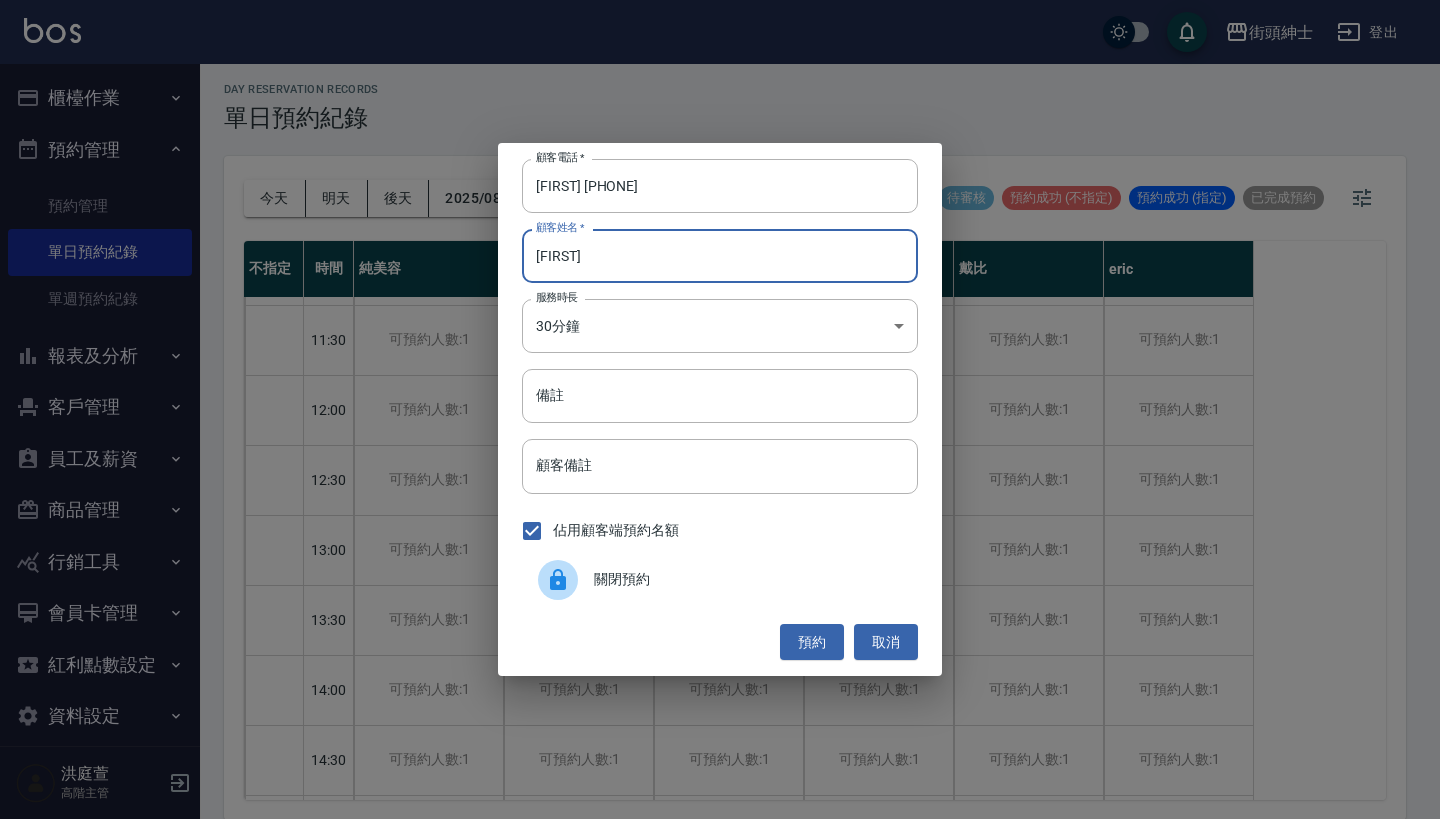 drag, startPoint x: 561, startPoint y: 183, endPoint x: 488, endPoint y: 186, distance: 73.061615 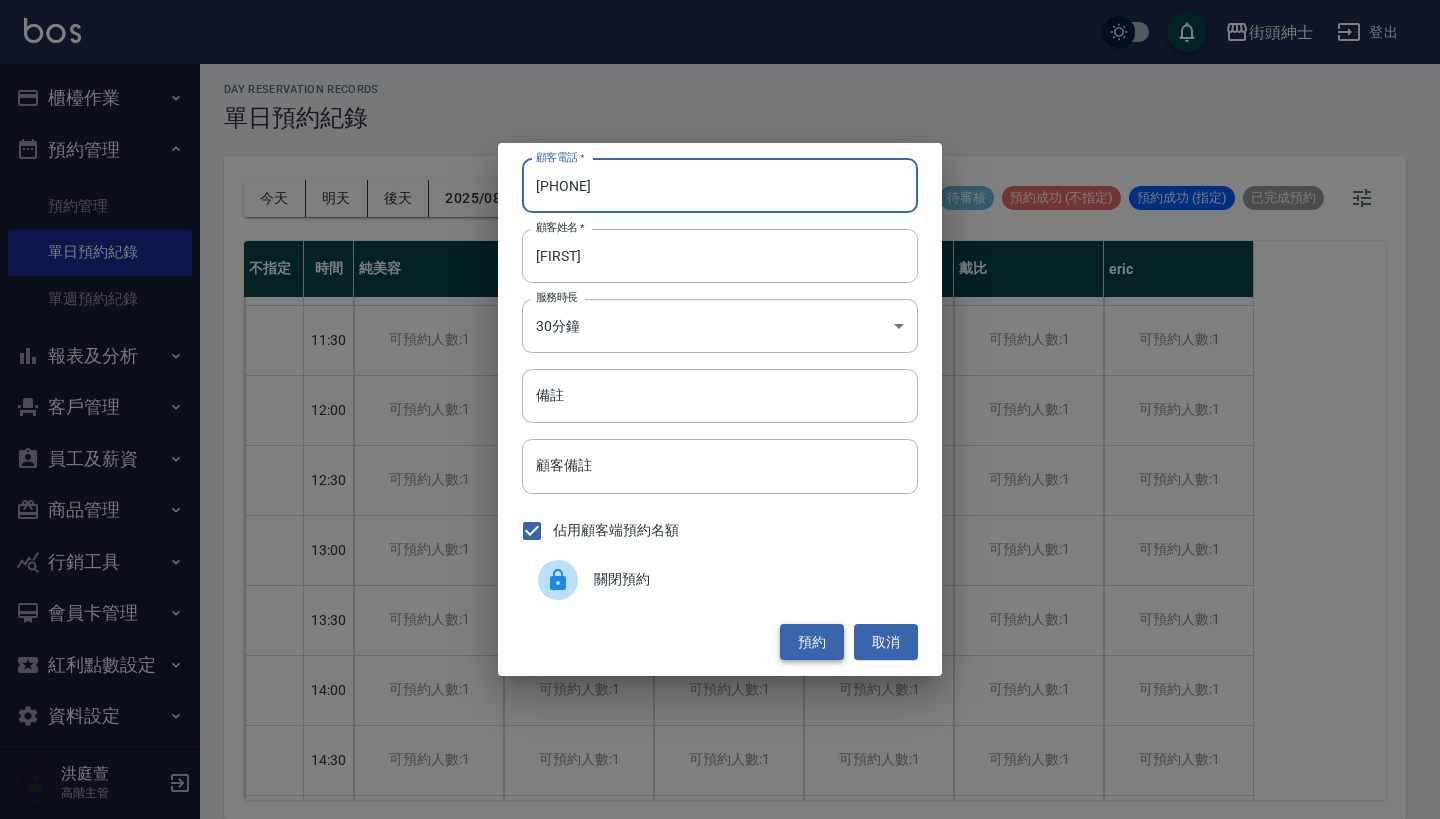type on "0933510610" 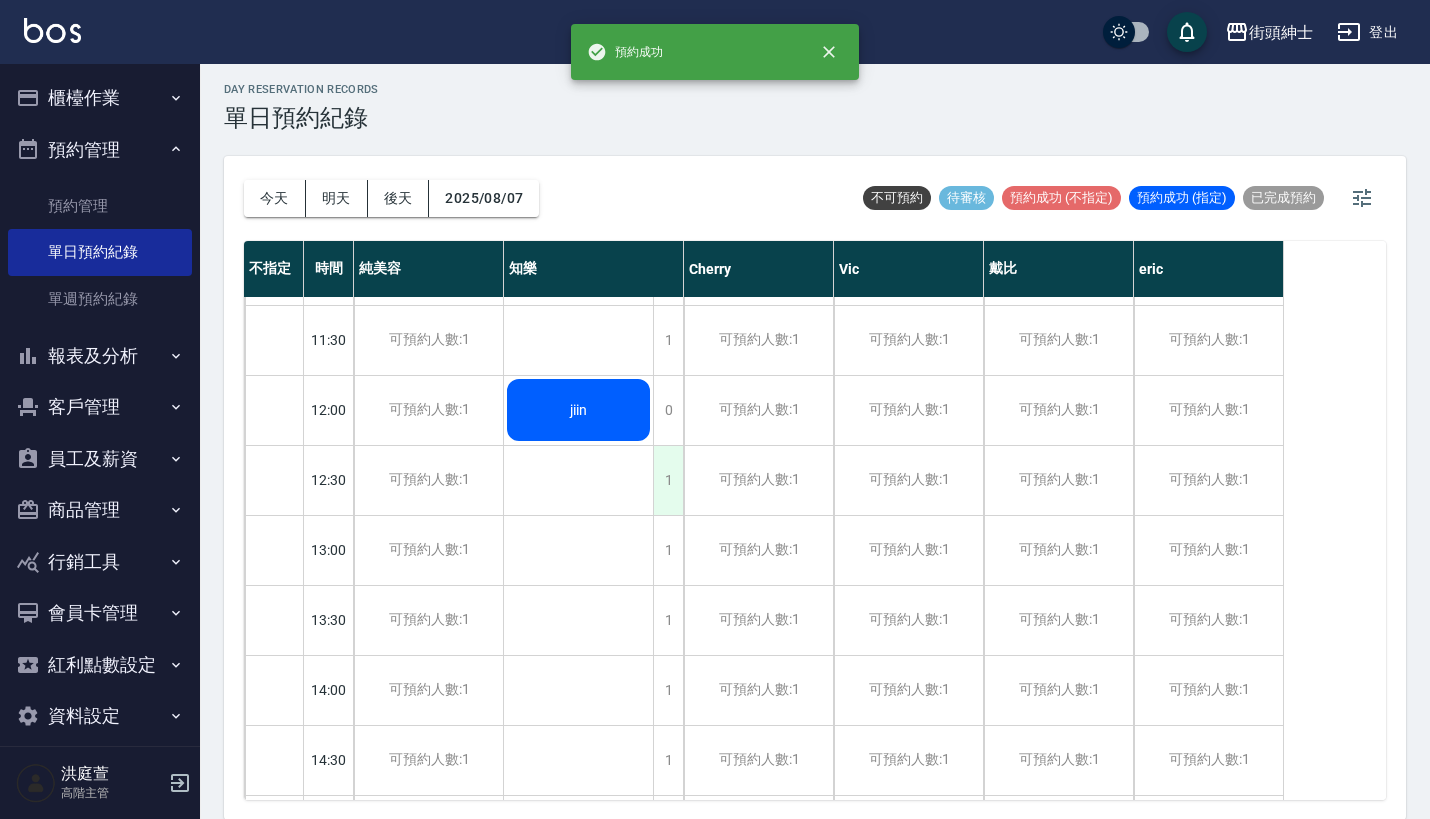 click on "1" at bounding box center [668, 480] 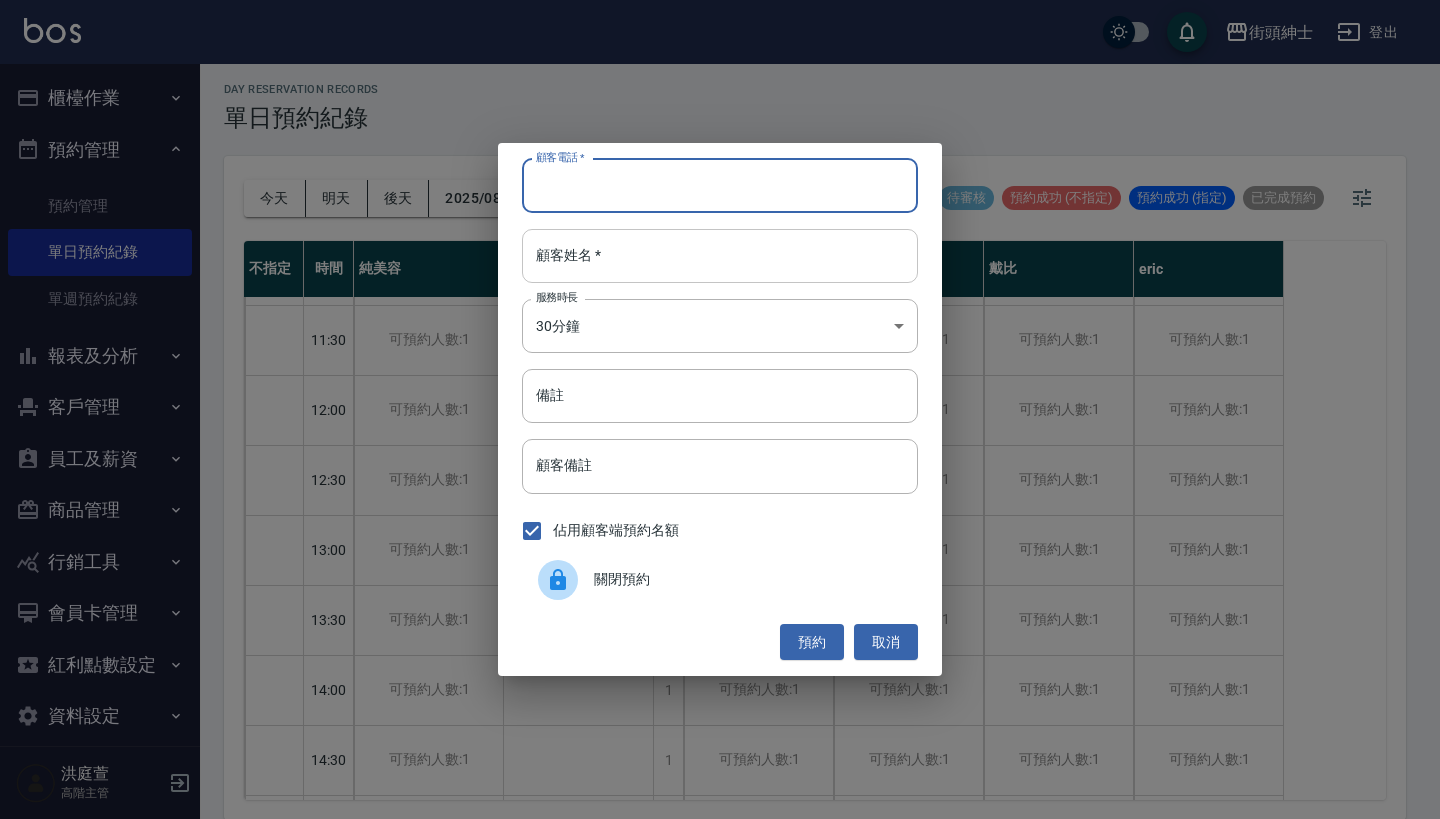 paste on "Jiin 0933510610" 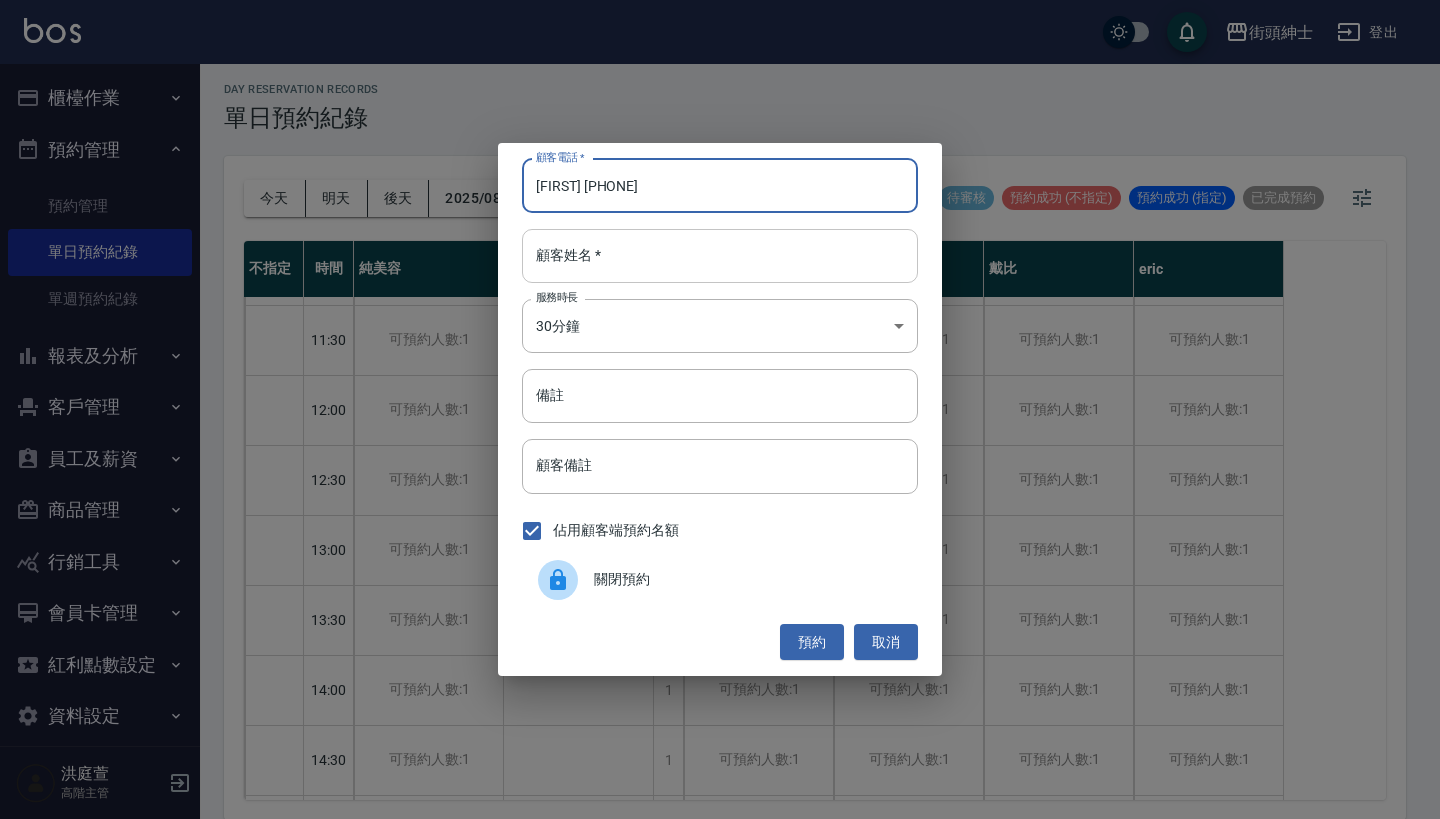 type on "Jiin 0933510610" 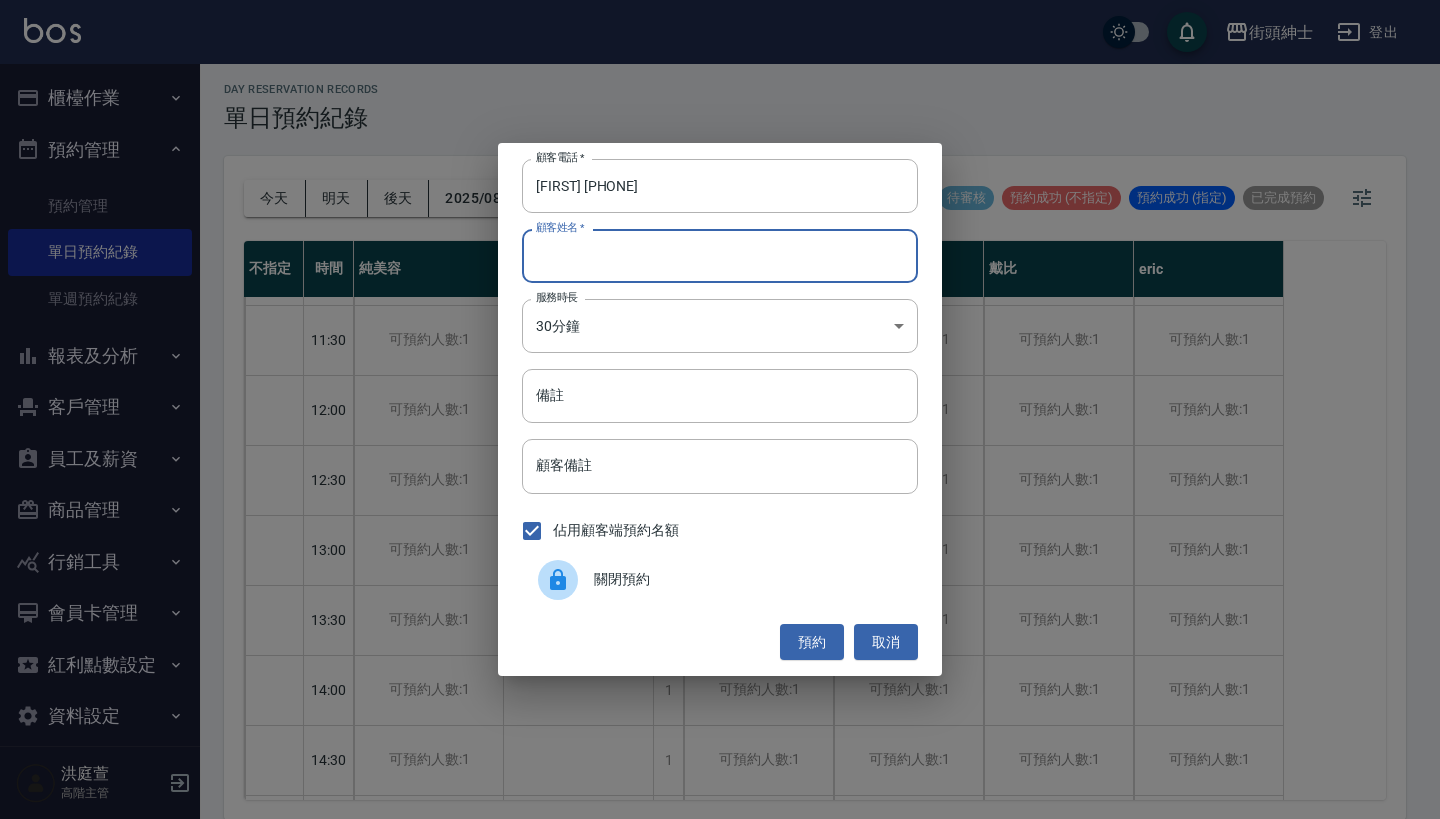 paste on "Jiin 0933510610" 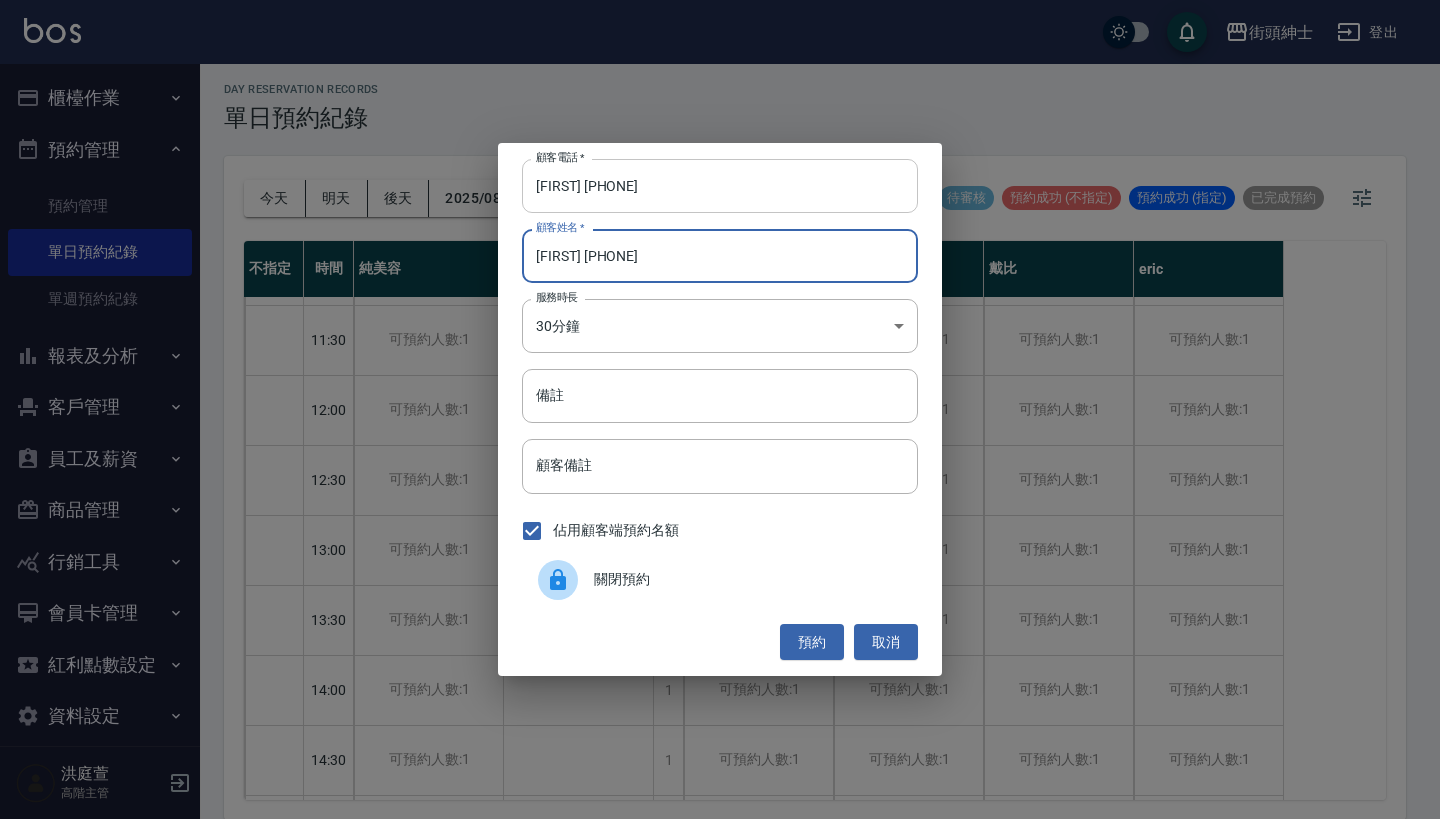 type on "Jiin 0933510610" 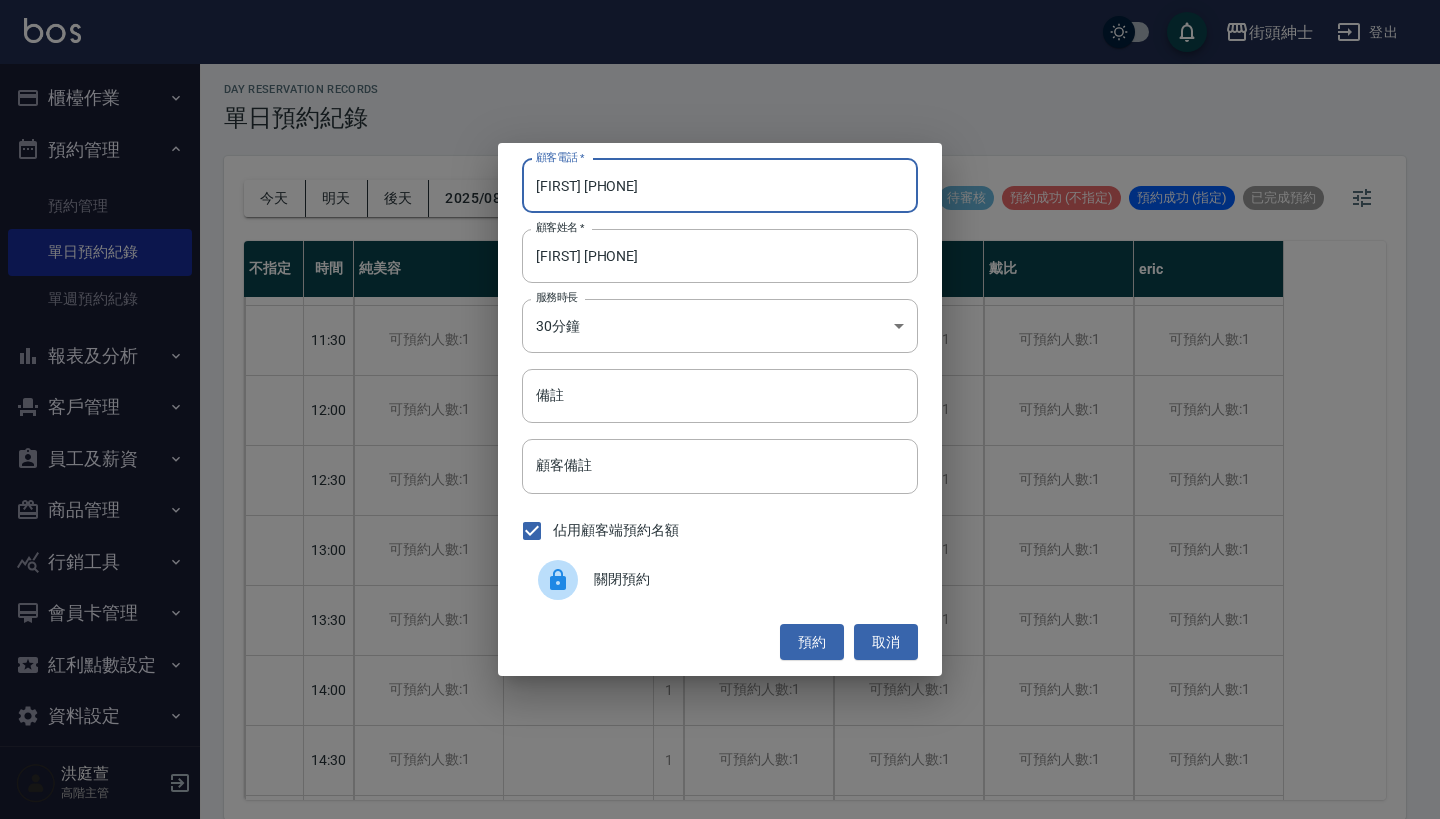 drag, startPoint x: 564, startPoint y: 192, endPoint x: 484, endPoint y: 171, distance: 82.710335 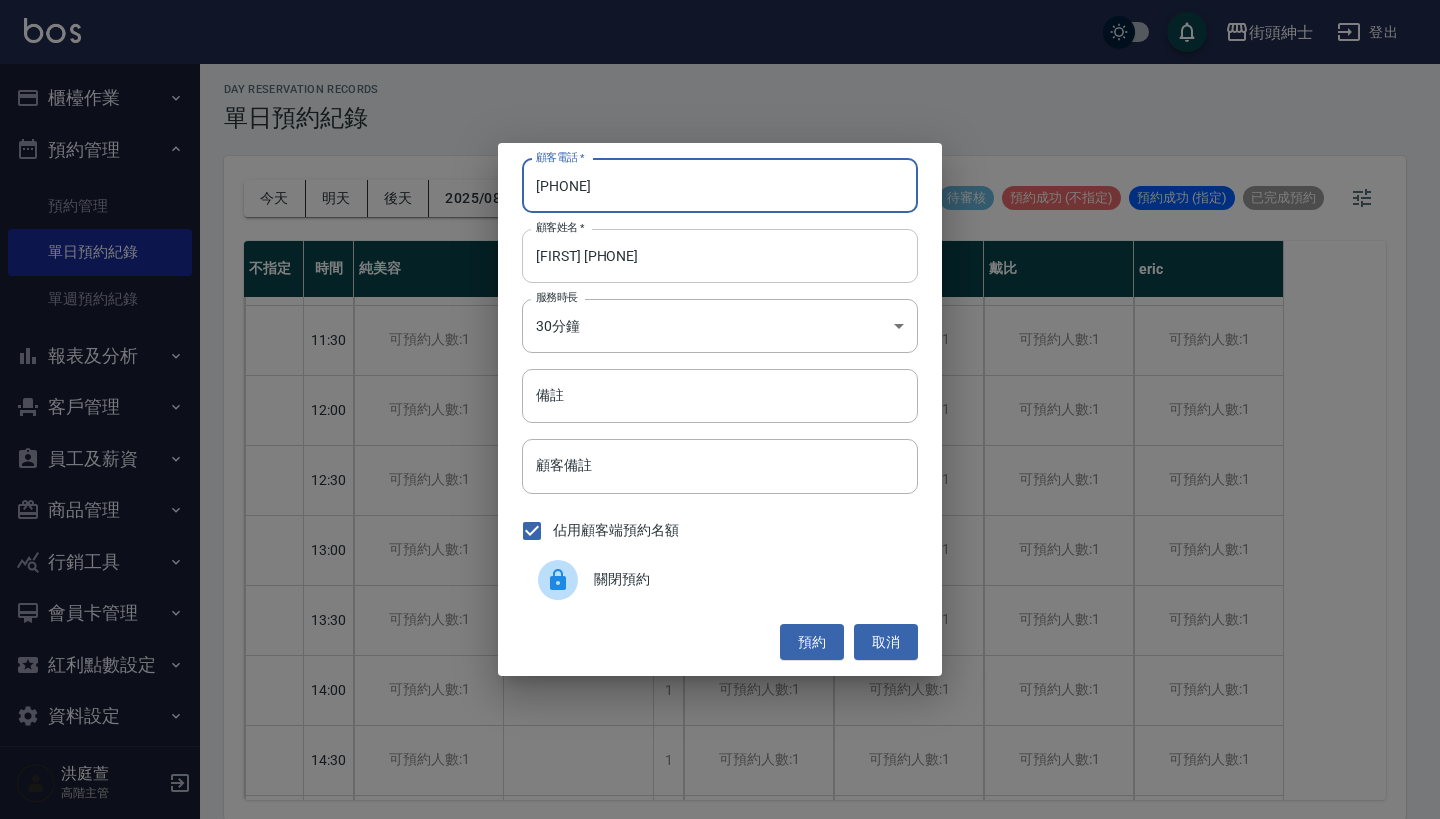 type on "0933510610" 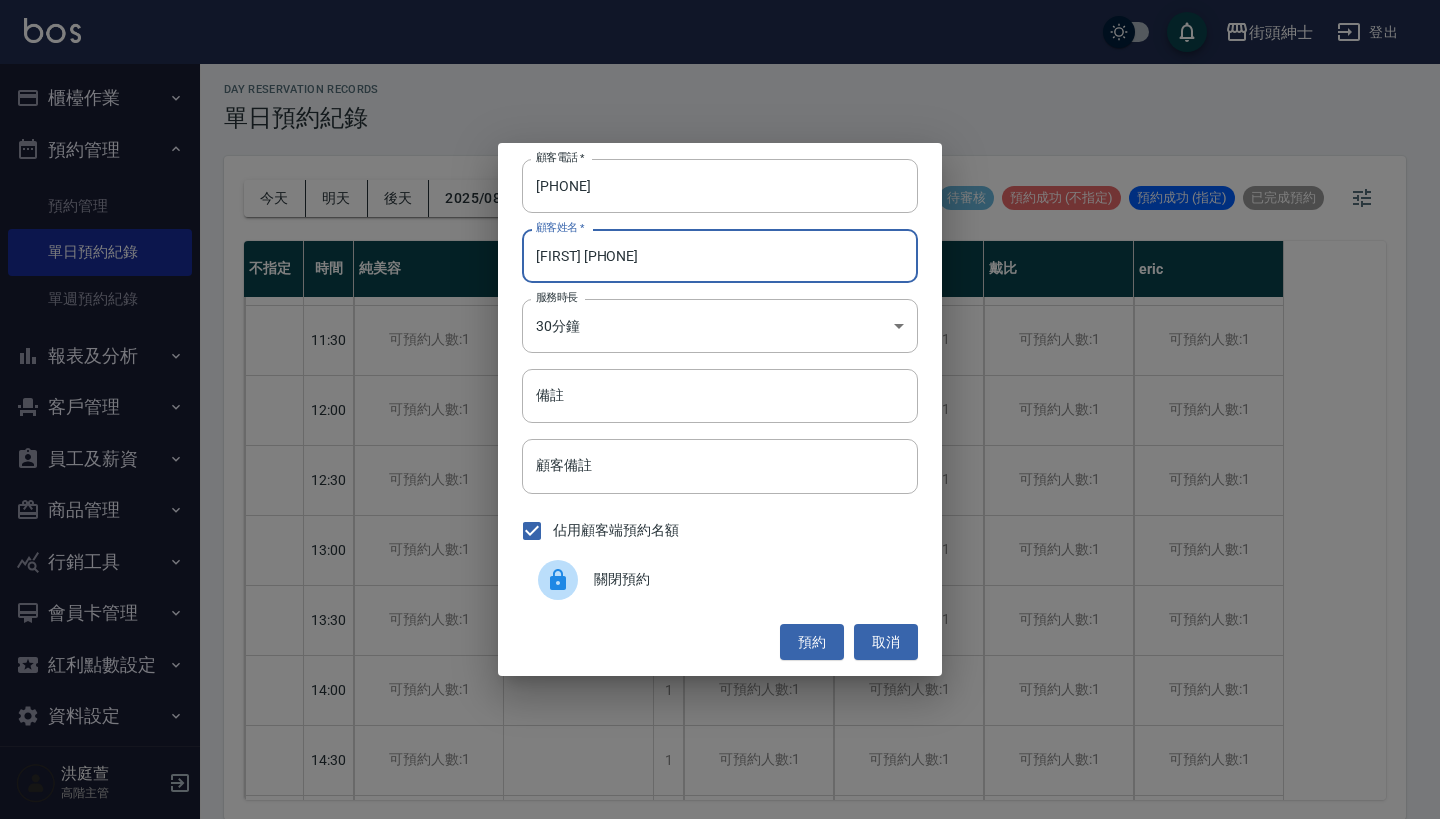 drag, startPoint x: 705, startPoint y: 263, endPoint x: 559, endPoint y: 262, distance: 146.00342 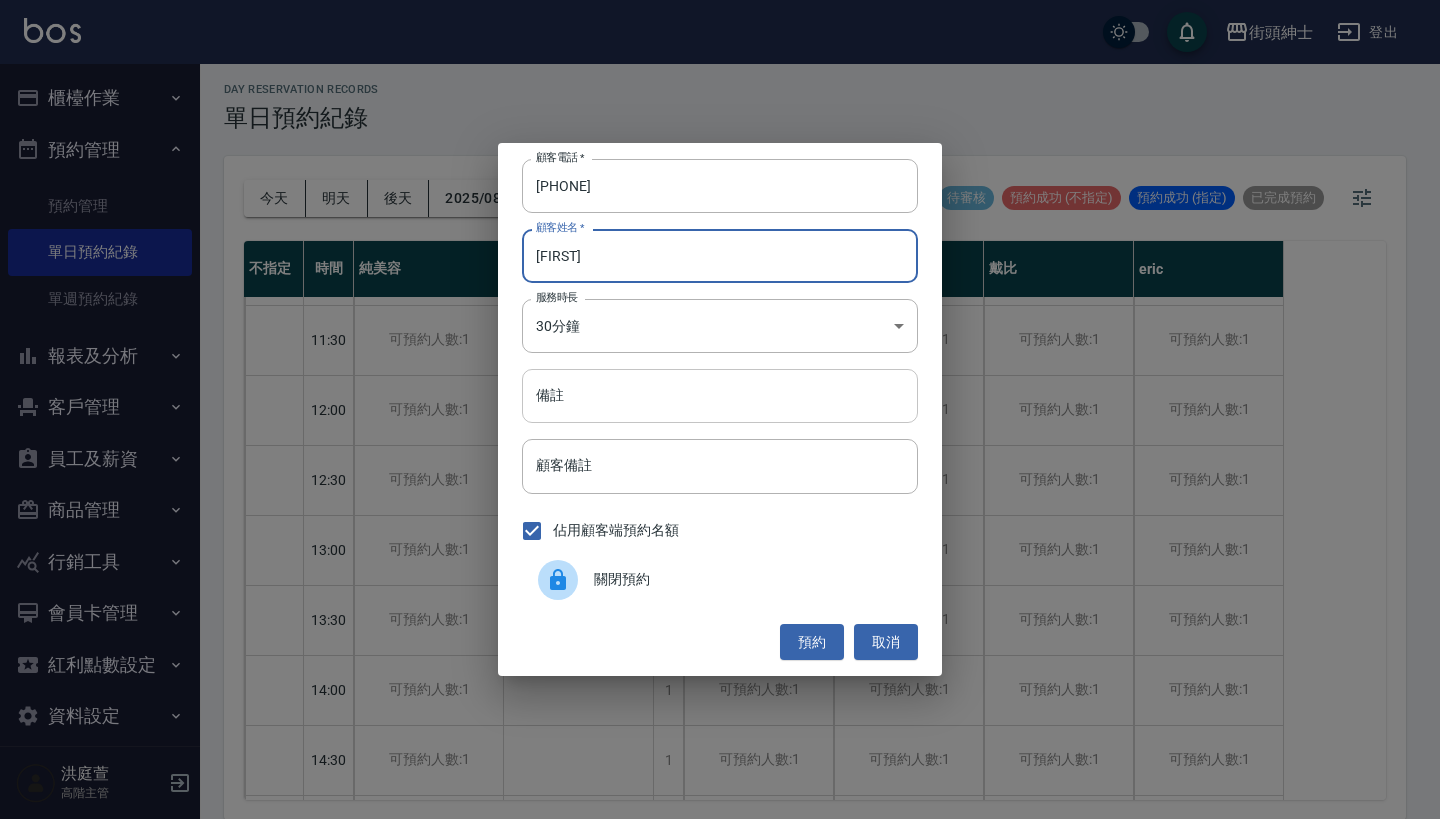 type on "Jiin" 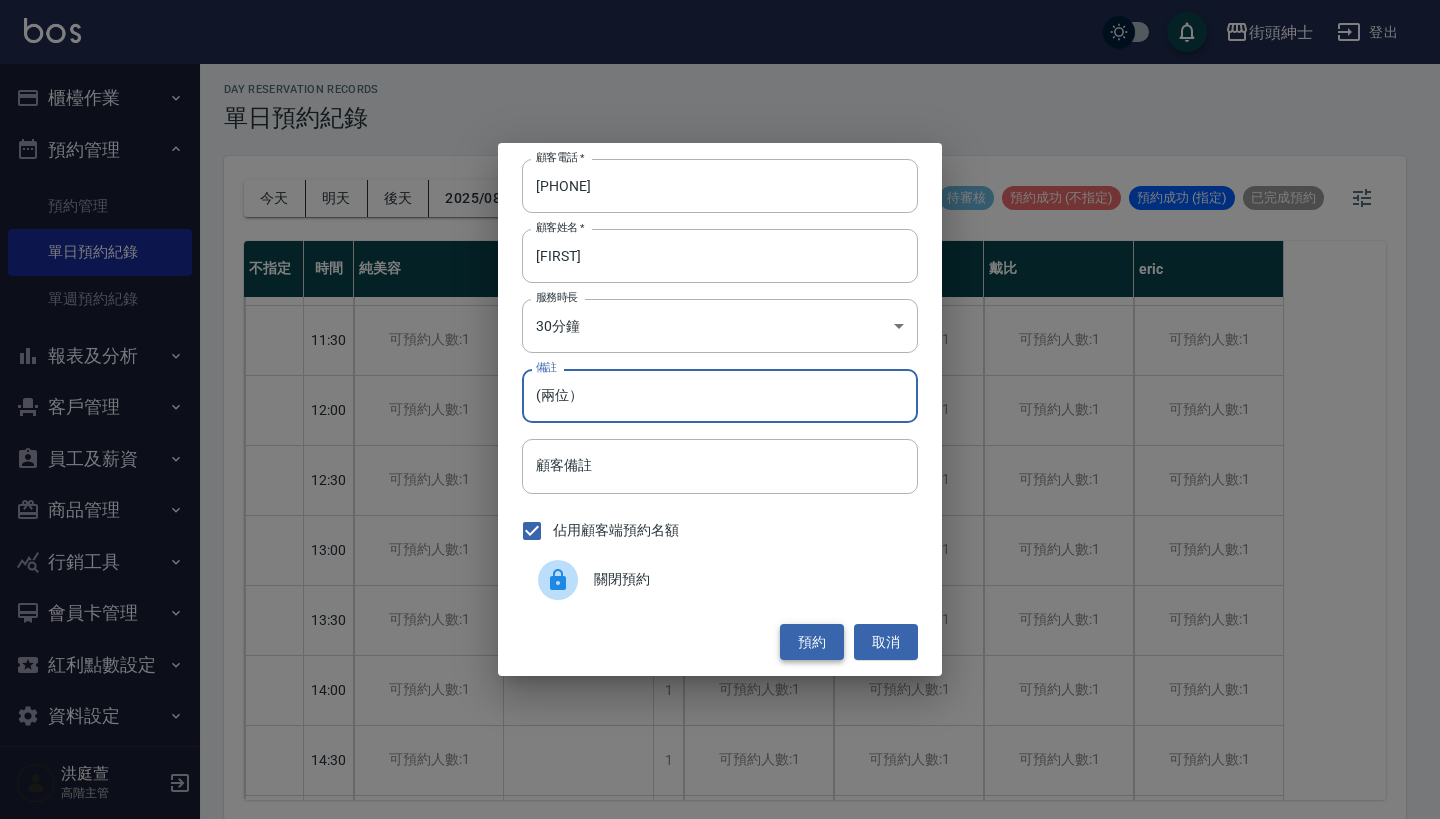 type on "(兩位）" 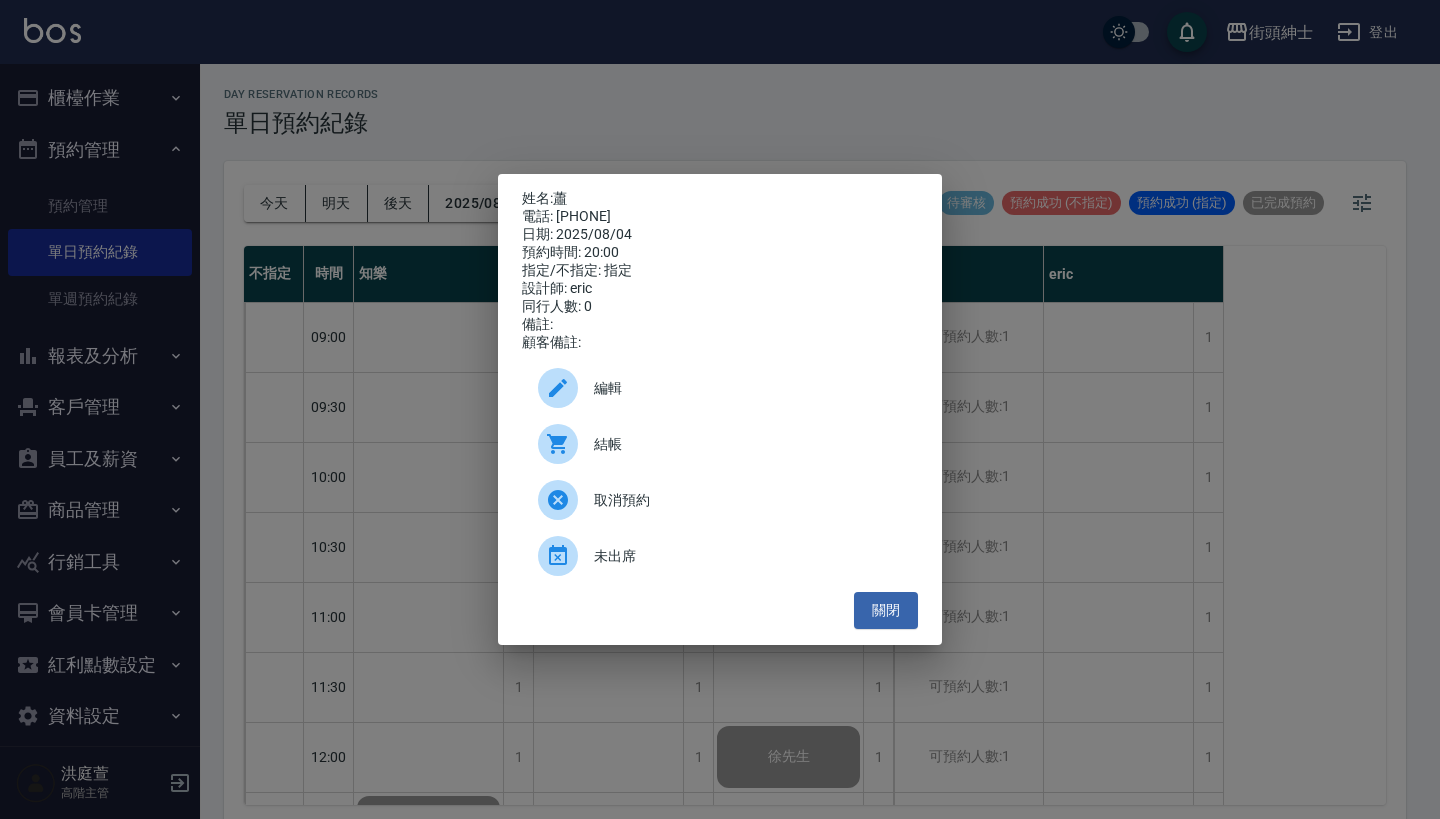 scroll, scrollTop: 0, scrollLeft: 0, axis: both 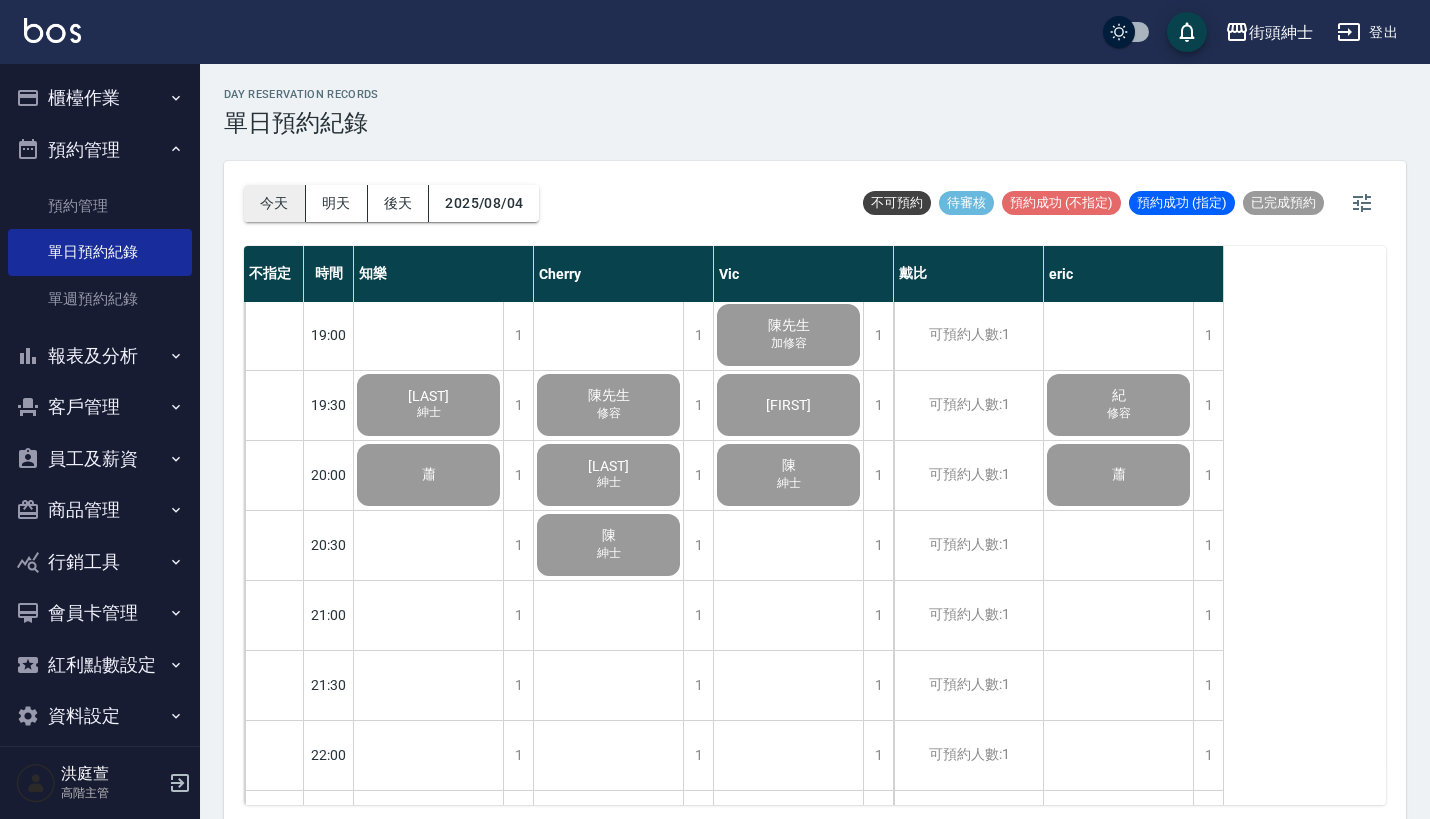 click on "今天" at bounding box center (275, 203) 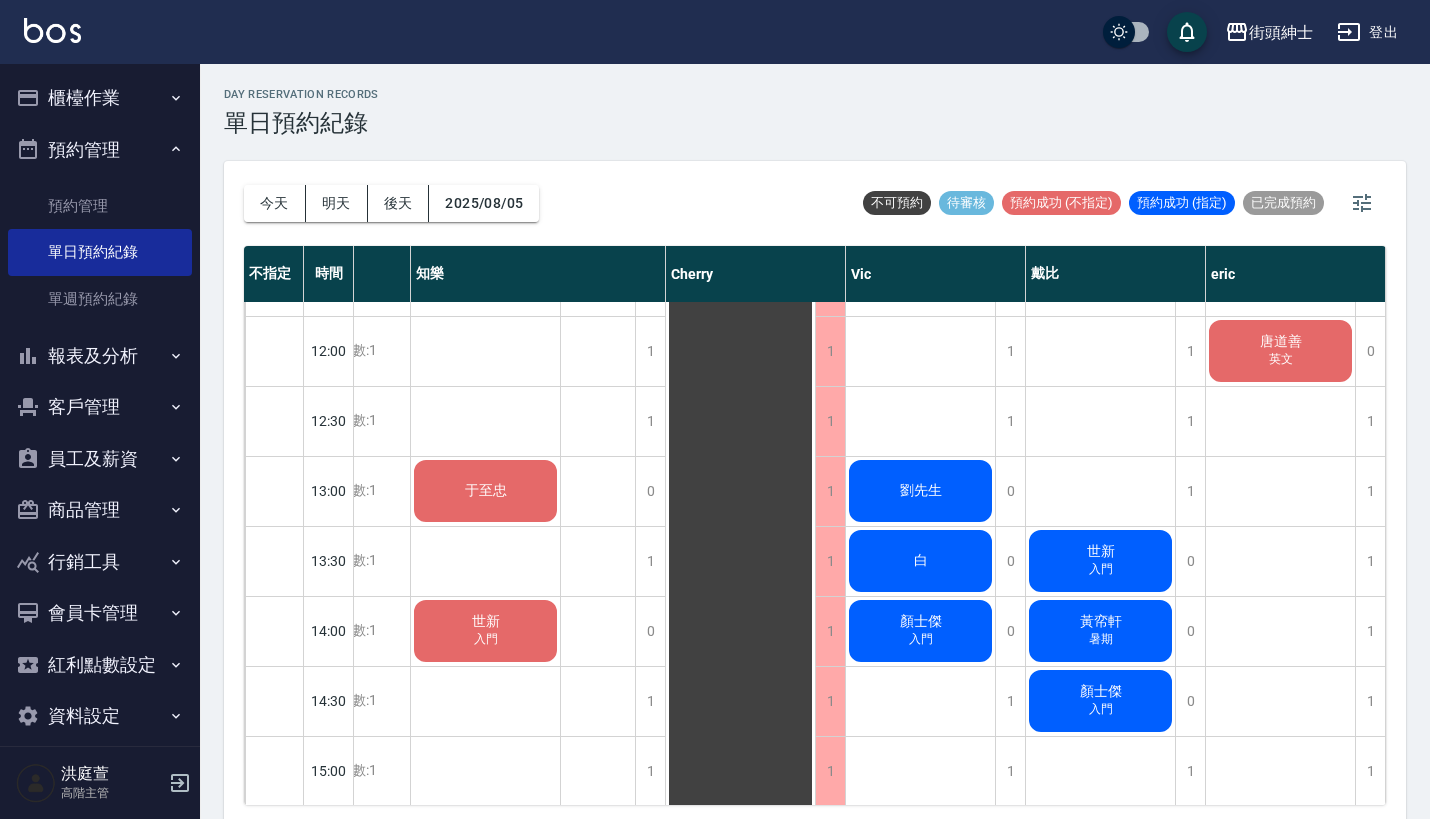 scroll, scrollTop: 404, scrollLeft: 103, axis: both 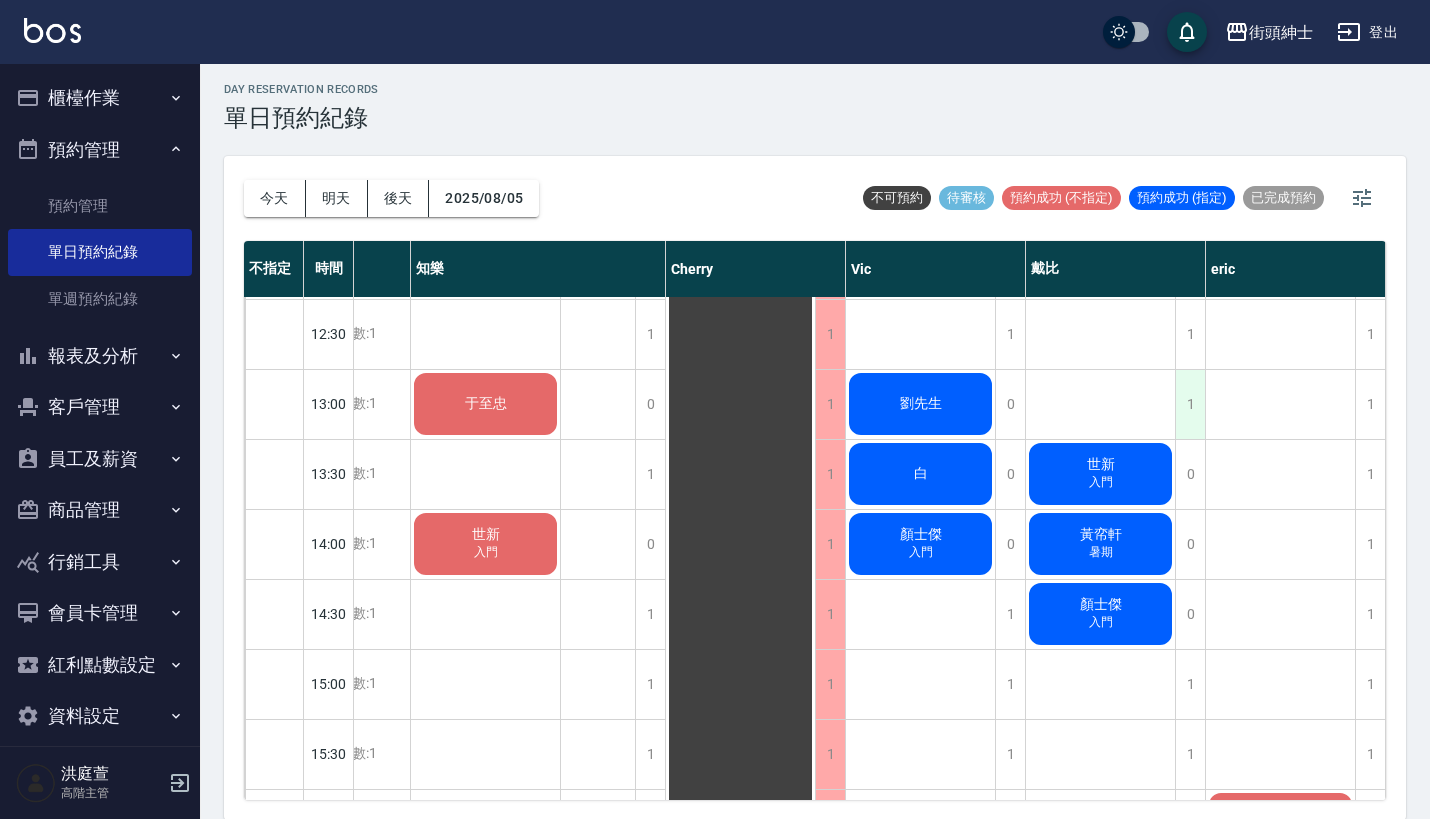 click on "1" at bounding box center [1190, 404] 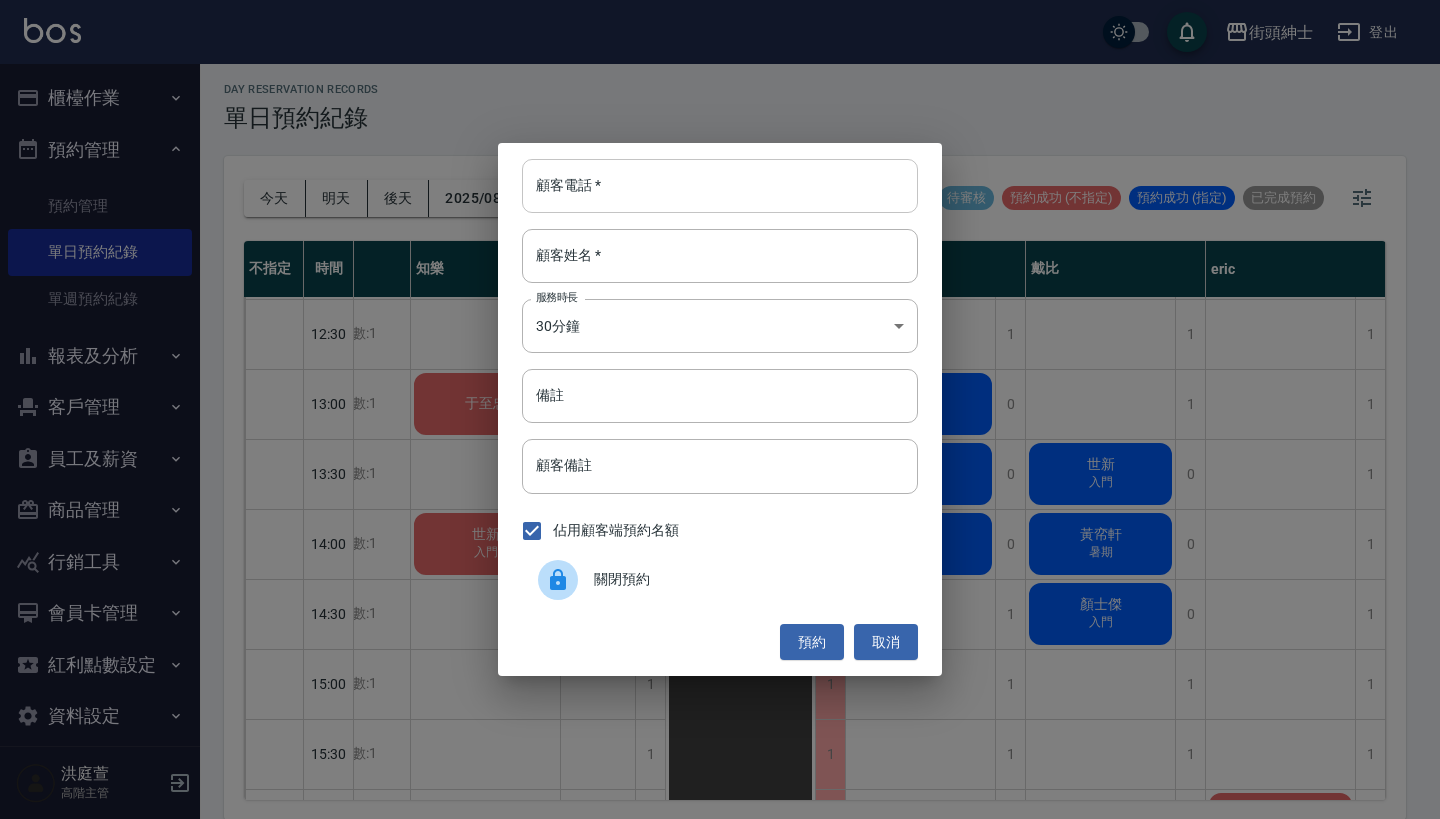 paste on "彭劭鈞 電話：0965314606" 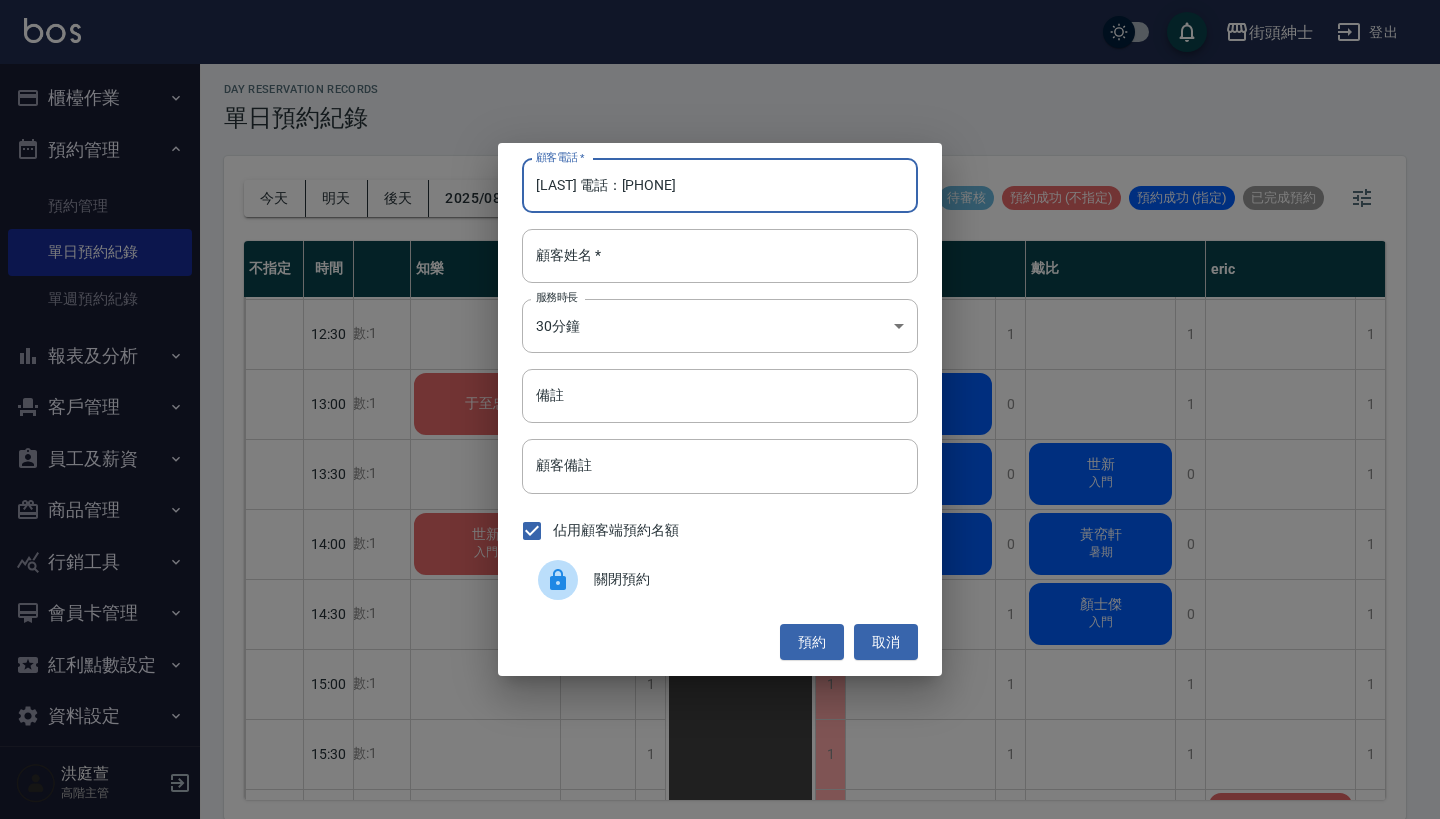 type on "彭劭鈞 電話：0965314606" 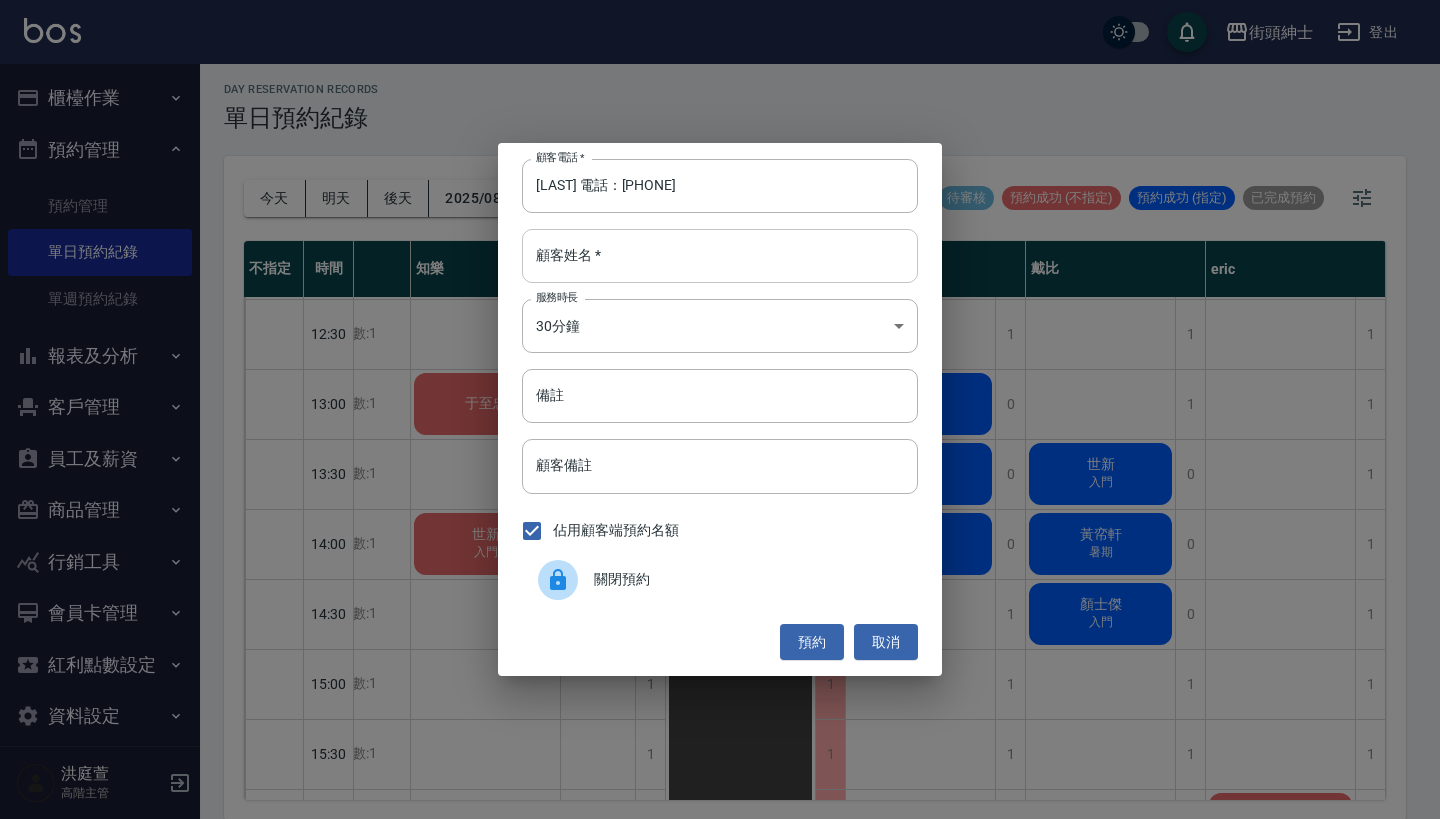 paste on "彭劭鈞 電話：0965314606" 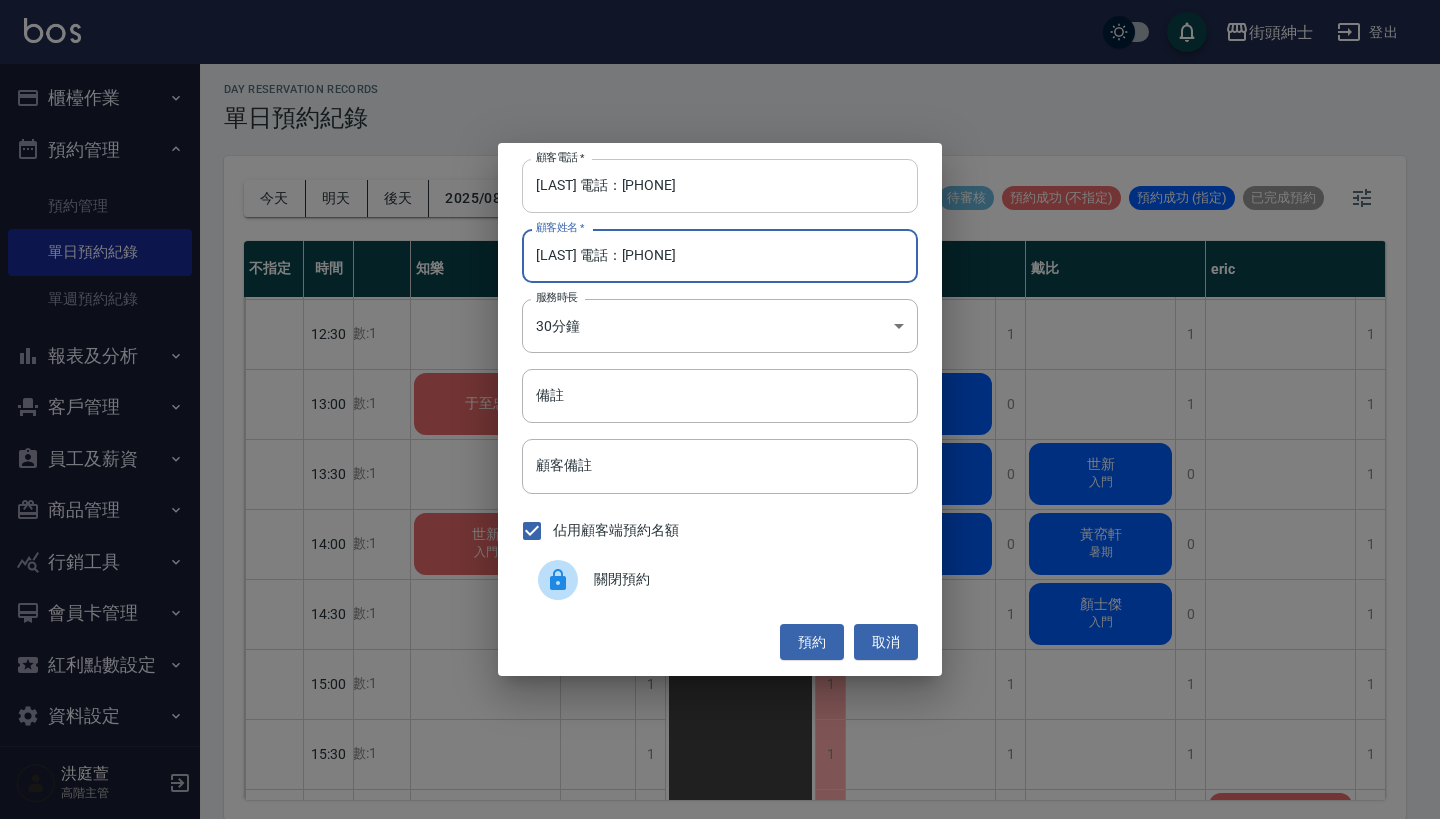 type on "彭劭鈞 電話：0965314606" 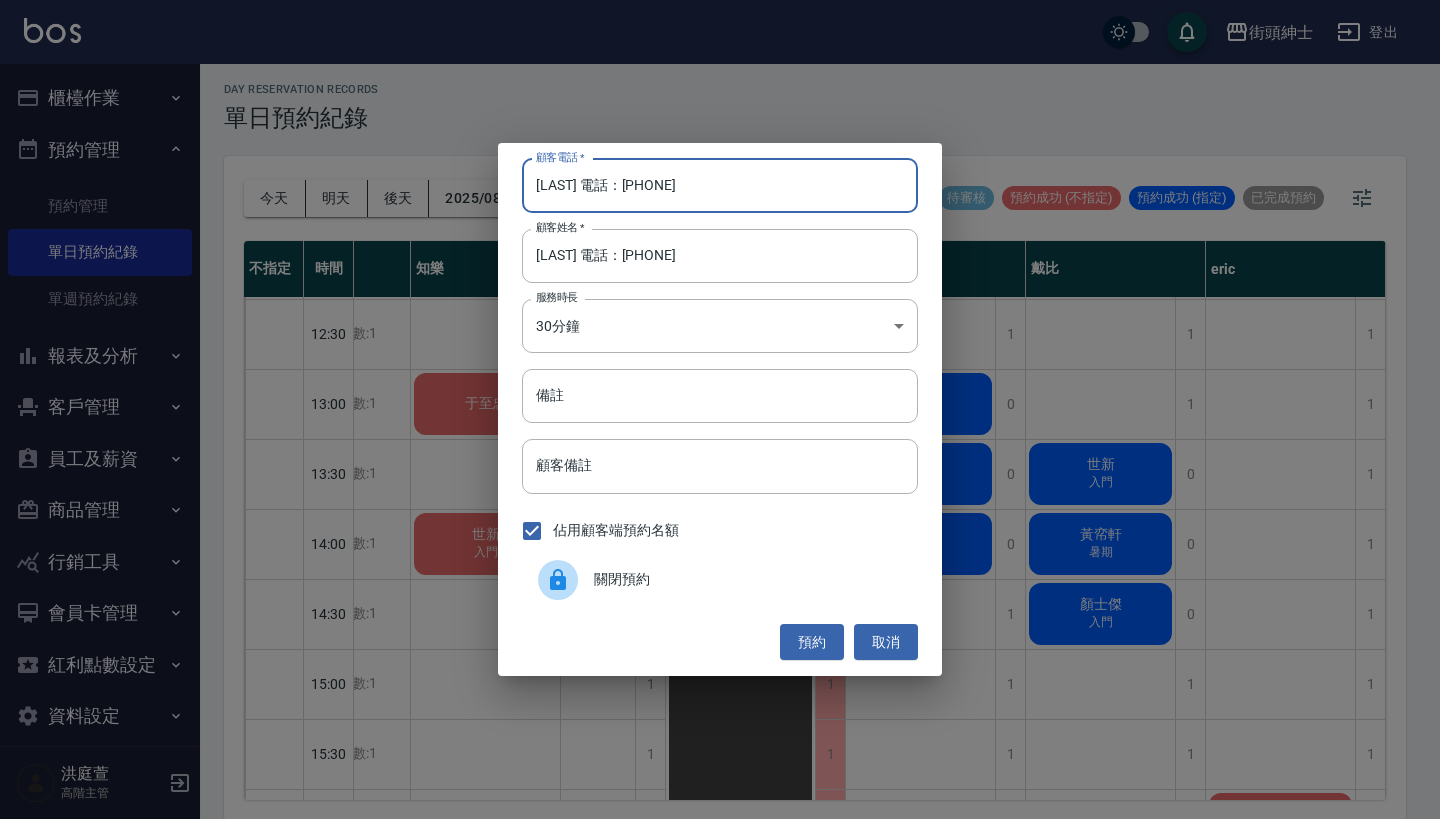 drag, startPoint x: 619, startPoint y: 191, endPoint x: 405, endPoint y: 191, distance: 214 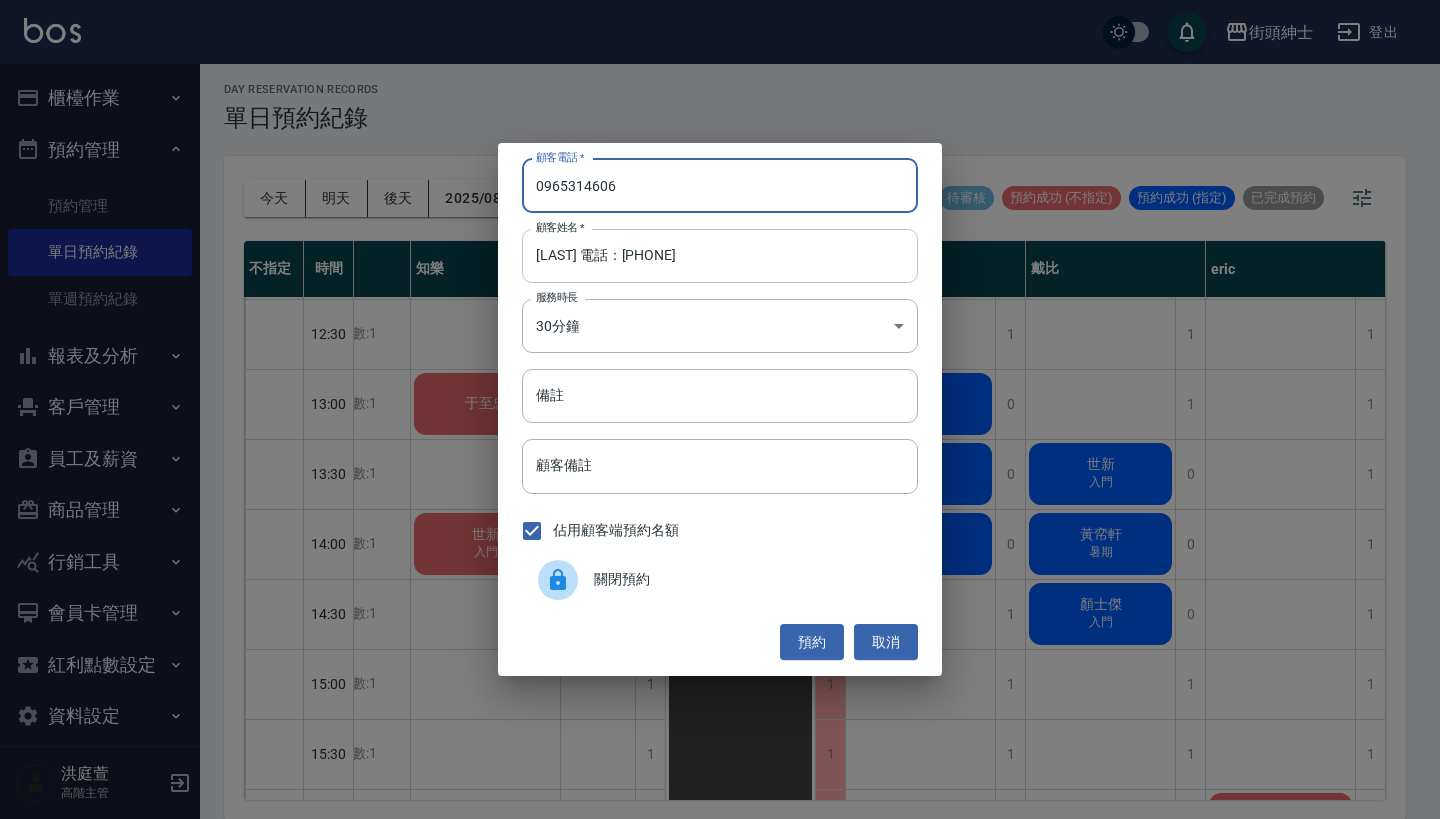 type on "0965314606" 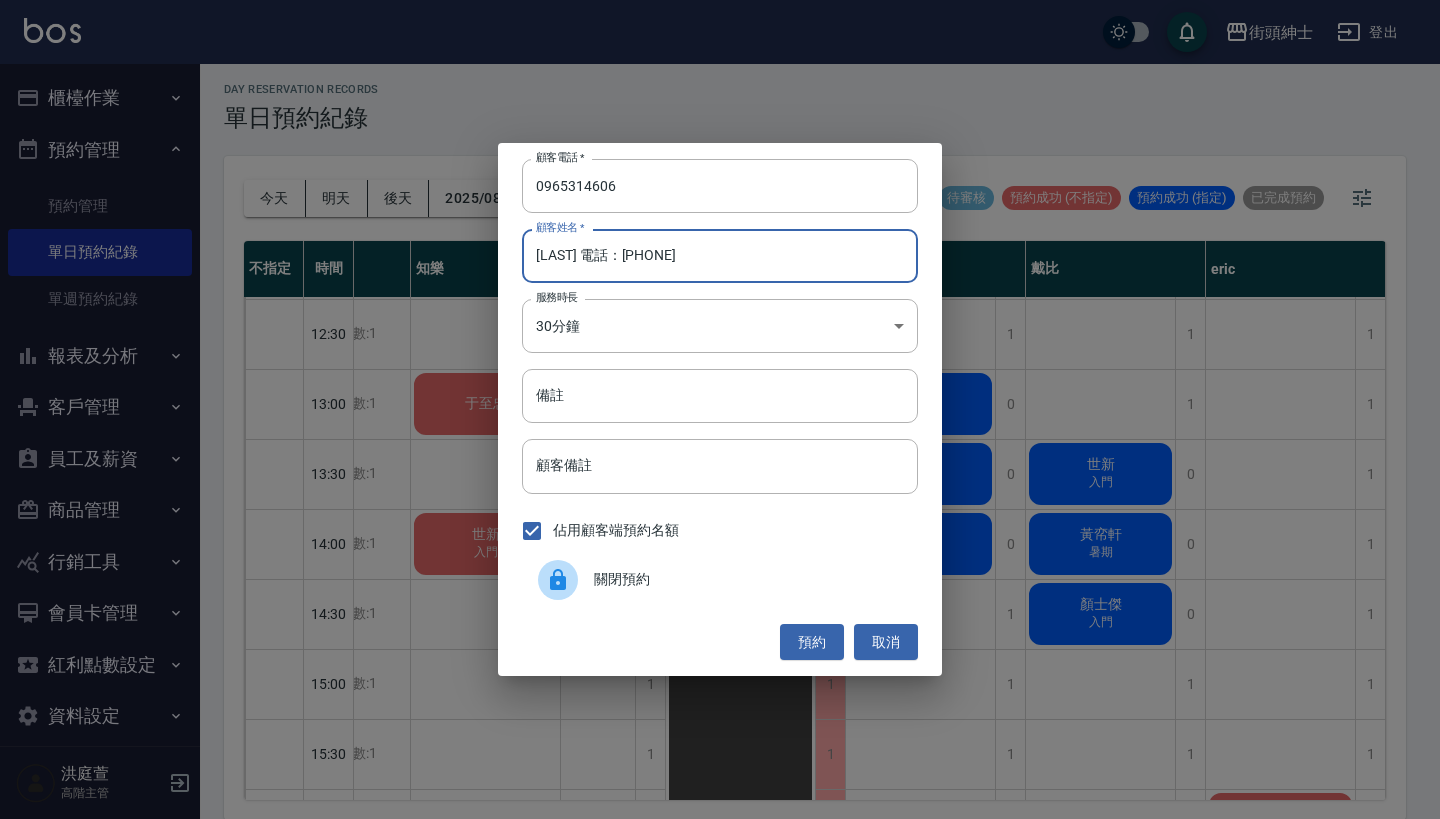 drag, startPoint x: 762, startPoint y: 267, endPoint x: 578, endPoint y: 259, distance: 184.17383 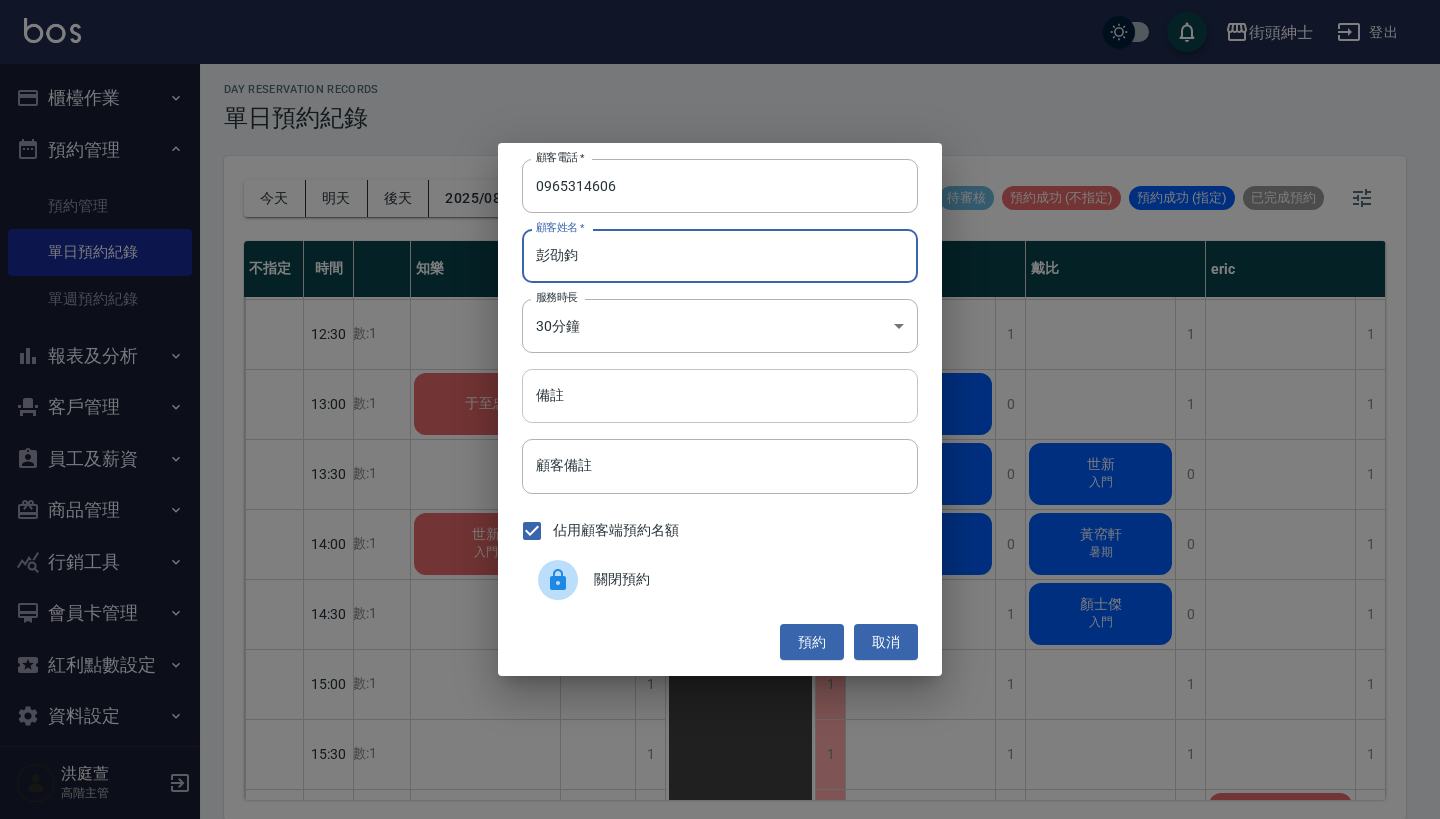 type on "彭劭鈞" 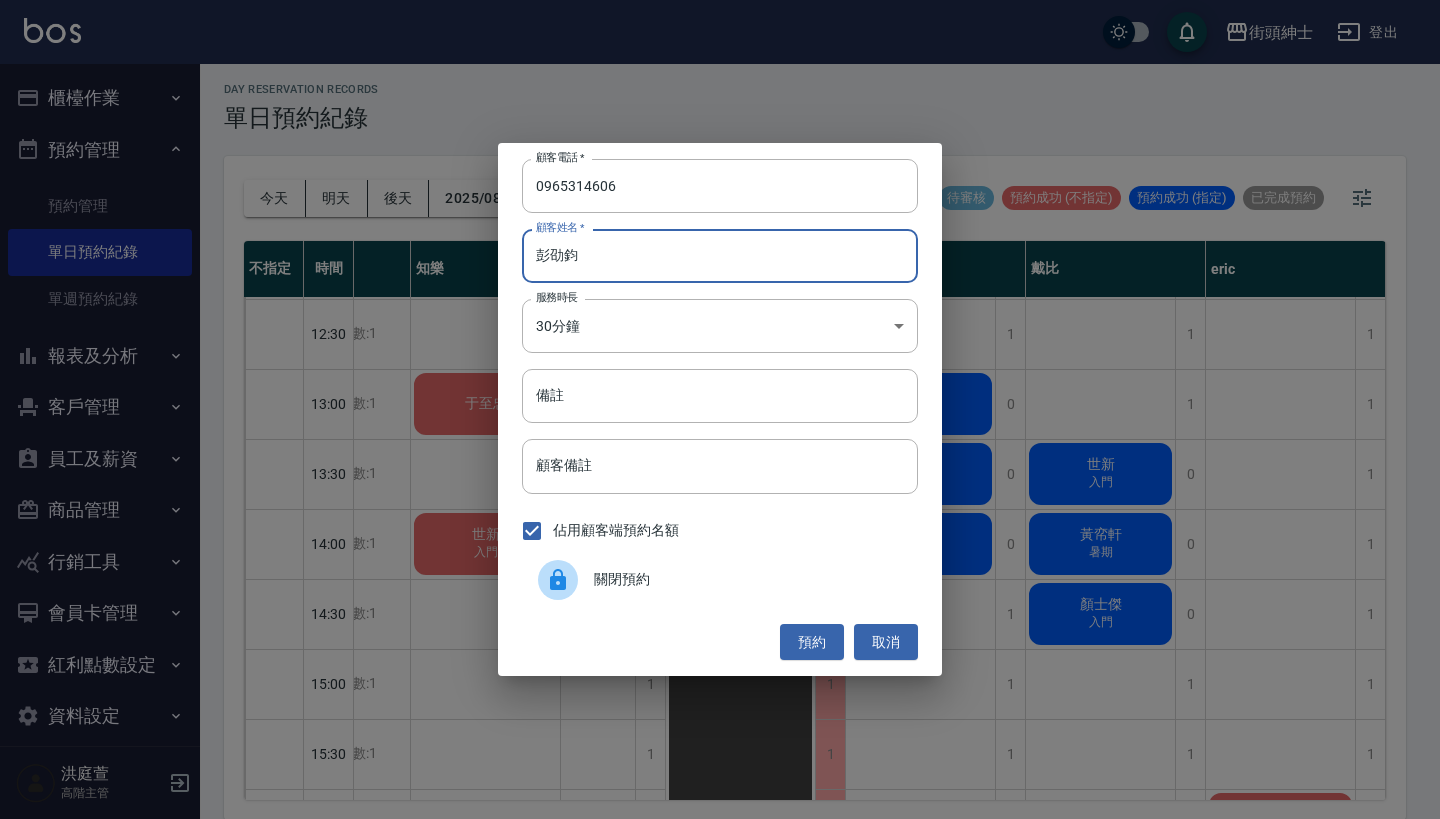 drag, startPoint x: 620, startPoint y: 378, endPoint x: 623, endPoint y: 361, distance: 17.262676 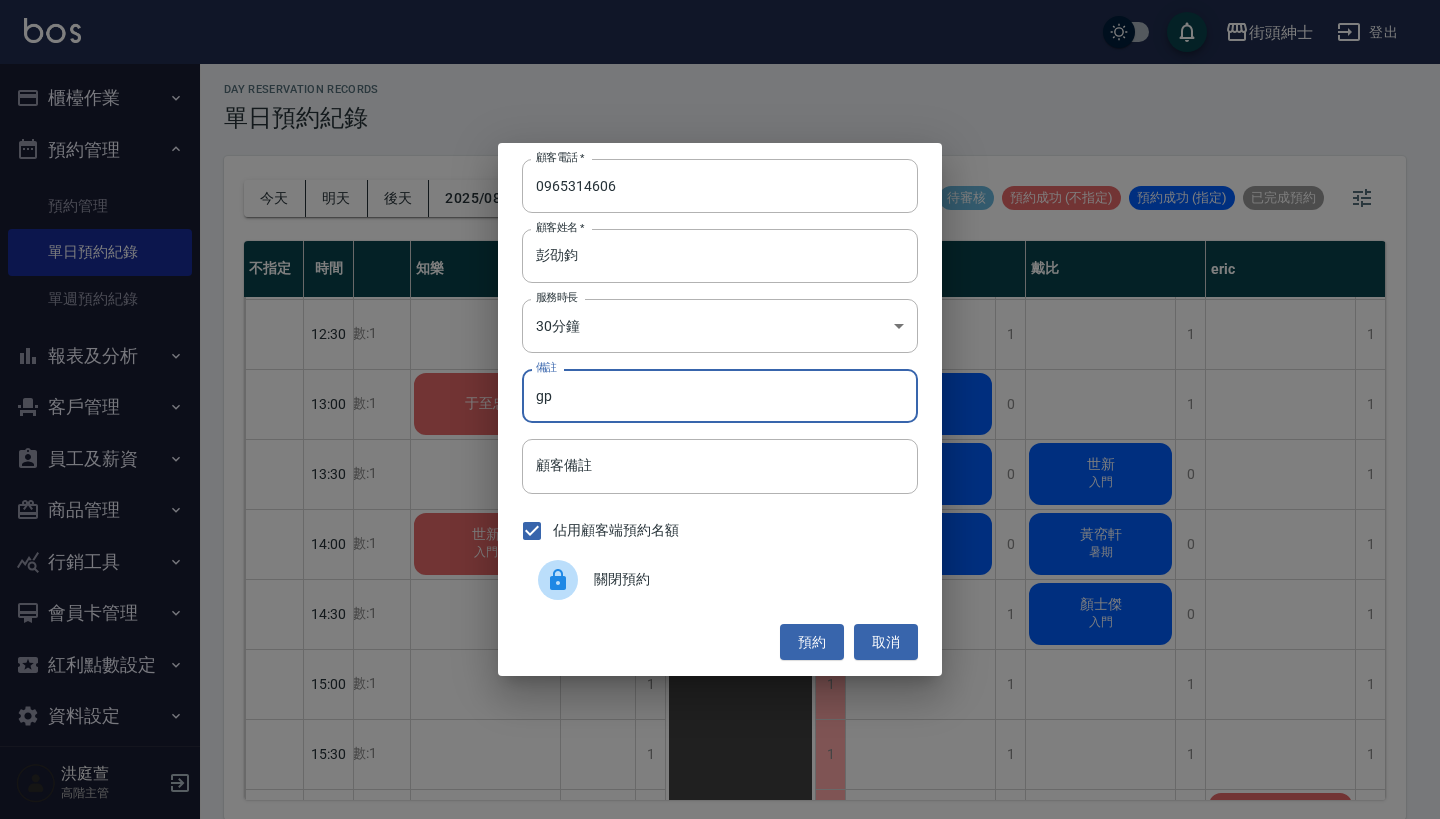 type on "g" 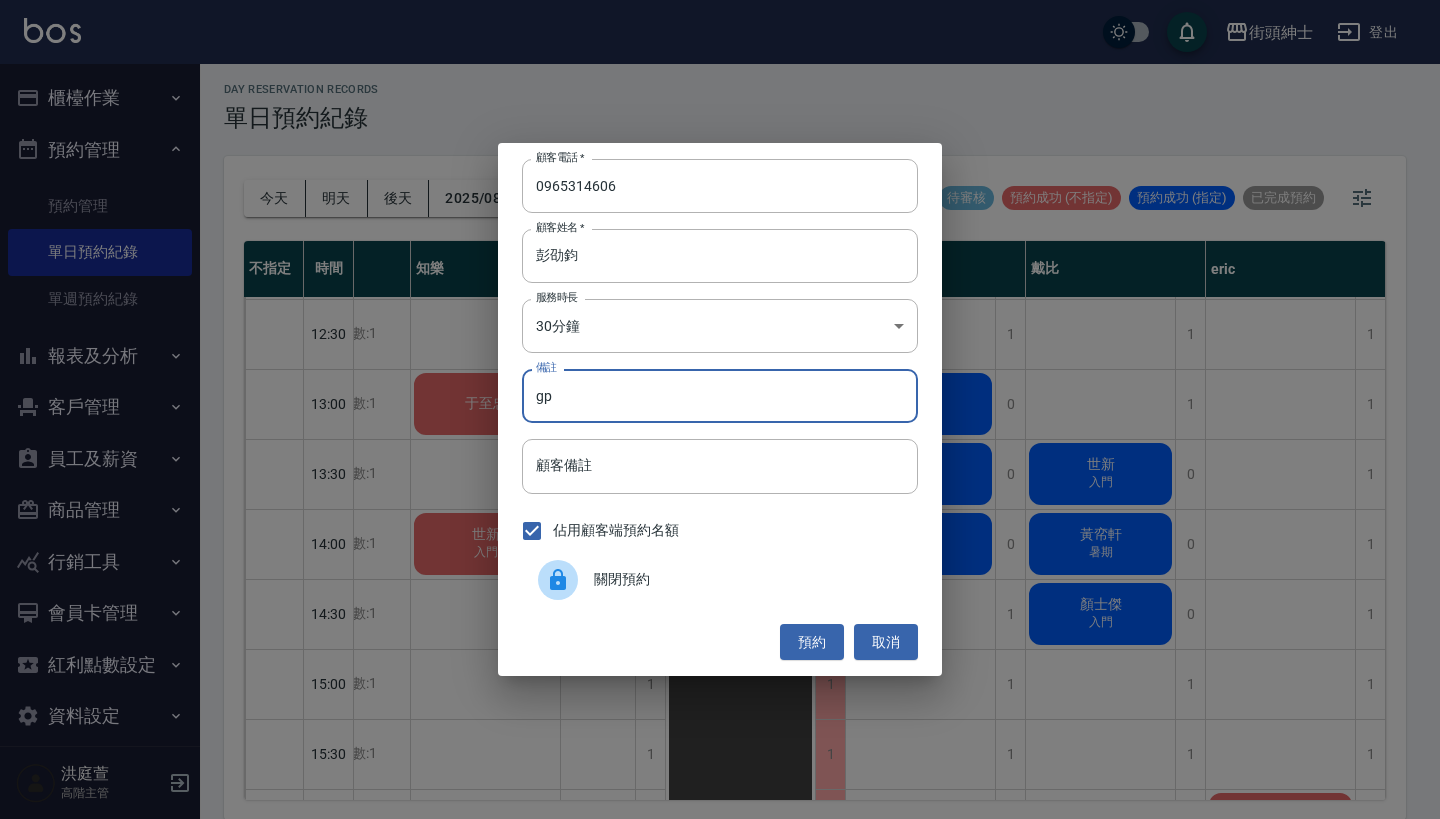 type on "g" 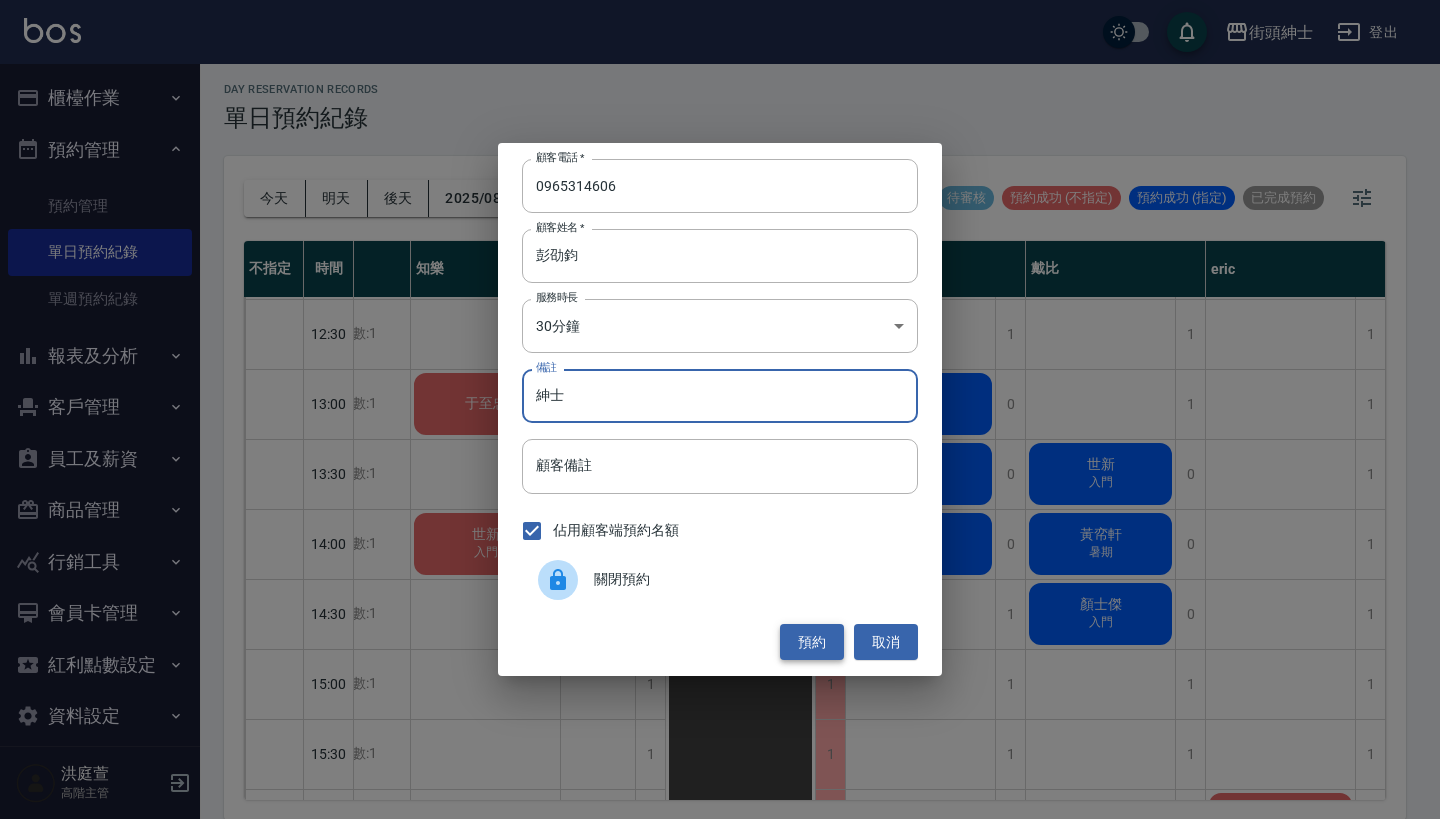 type on "紳士" 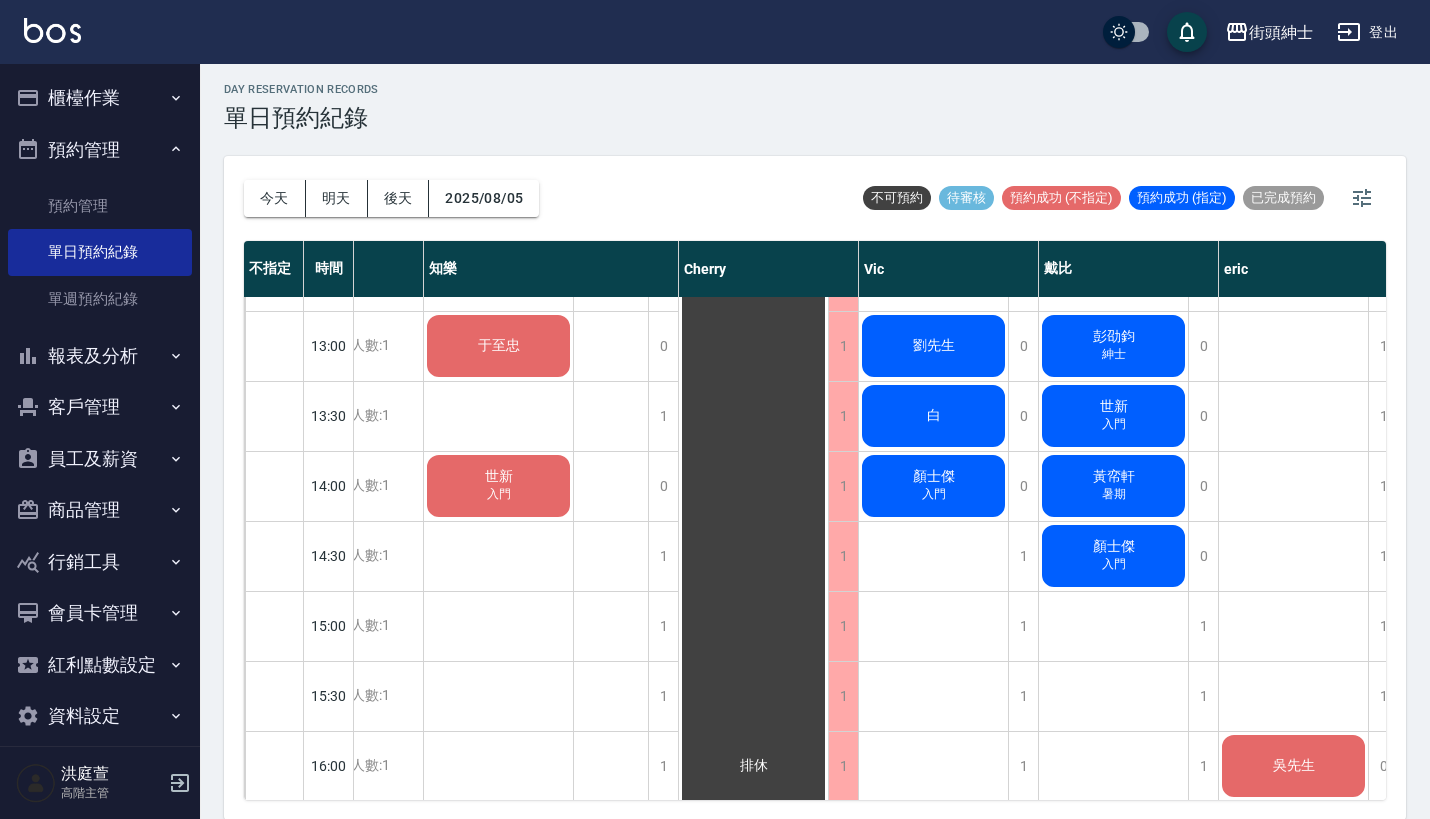 scroll, scrollTop: 531, scrollLeft: 80, axis: both 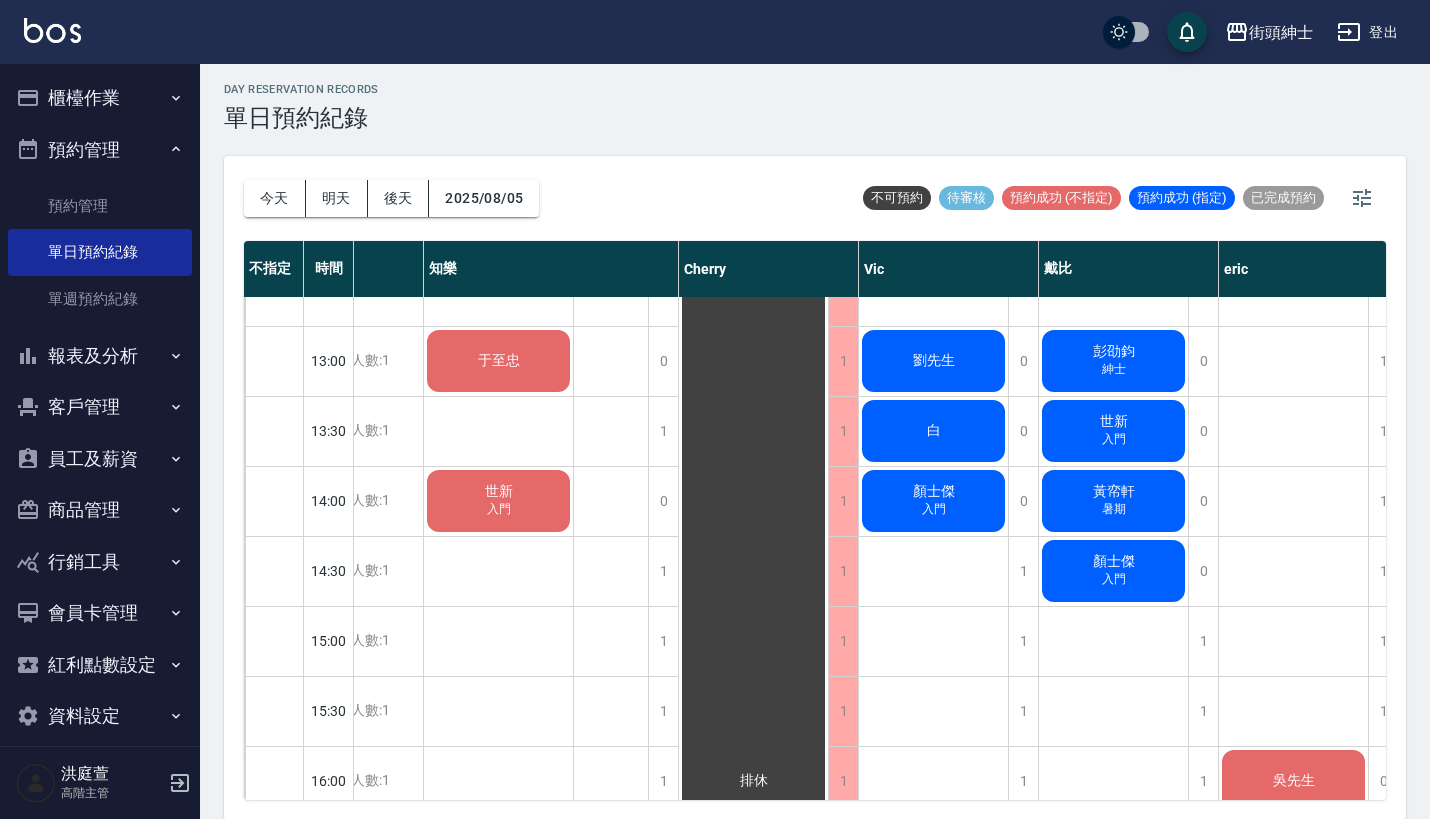 click on "彭劭鈞" at bounding box center [499, 361] 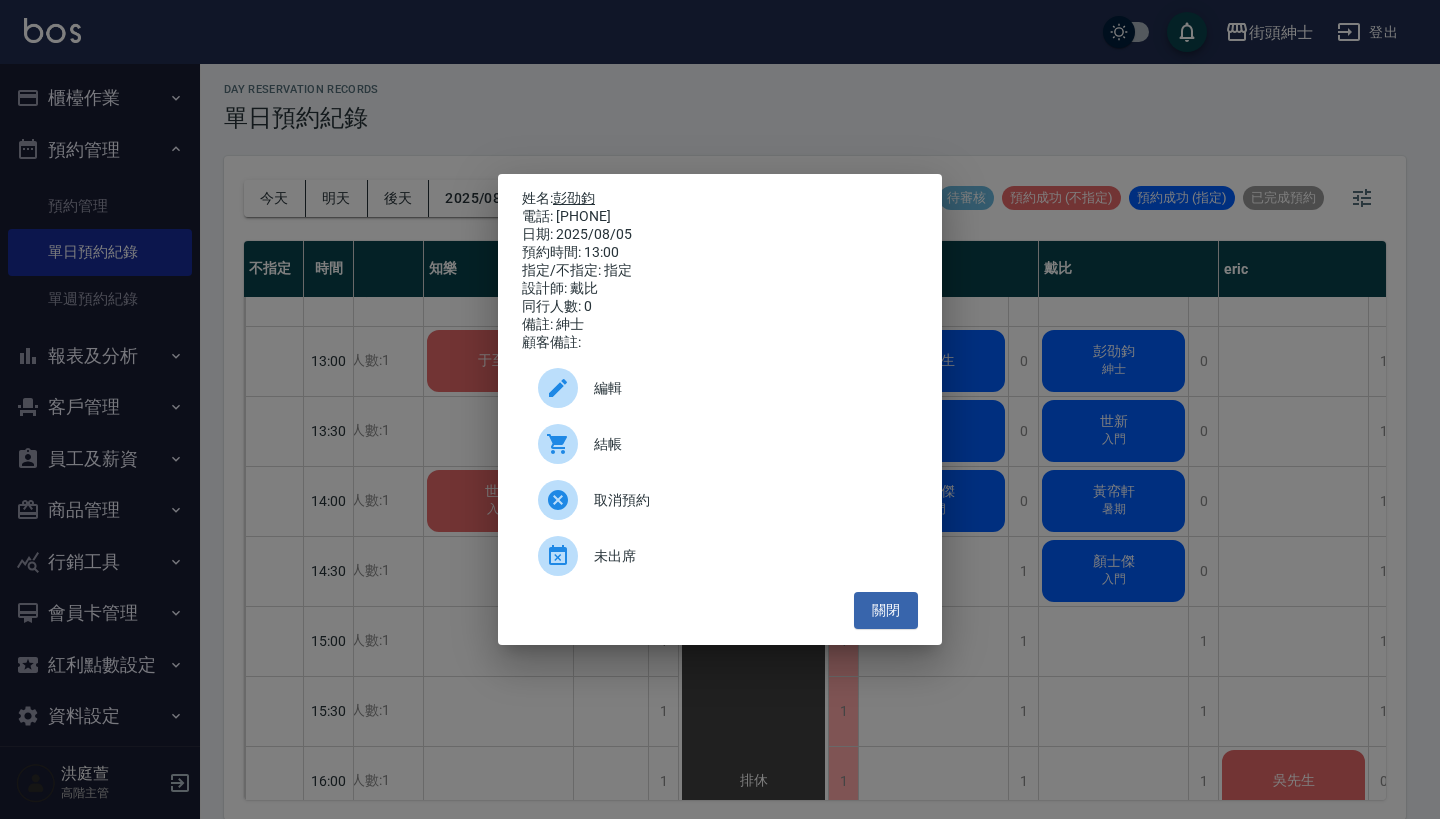 drag, startPoint x: 643, startPoint y: 211, endPoint x: 558, endPoint y: 194, distance: 86.683334 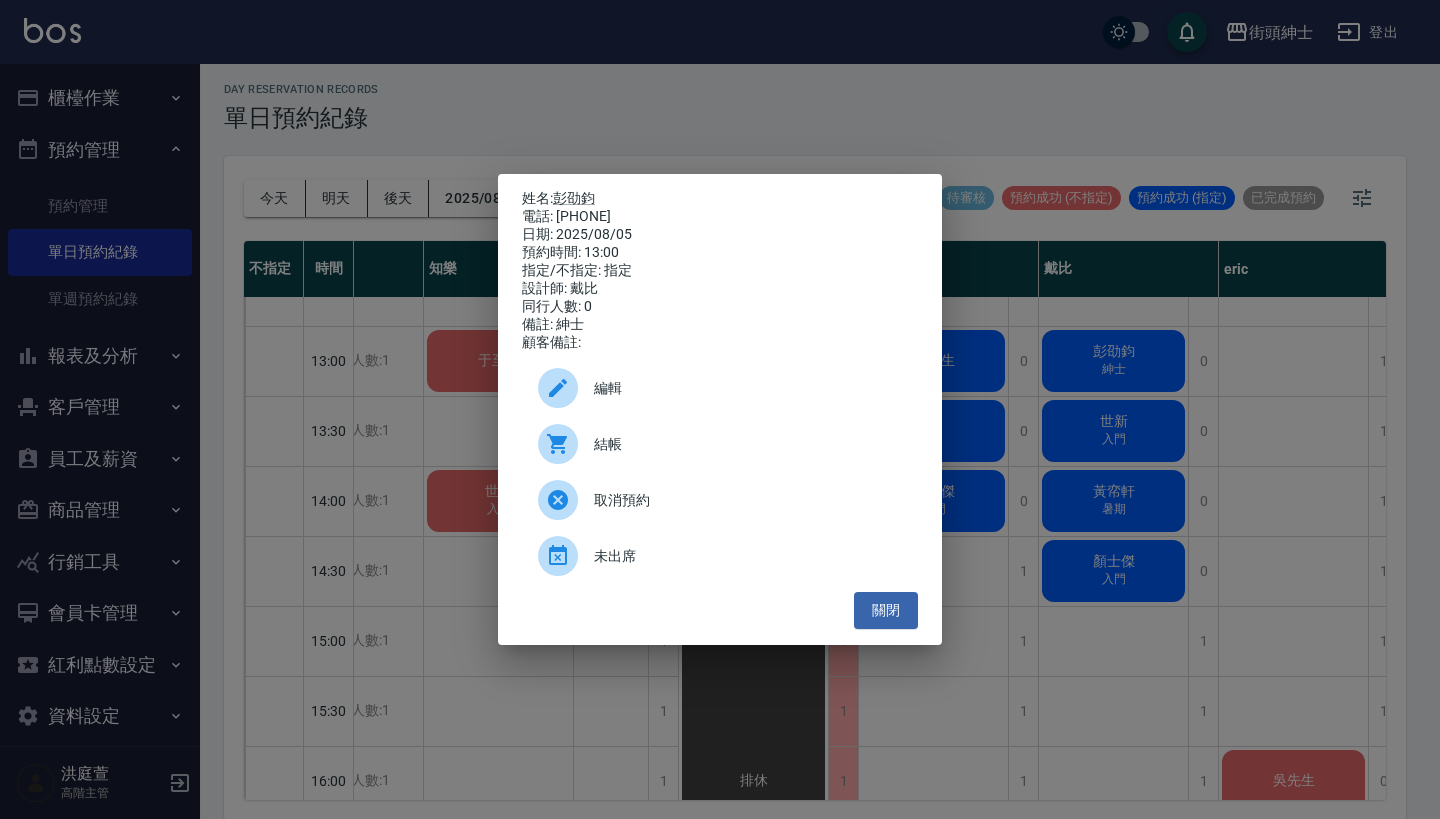 copy on "姓名:  彭劭鈞 電話: 0965314606" 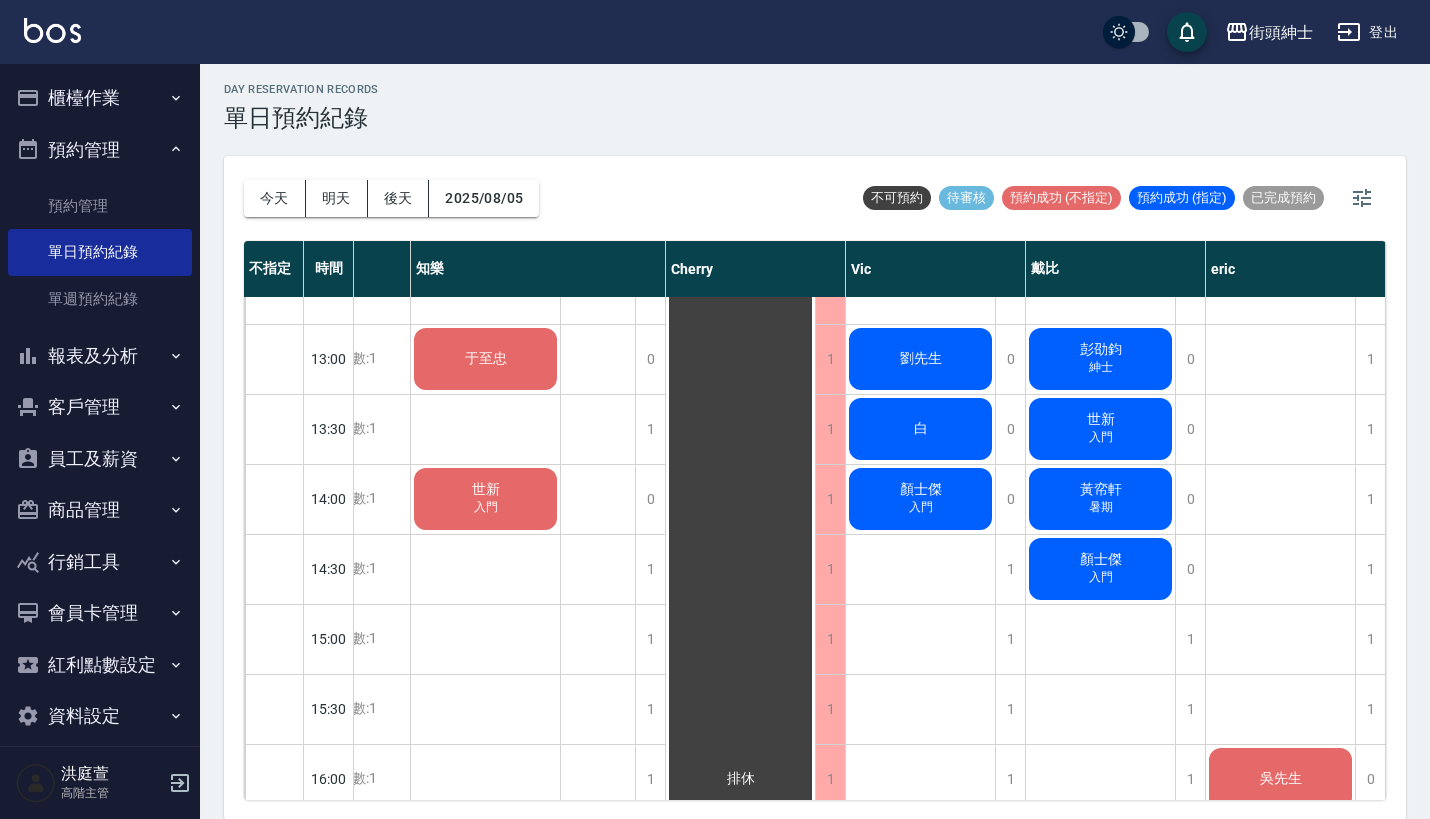 scroll, scrollTop: 533, scrollLeft: 103, axis: both 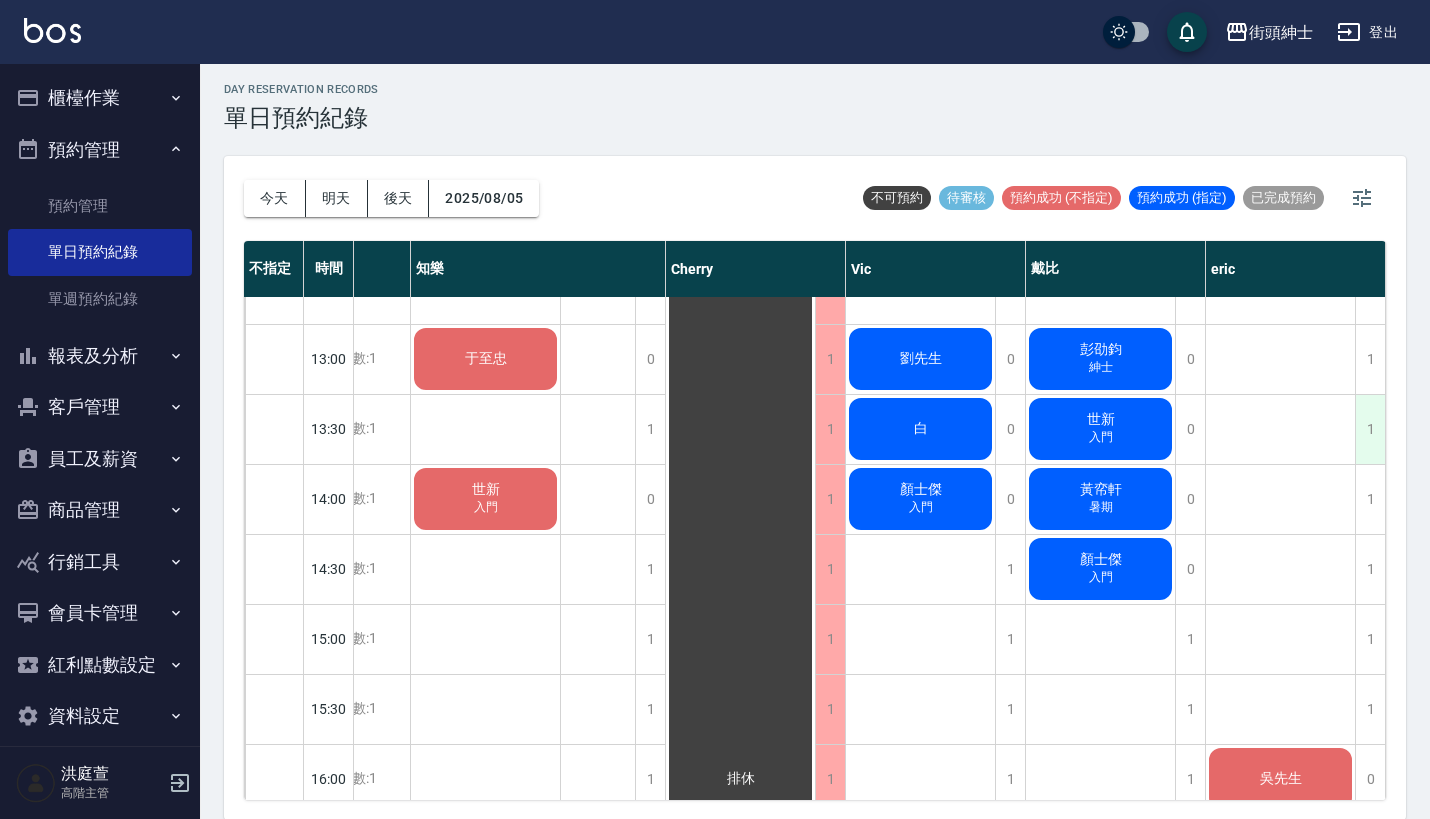 click on "1" at bounding box center [1370, 429] 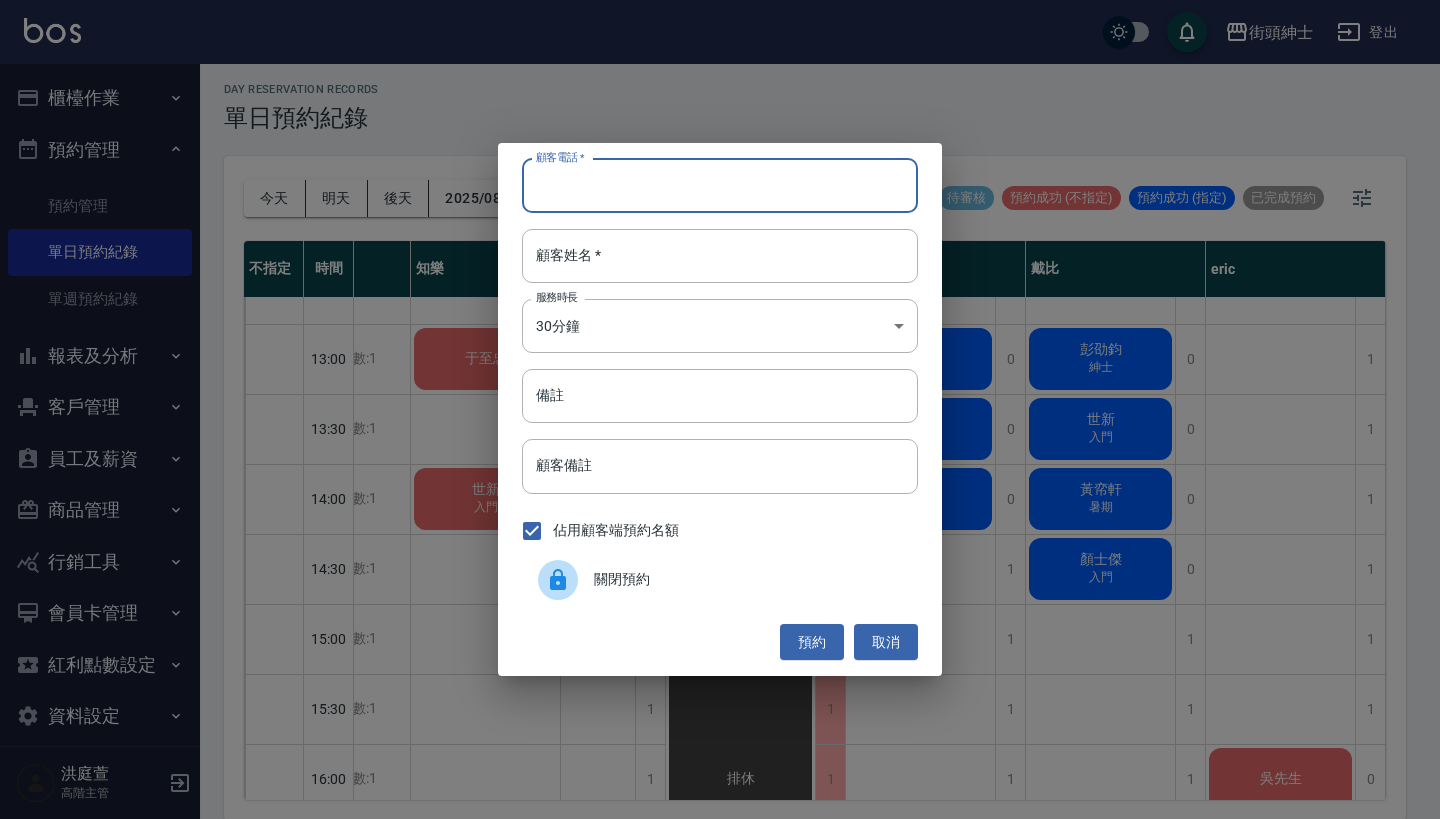 paste on "彭劭鈞 電話: 0965314606" 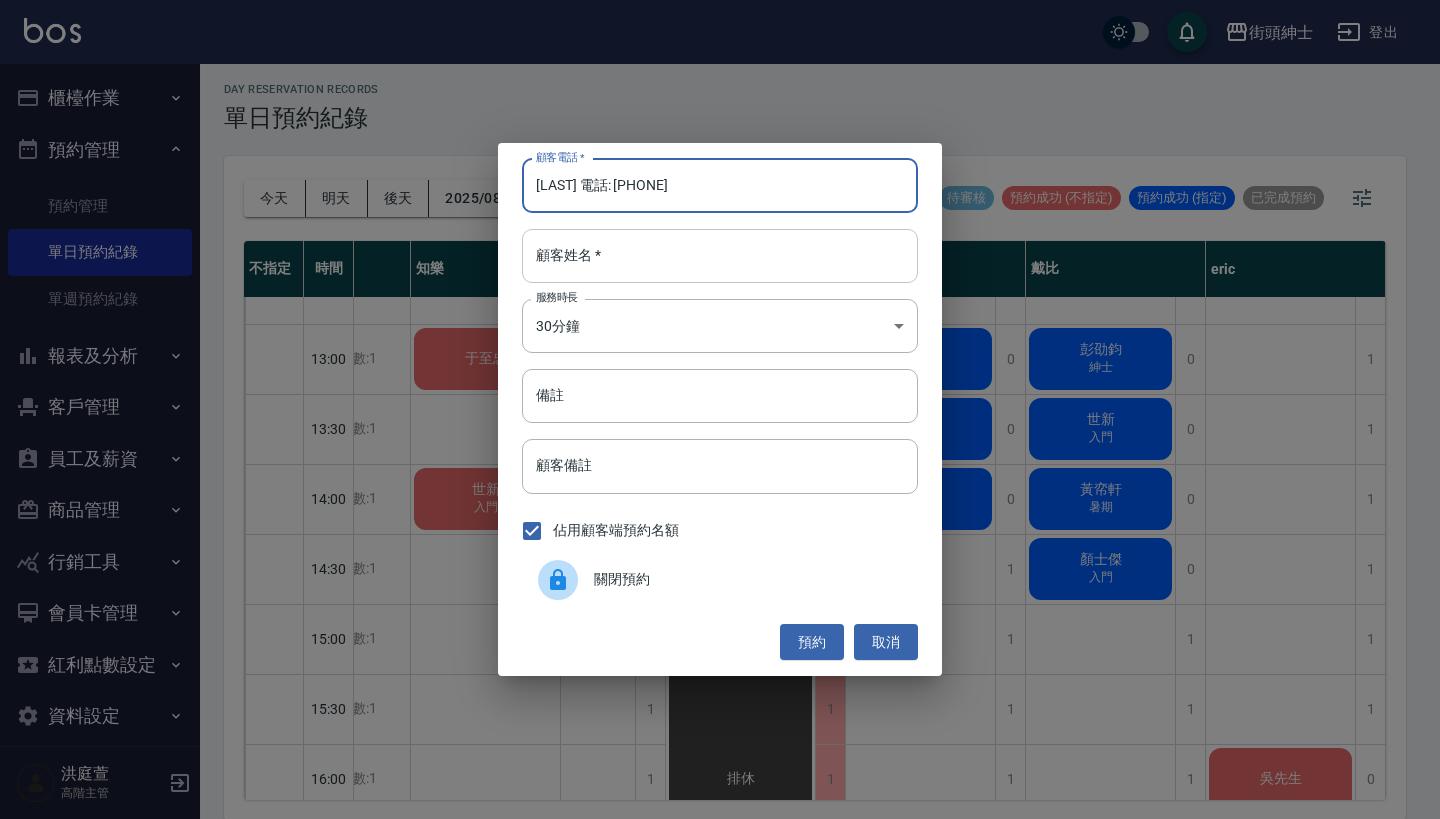 type on "彭劭鈞 電話: 0965314606" 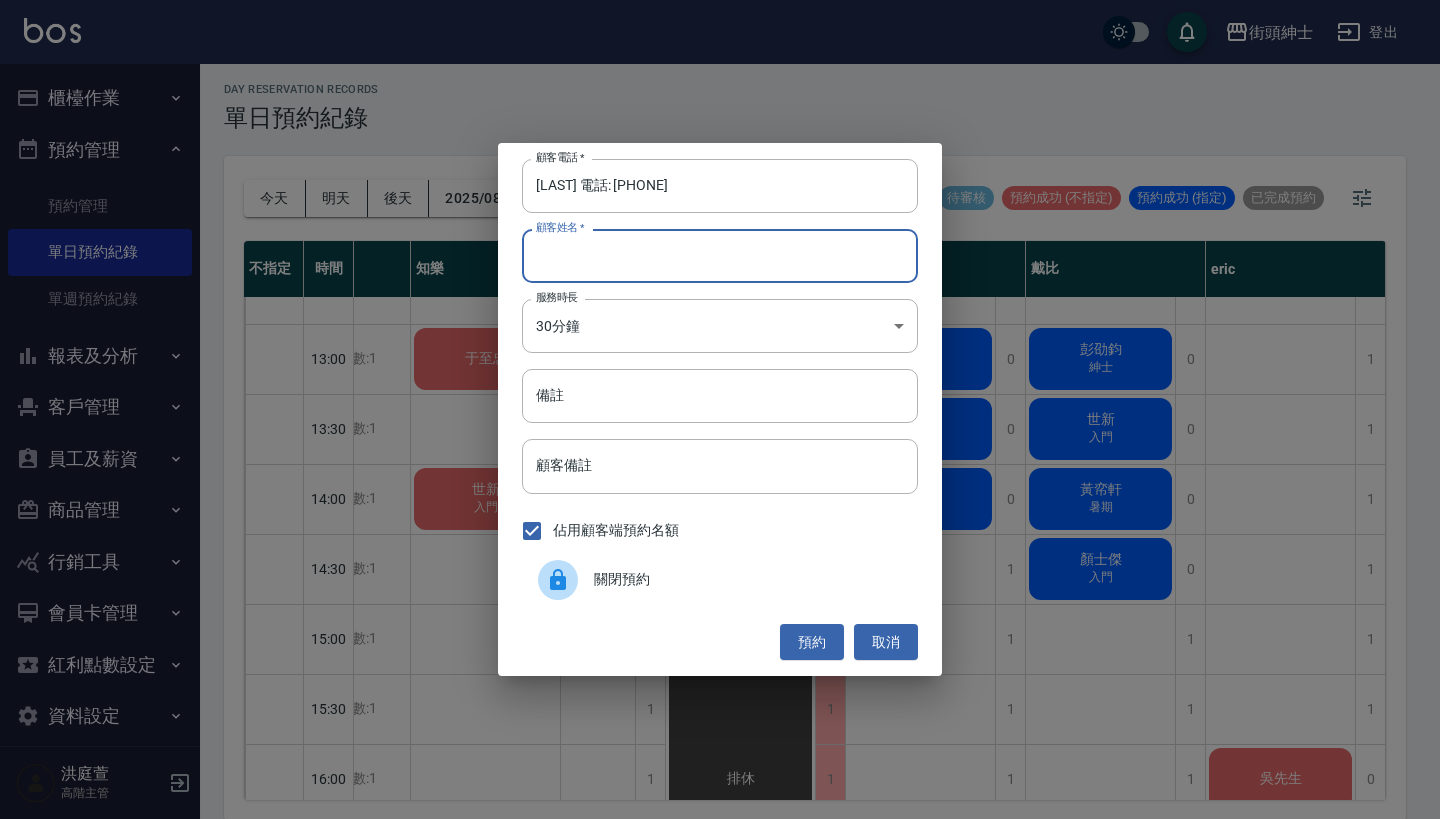 paste on "彭劭鈞 電話: 0965314606" 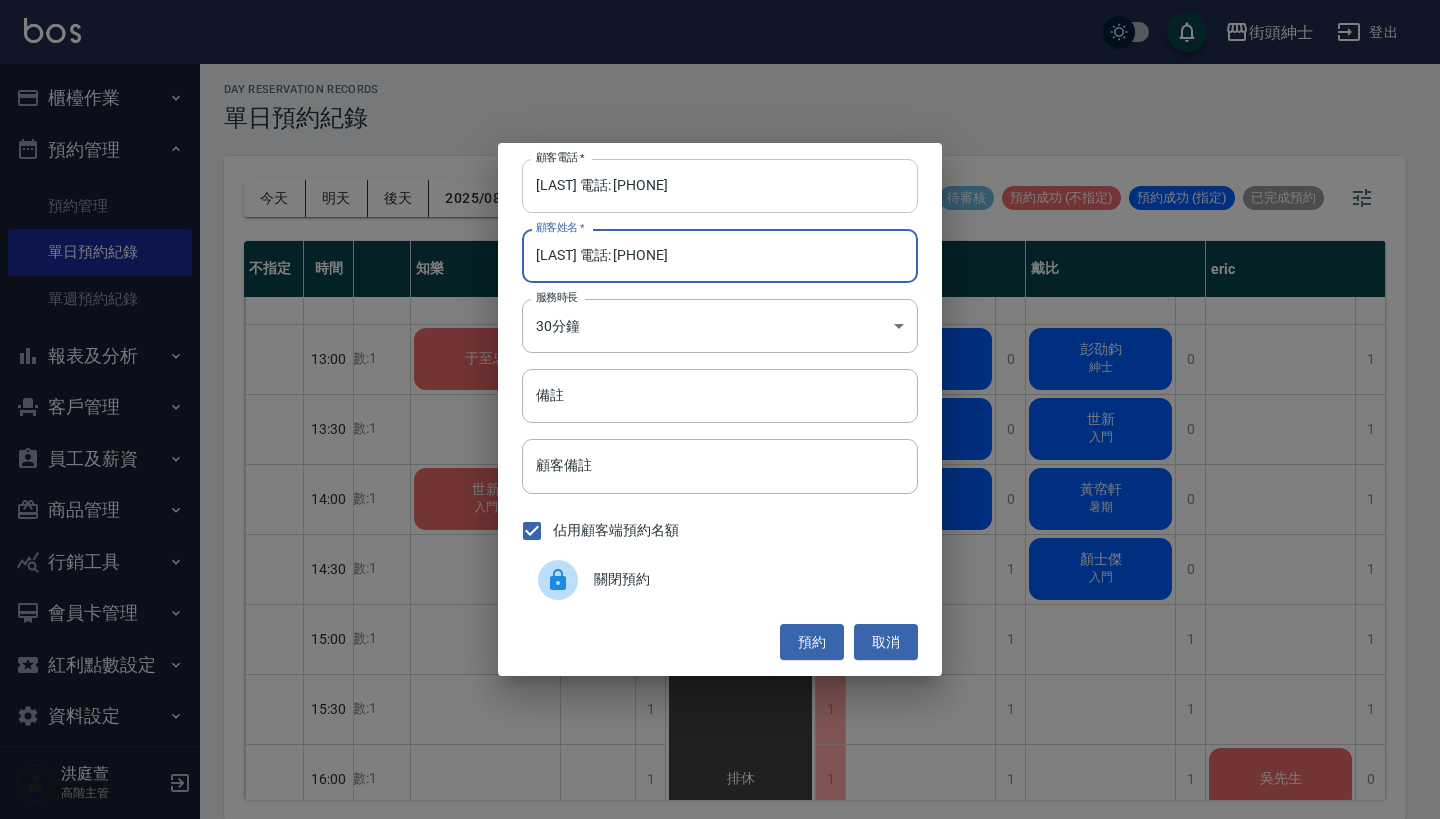 type on "彭劭鈞 電話: 0965314606" 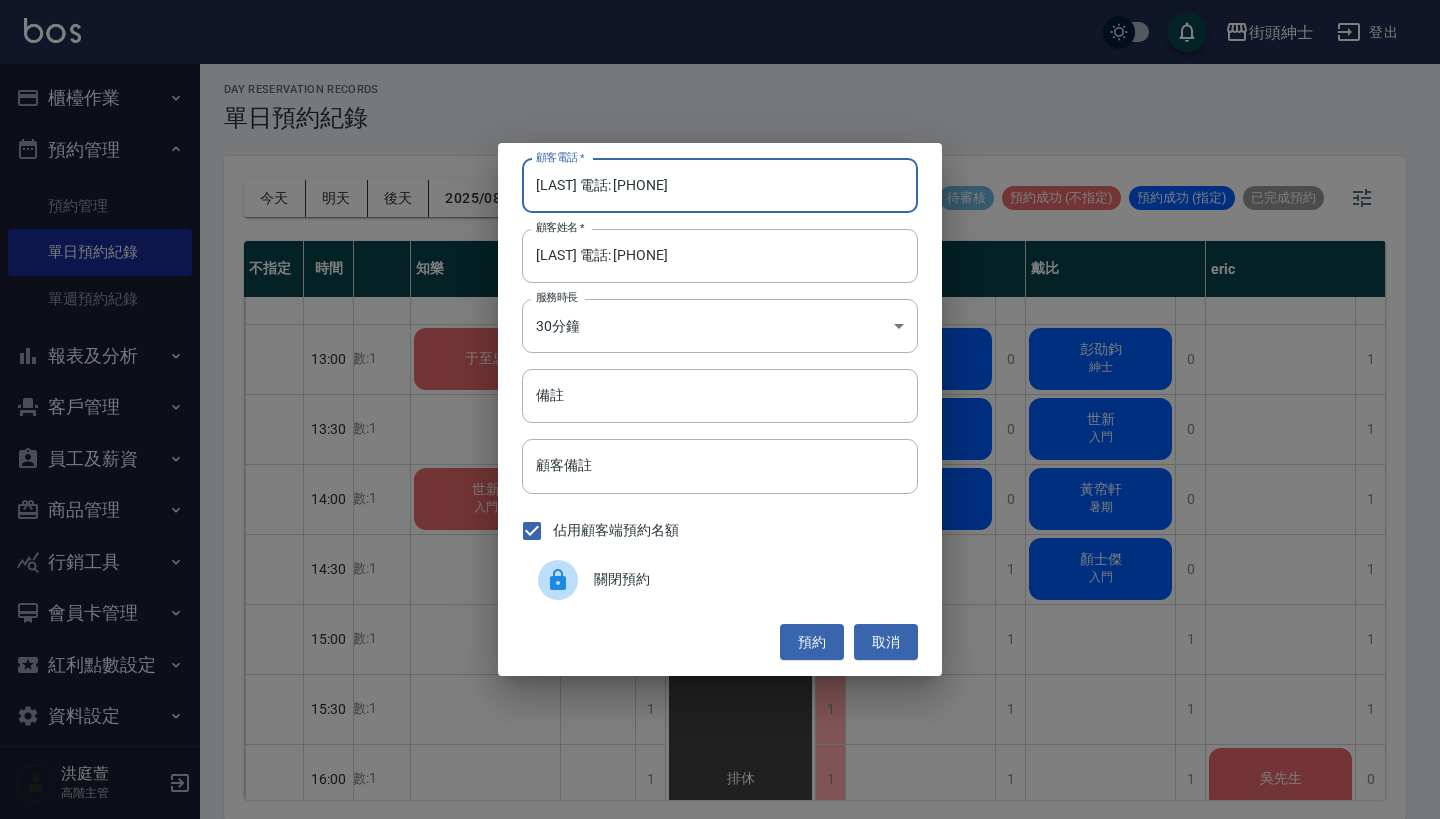 drag, startPoint x: 612, startPoint y: 191, endPoint x: 447, endPoint y: 191, distance: 165 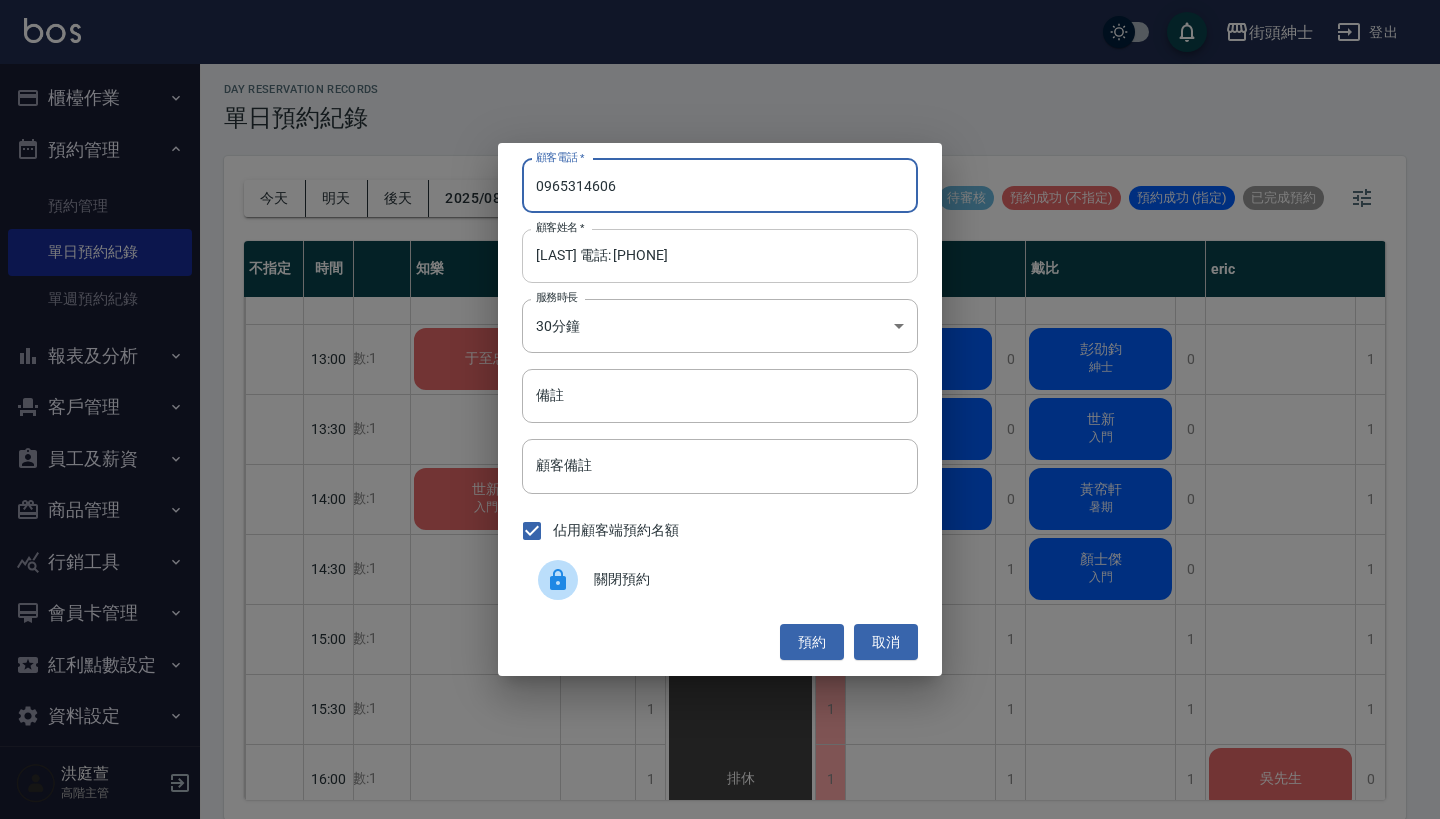 type on "0965314606" 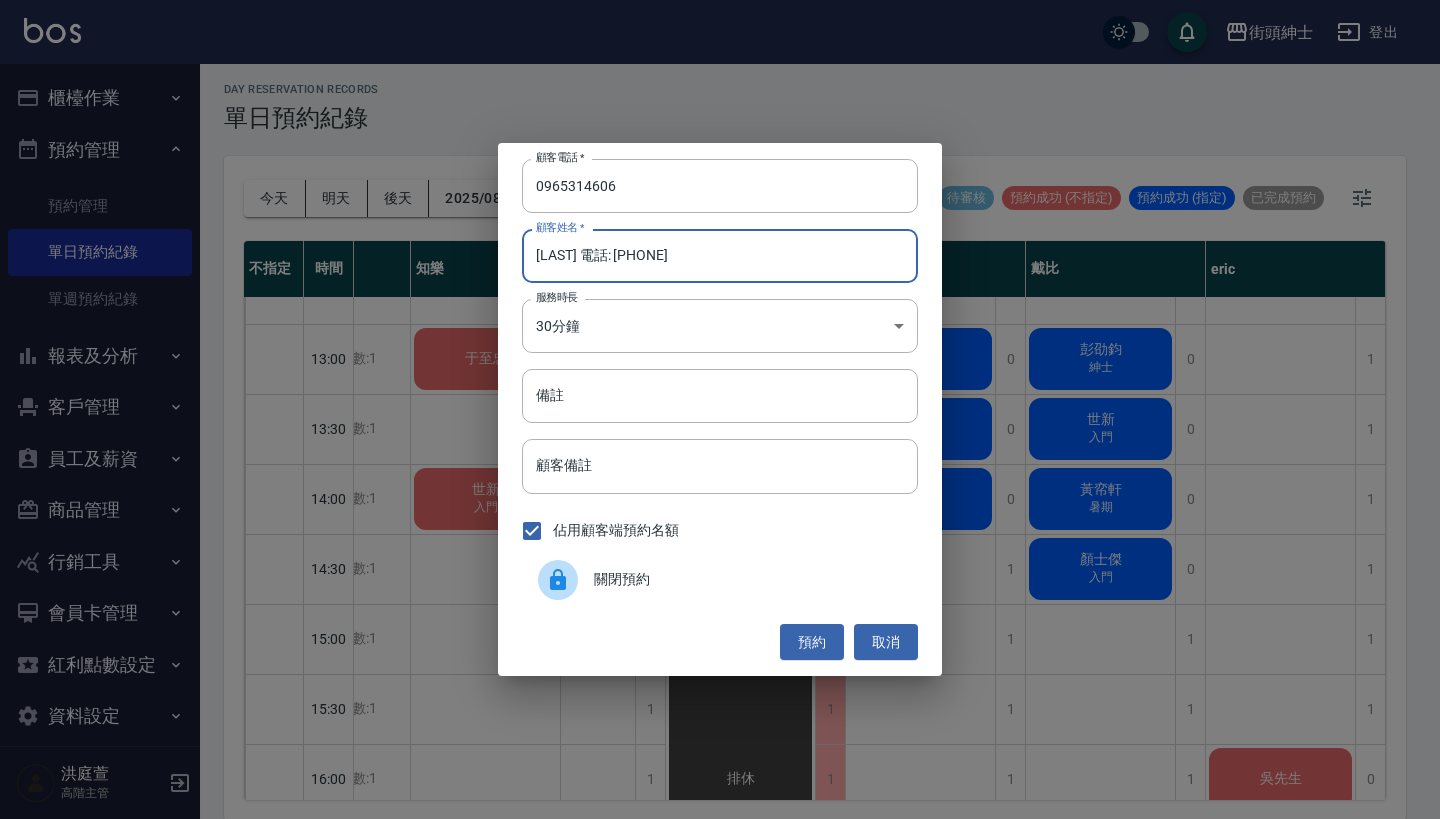 drag, startPoint x: 713, startPoint y: 256, endPoint x: 577, endPoint y: 252, distance: 136.0588 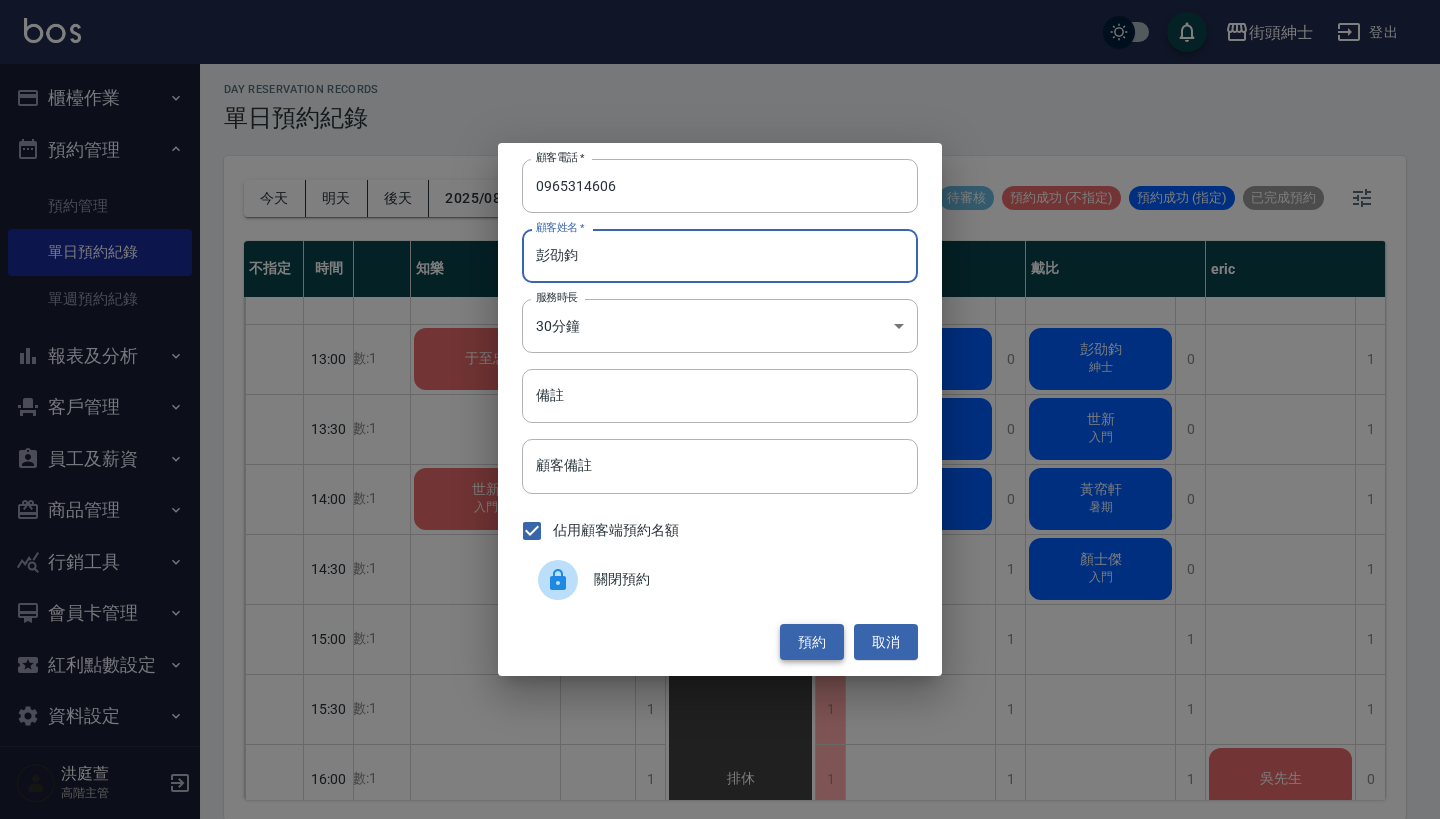 type on "彭劭鈞" 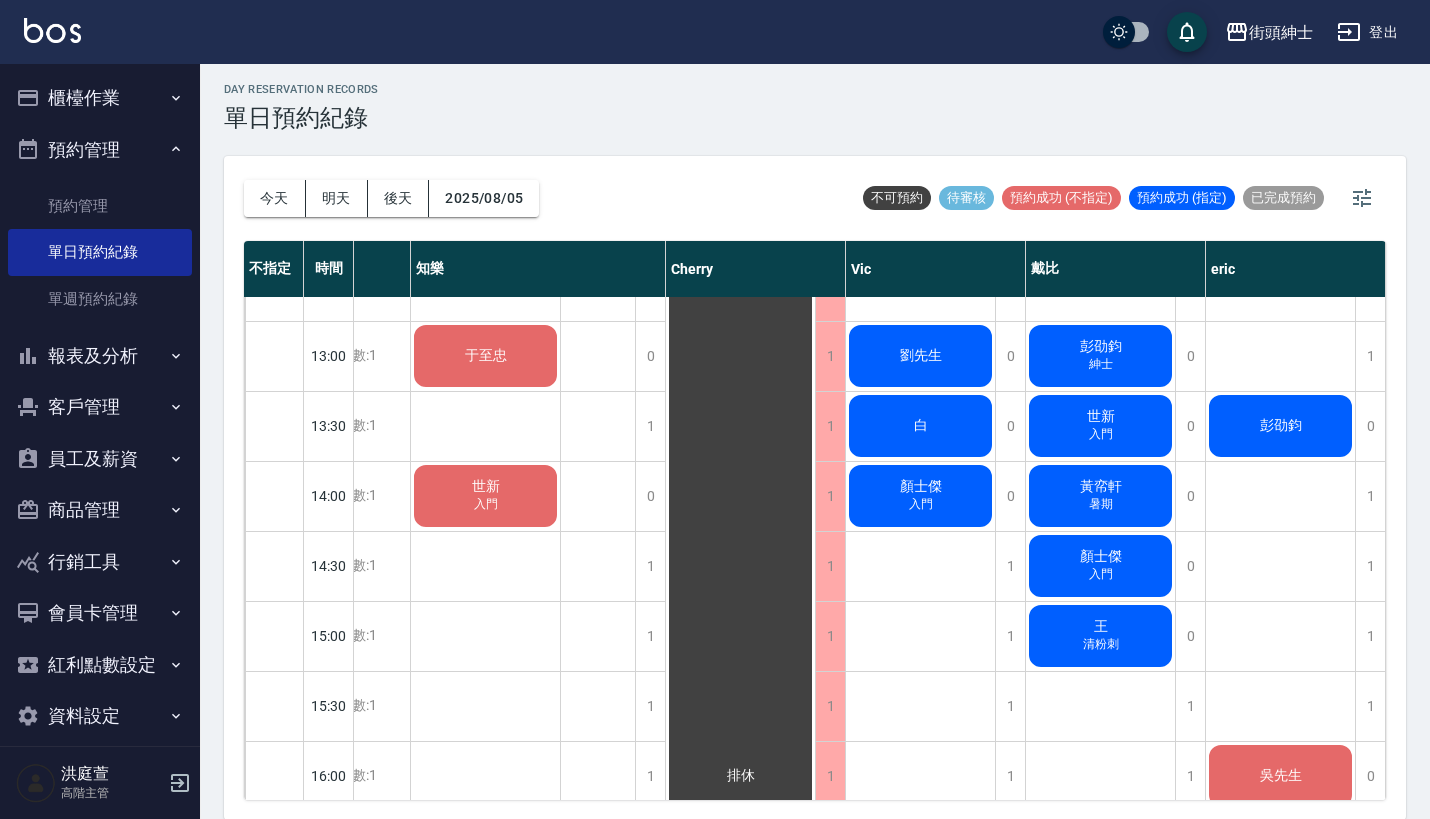scroll, scrollTop: 539, scrollLeft: 103, axis: both 